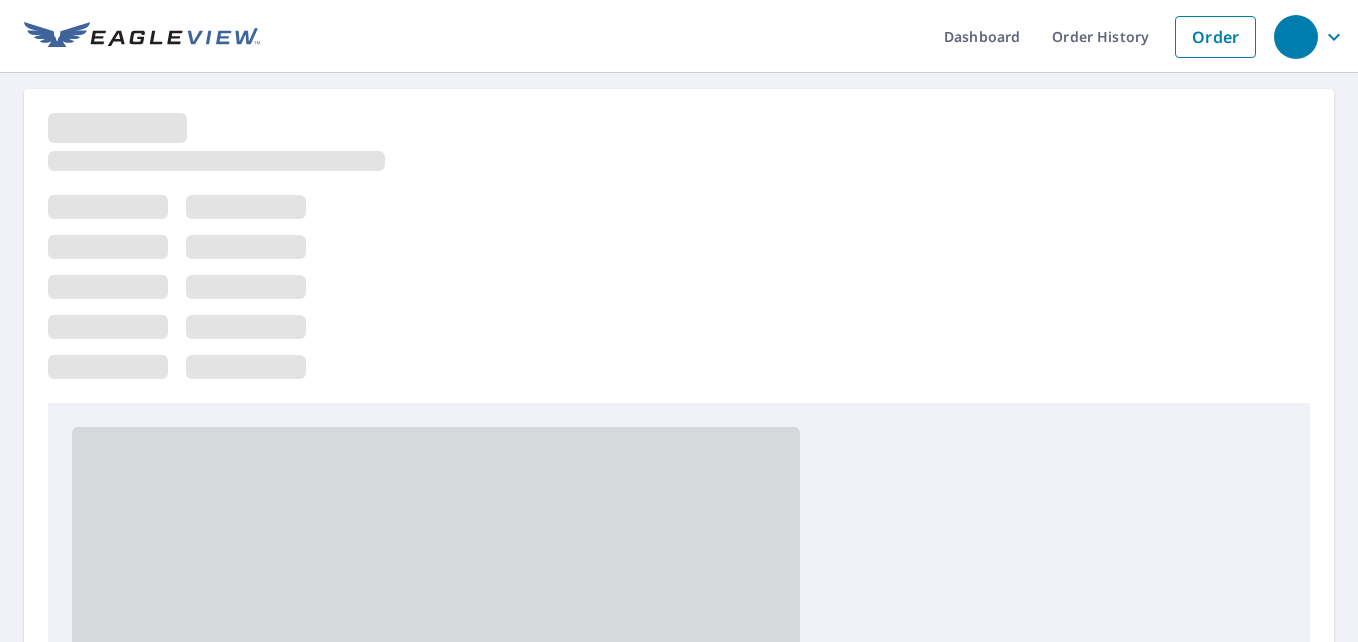 scroll, scrollTop: 0, scrollLeft: 0, axis: both 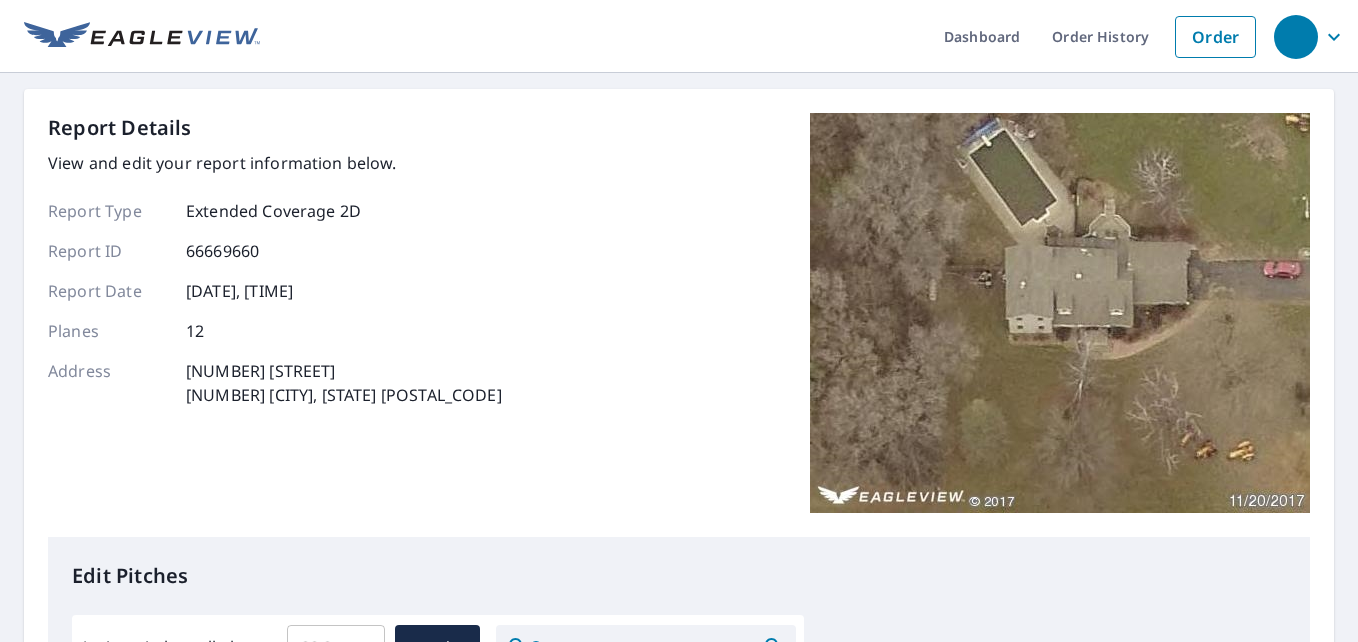 drag, startPoint x: 1331, startPoint y: 627, endPoint x: 1349, endPoint y: 630, distance: 18.248287 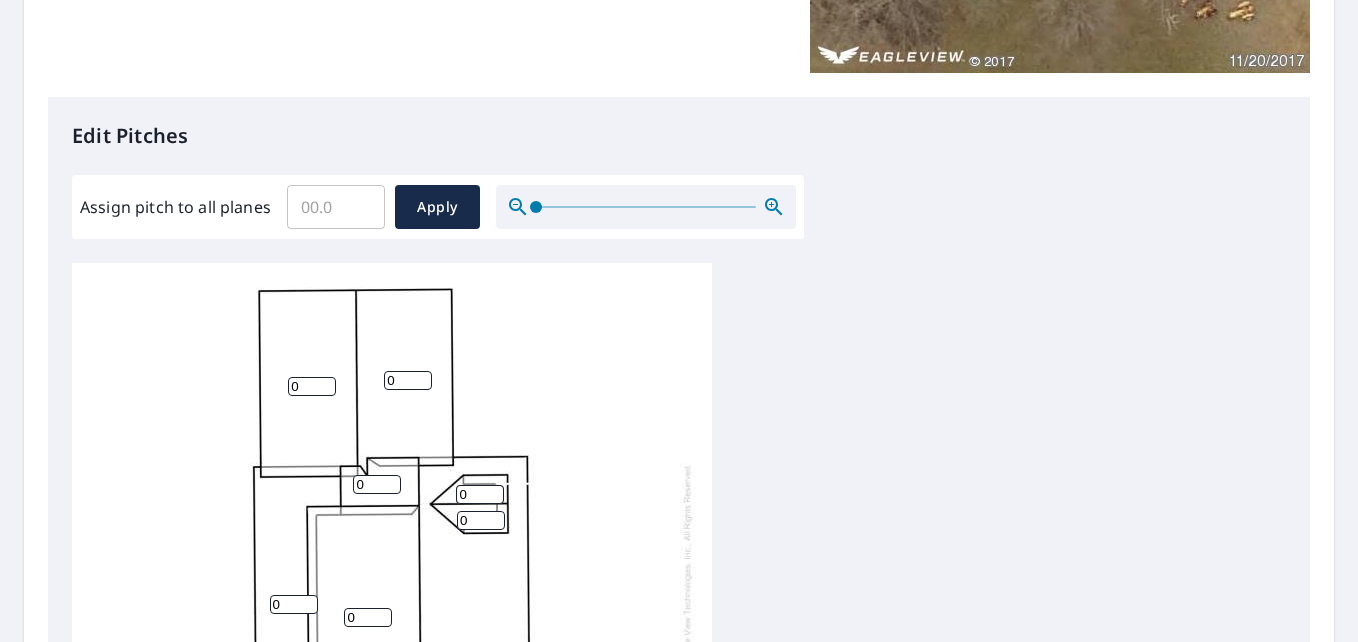 scroll, scrollTop: 480, scrollLeft: 0, axis: vertical 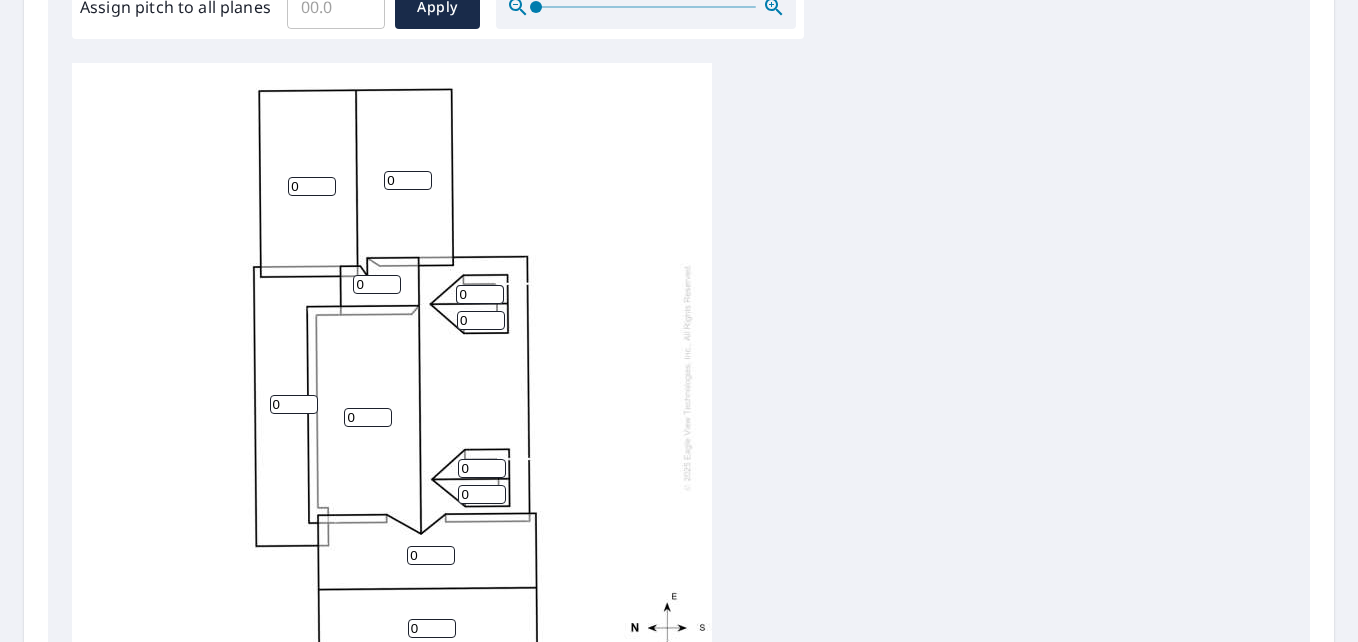click on "0" at bounding box center (408, 180) 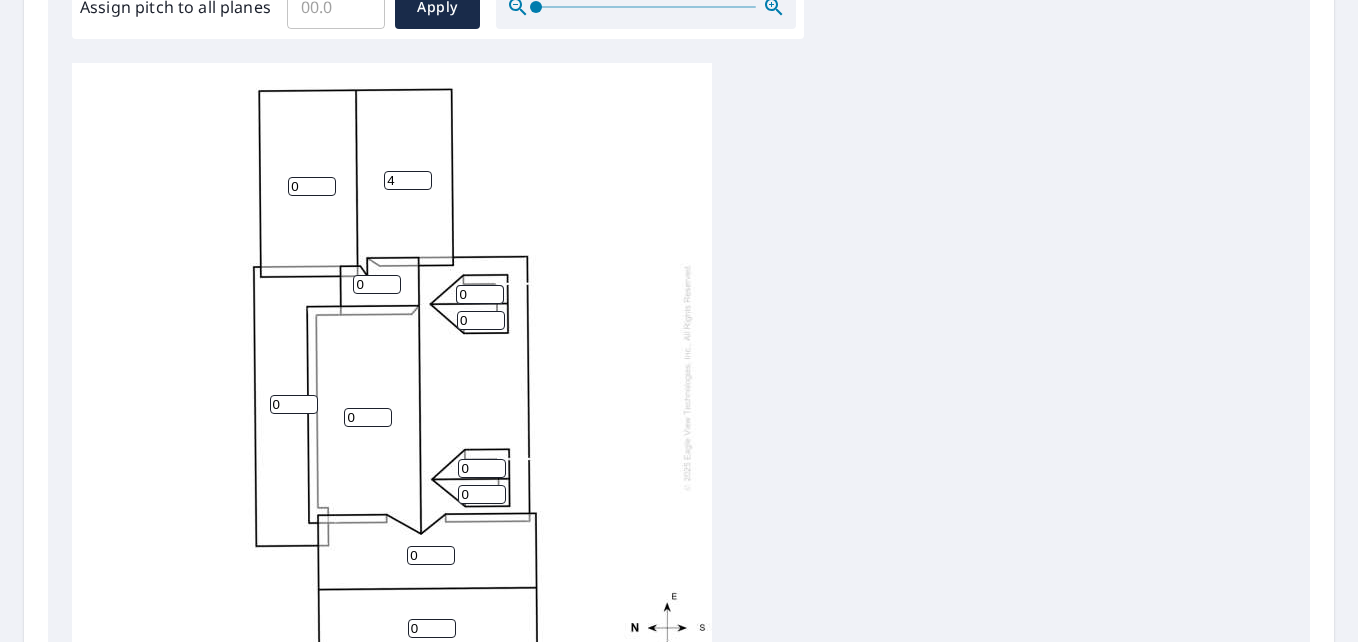 click on "4" at bounding box center (408, 180) 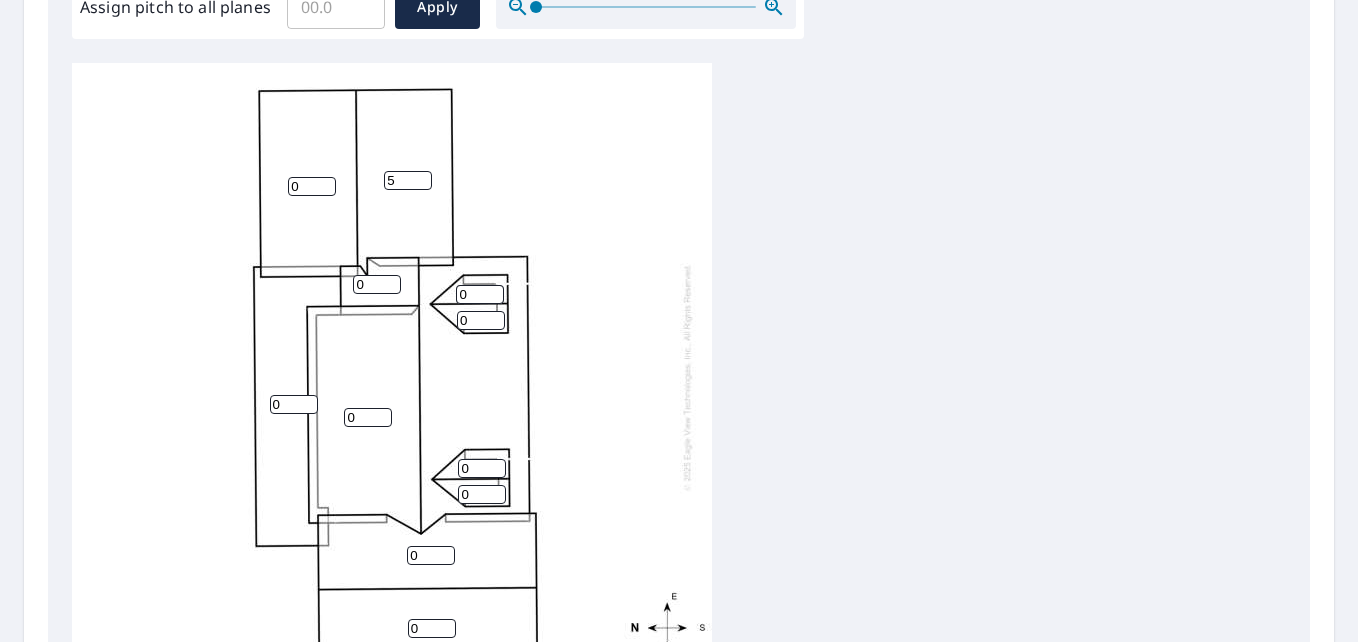 type on "5" 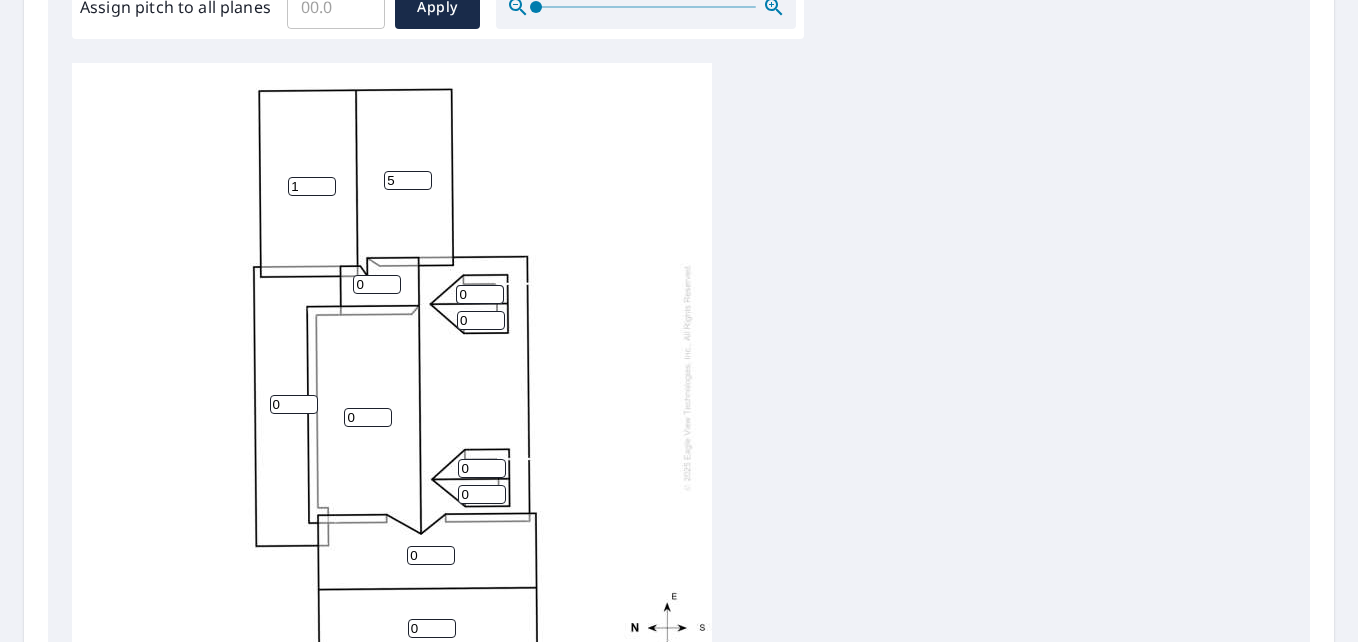 click on "1" at bounding box center (312, 186) 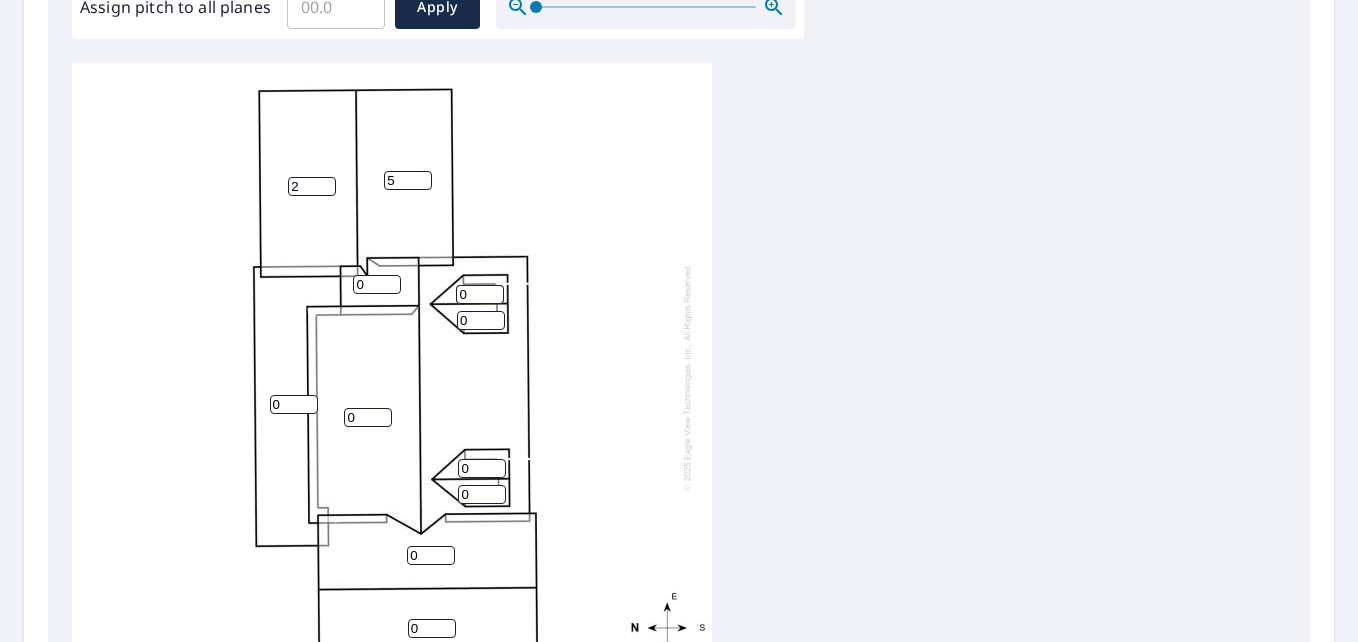 click on "2" at bounding box center (312, 186) 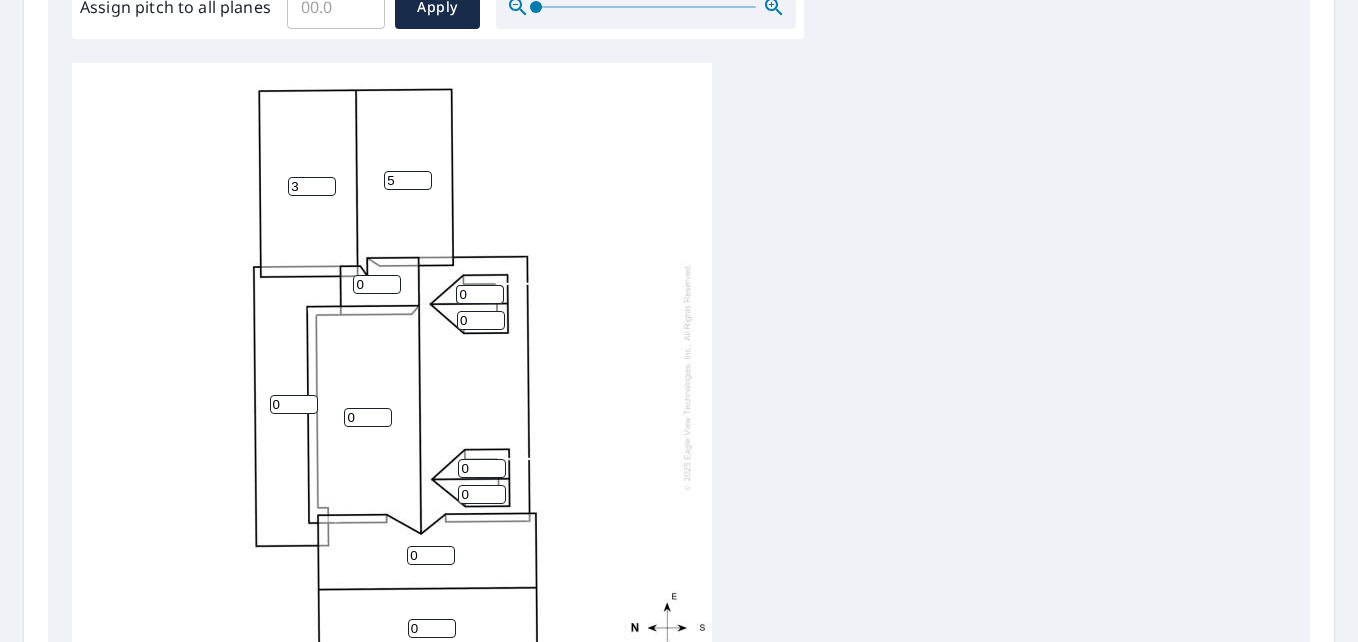 click on "3" at bounding box center (312, 186) 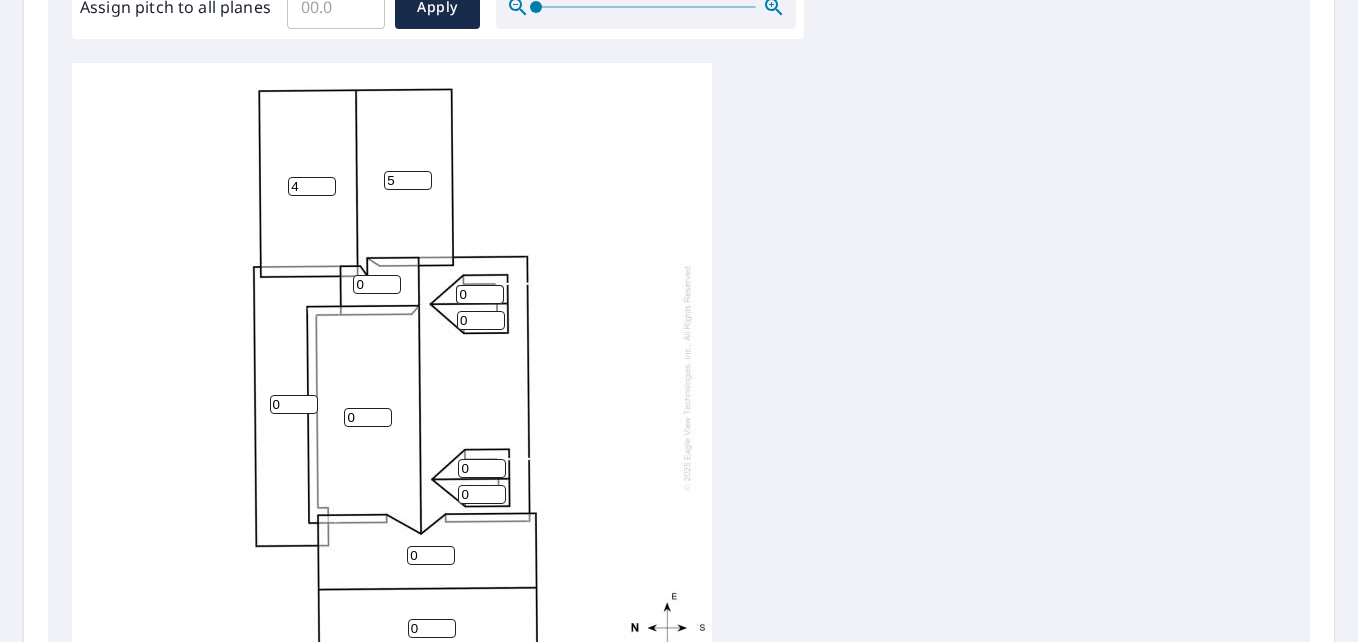 click on "4" at bounding box center [312, 186] 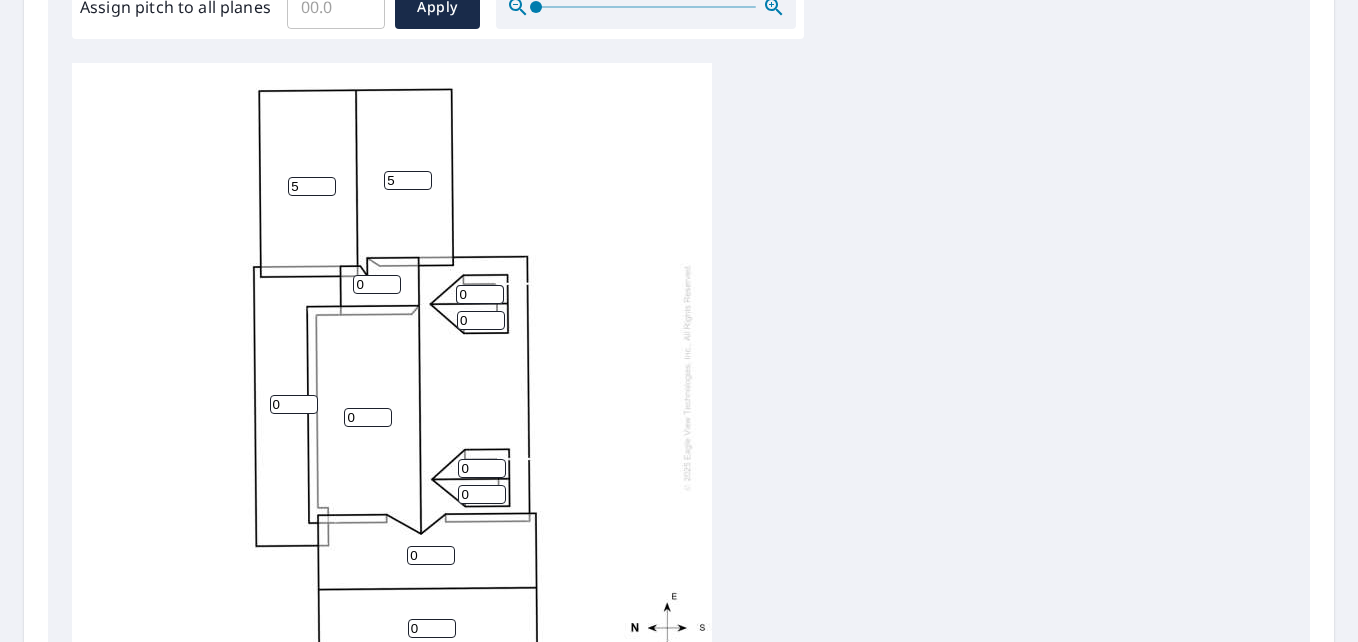 type on "5" 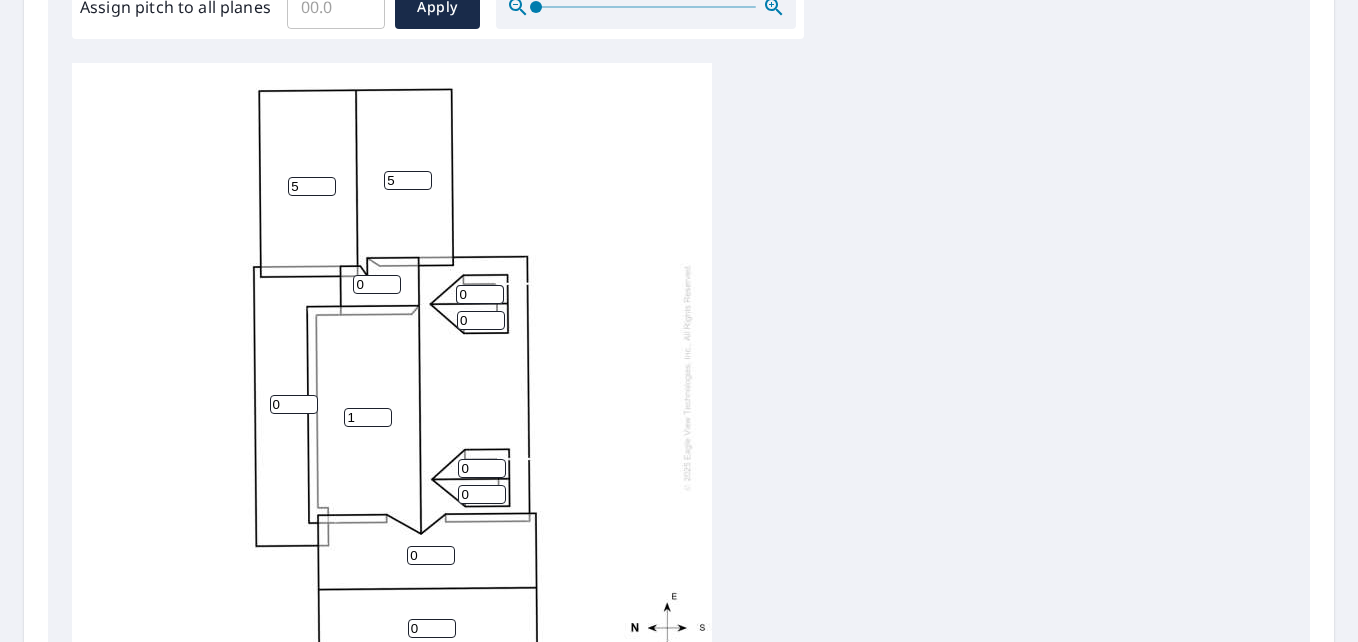 click on "1" at bounding box center (368, 417) 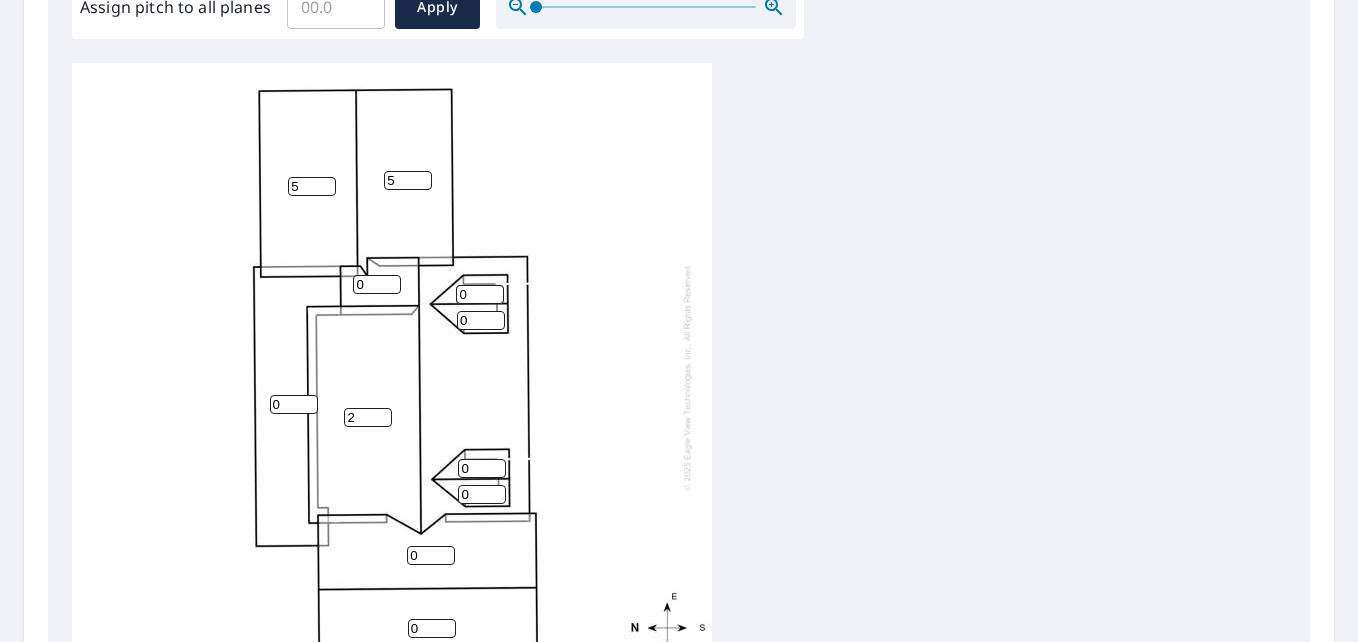 click on "2" at bounding box center [368, 417] 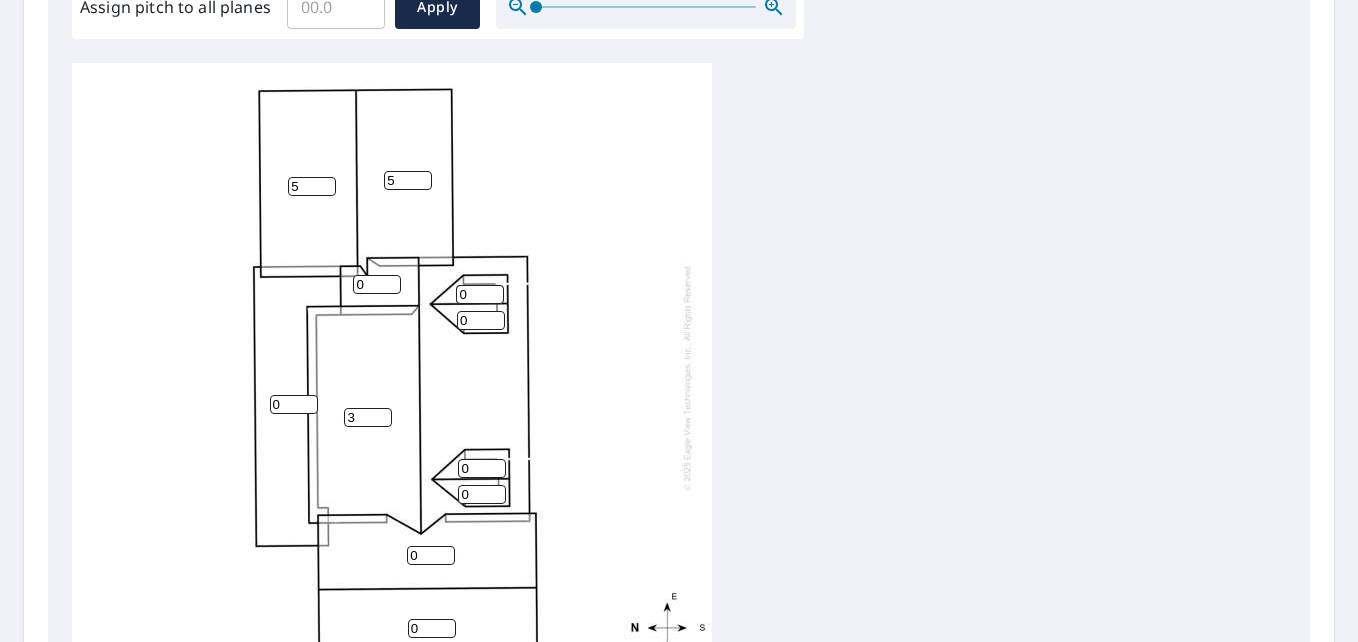 click on "3" at bounding box center (368, 417) 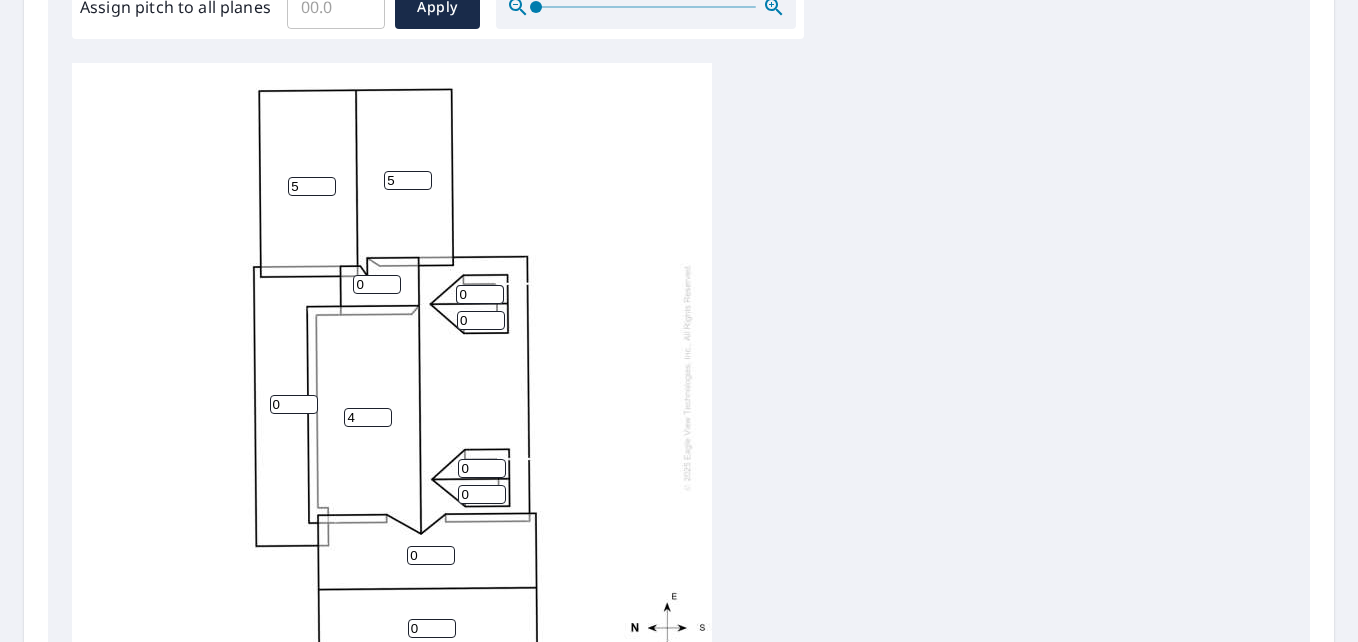 click on "4" at bounding box center [368, 417] 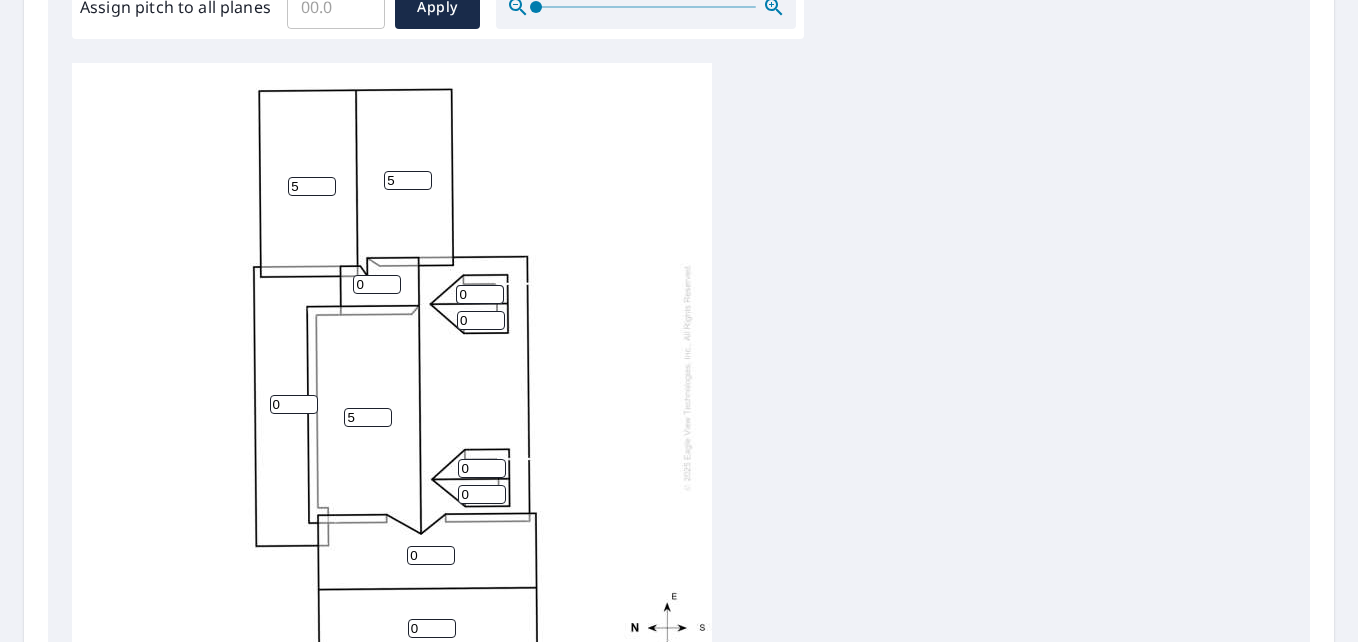 type on "5" 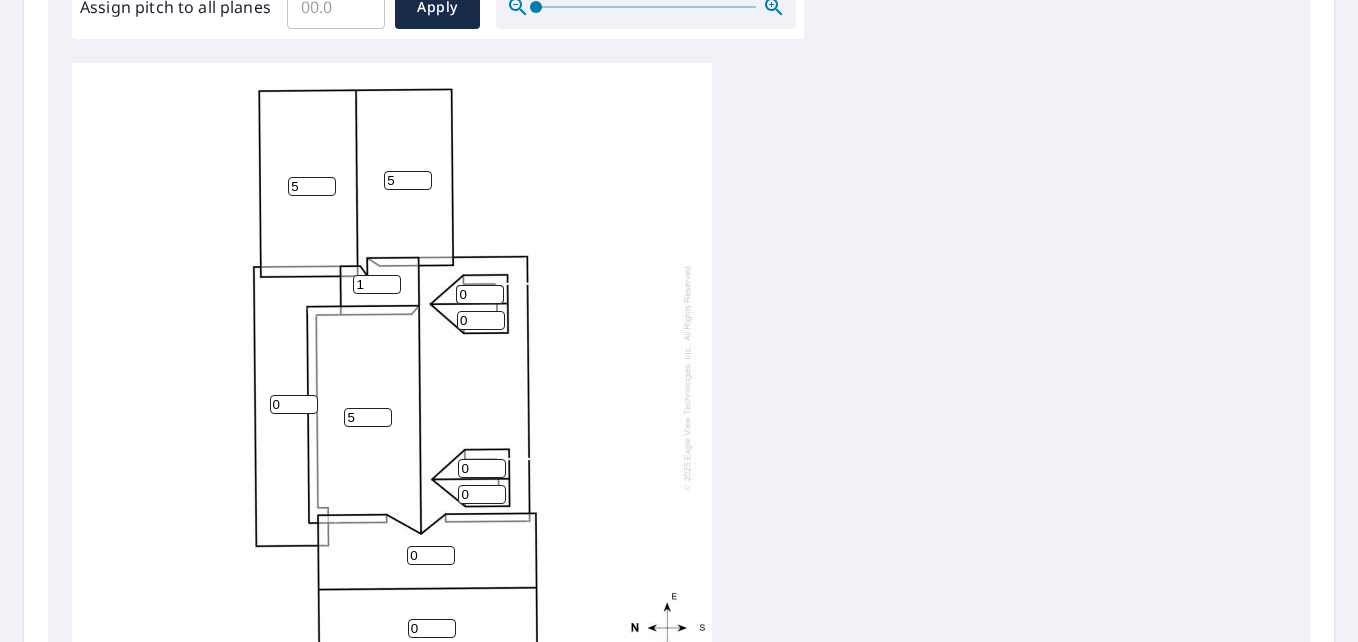 click on "1" at bounding box center (377, 284) 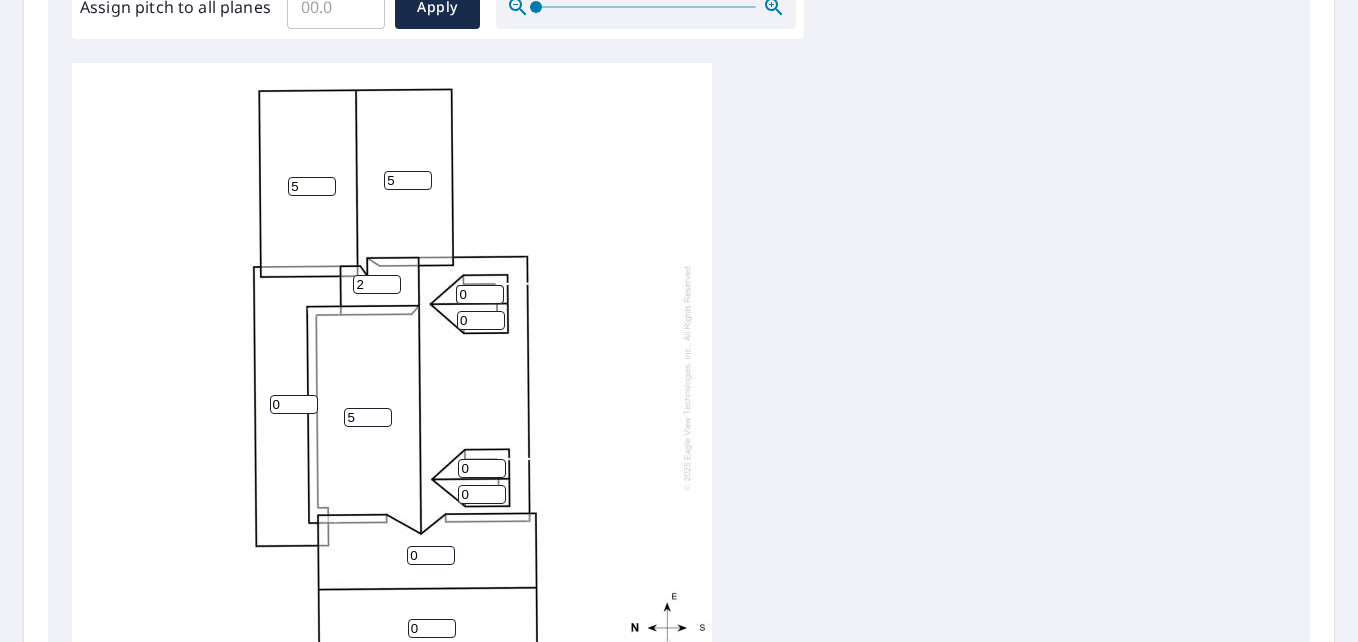 click on "2" at bounding box center [377, 284] 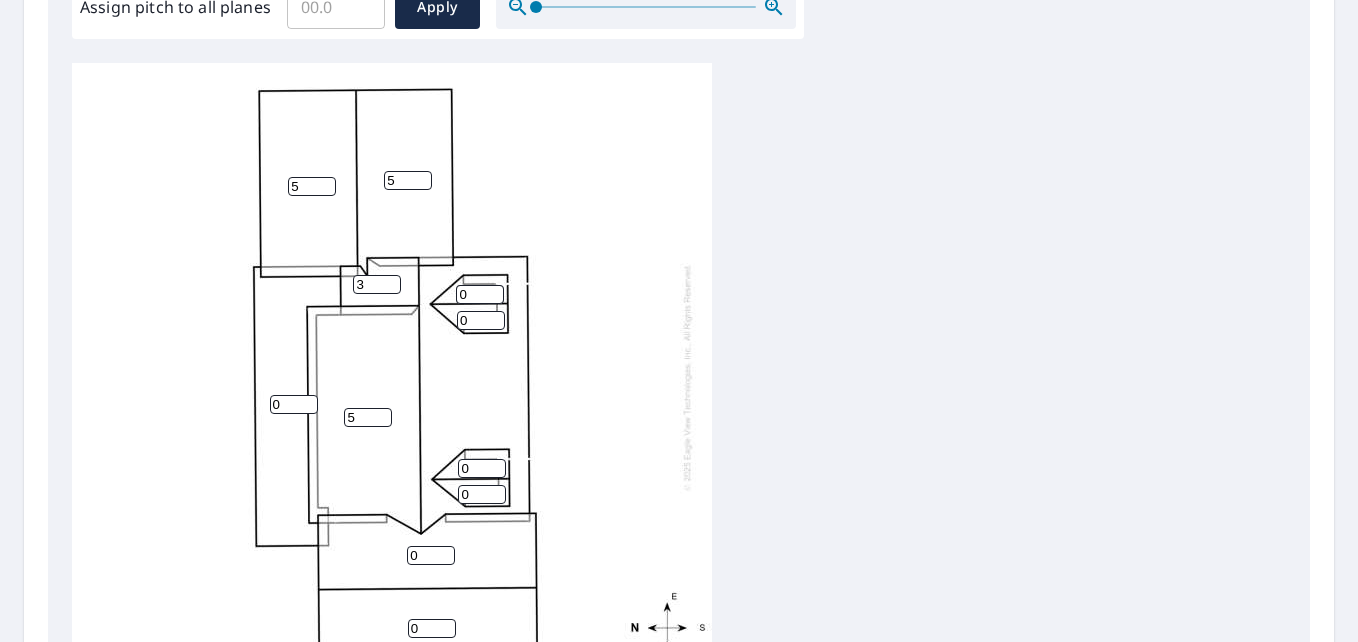 click on "3" at bounding box center [377, 284] 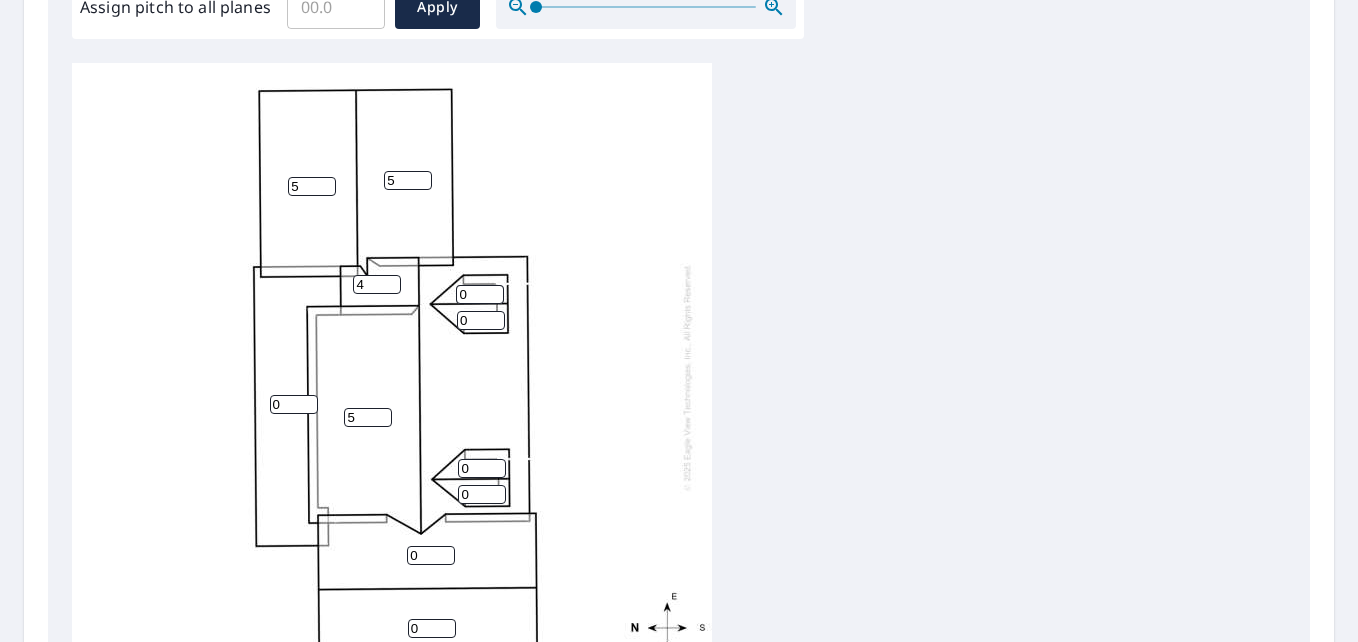 click on "4" at bounding box center (377, 284) 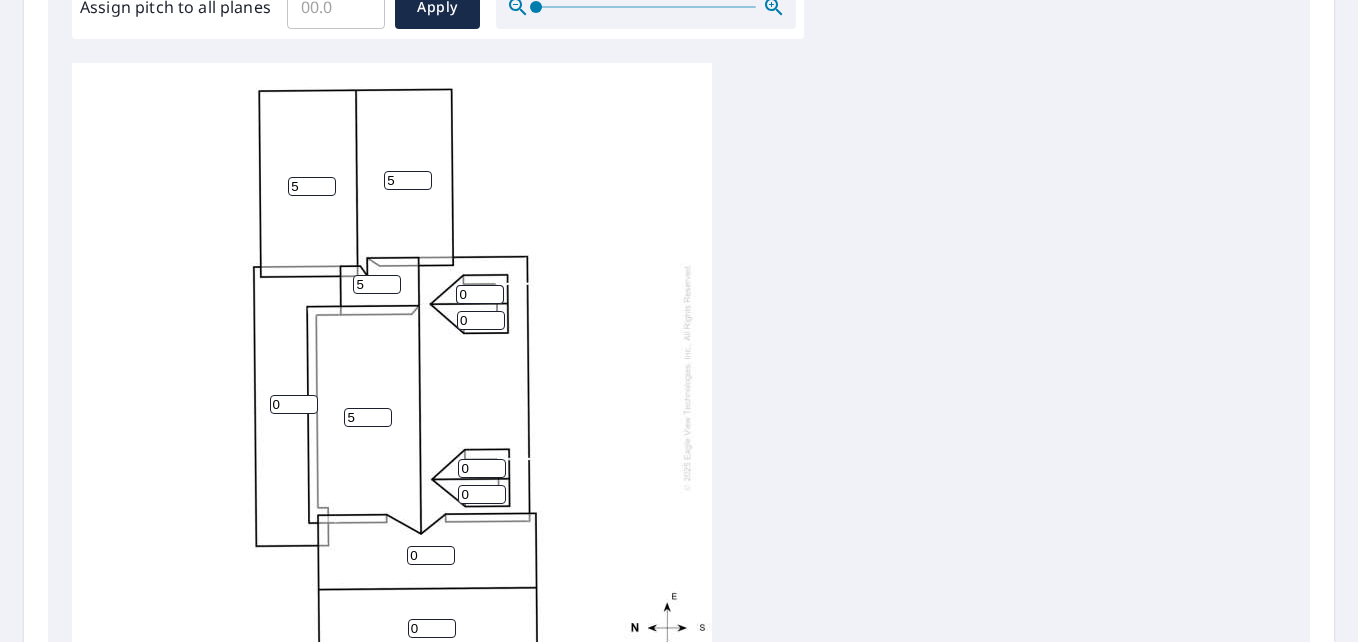 click on "5" at bounding box center (377, 284) 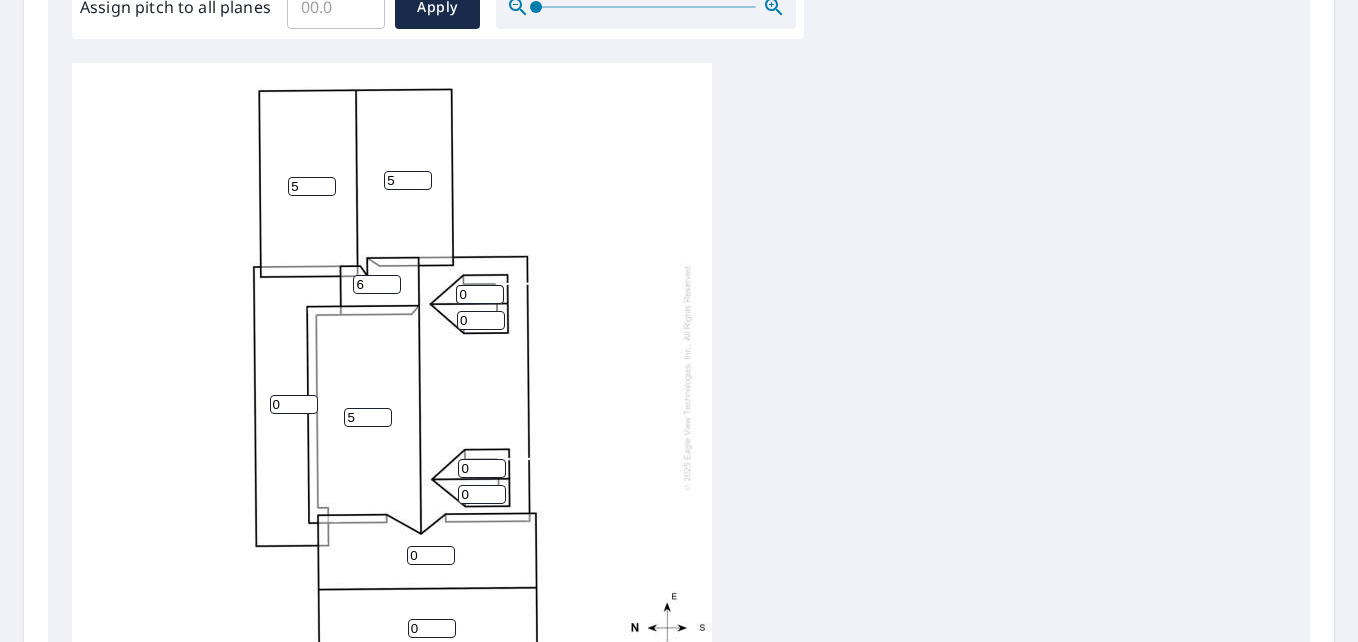 click on "6" at bounding box center [377, 284] 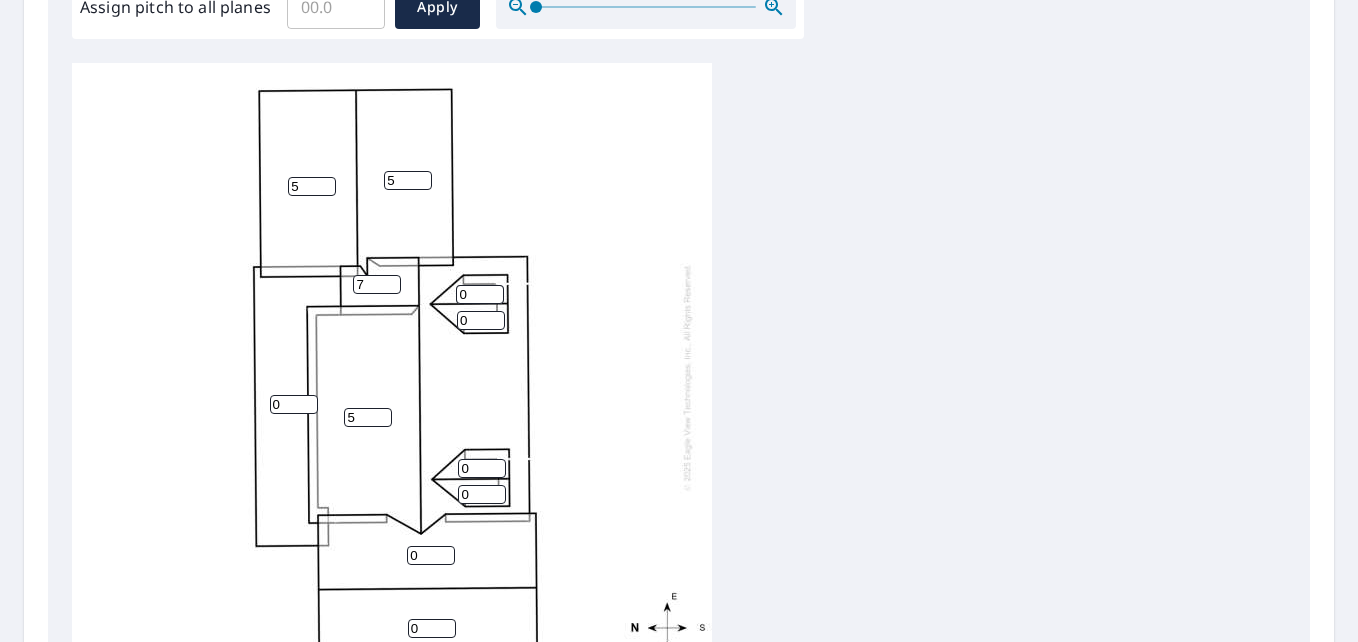 type on "7" 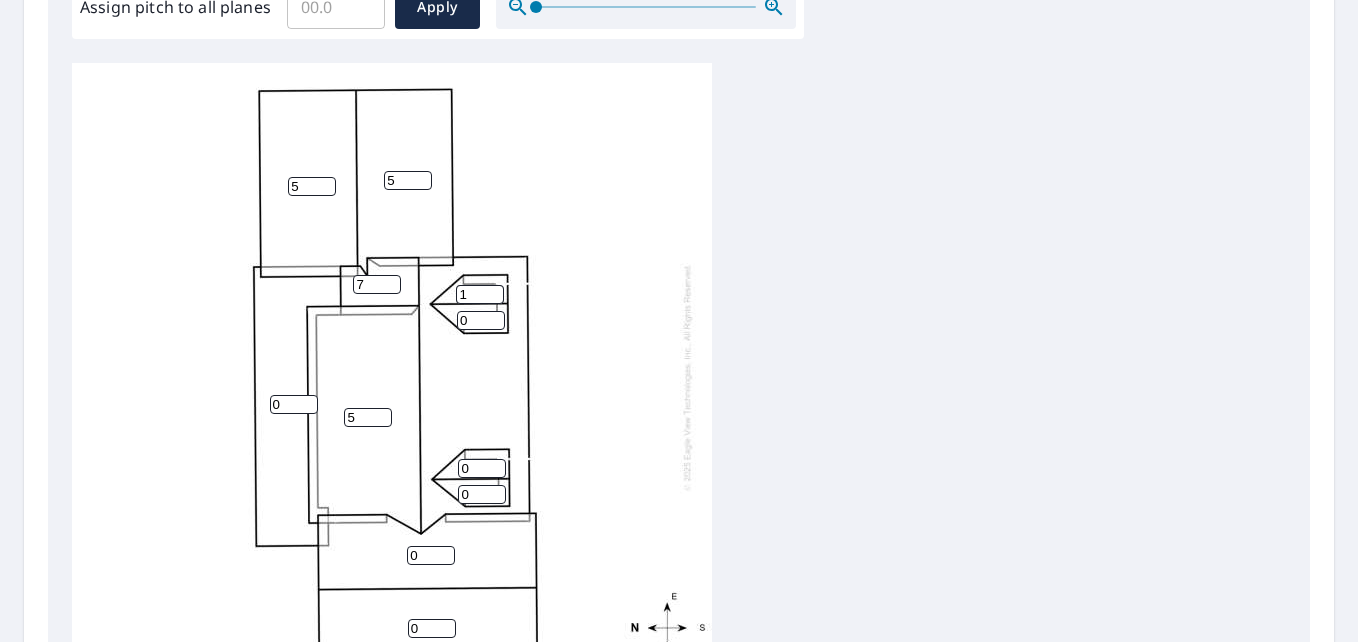 click on "1" at bounding box center [480, 294] 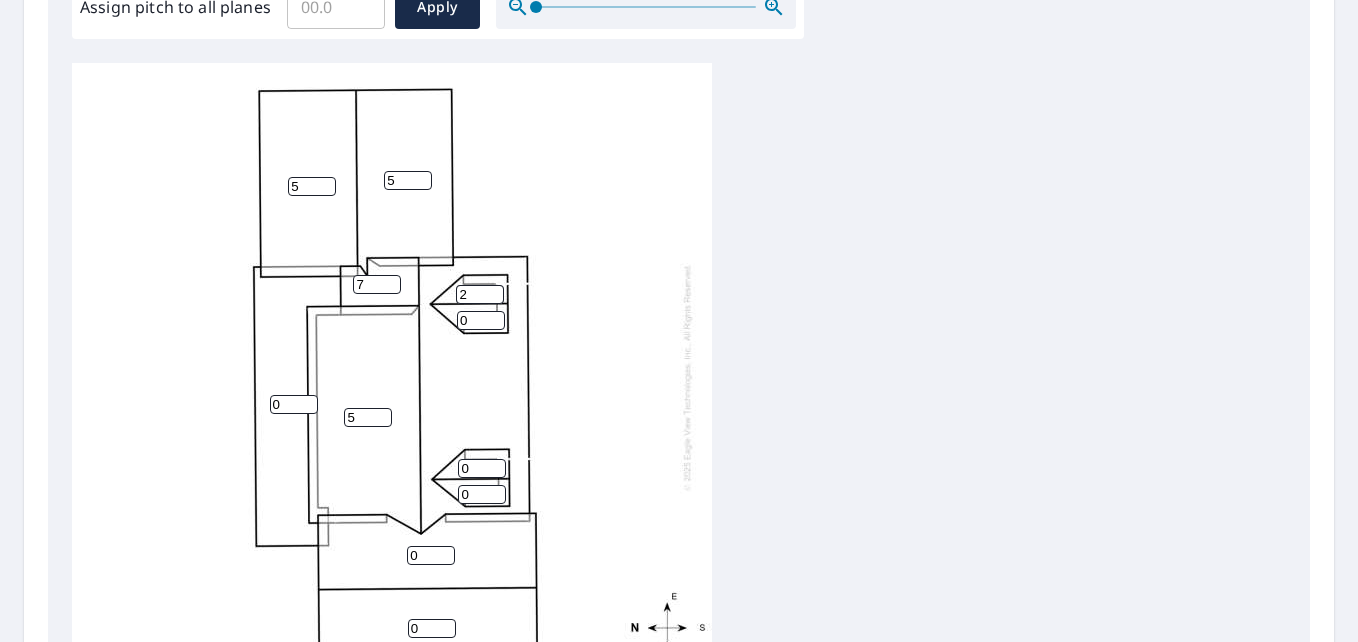 click on "2" at bounding box center (480, 294) 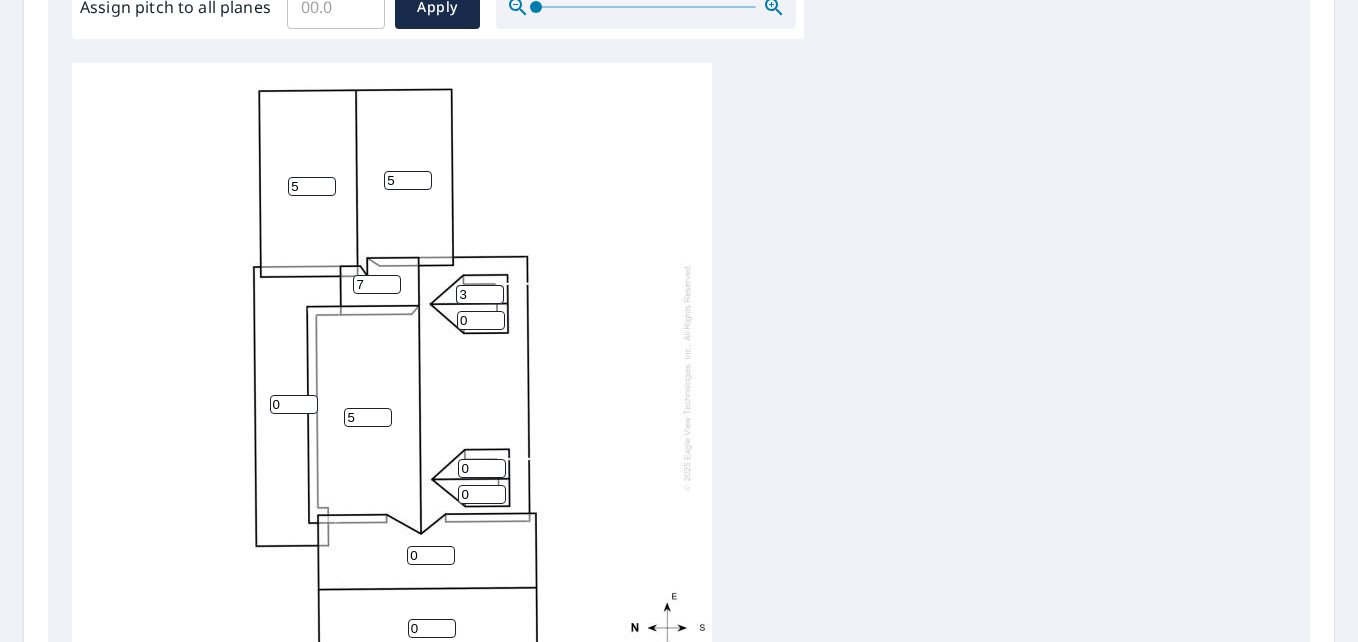 click on "3" at bounding box center [480, 294] 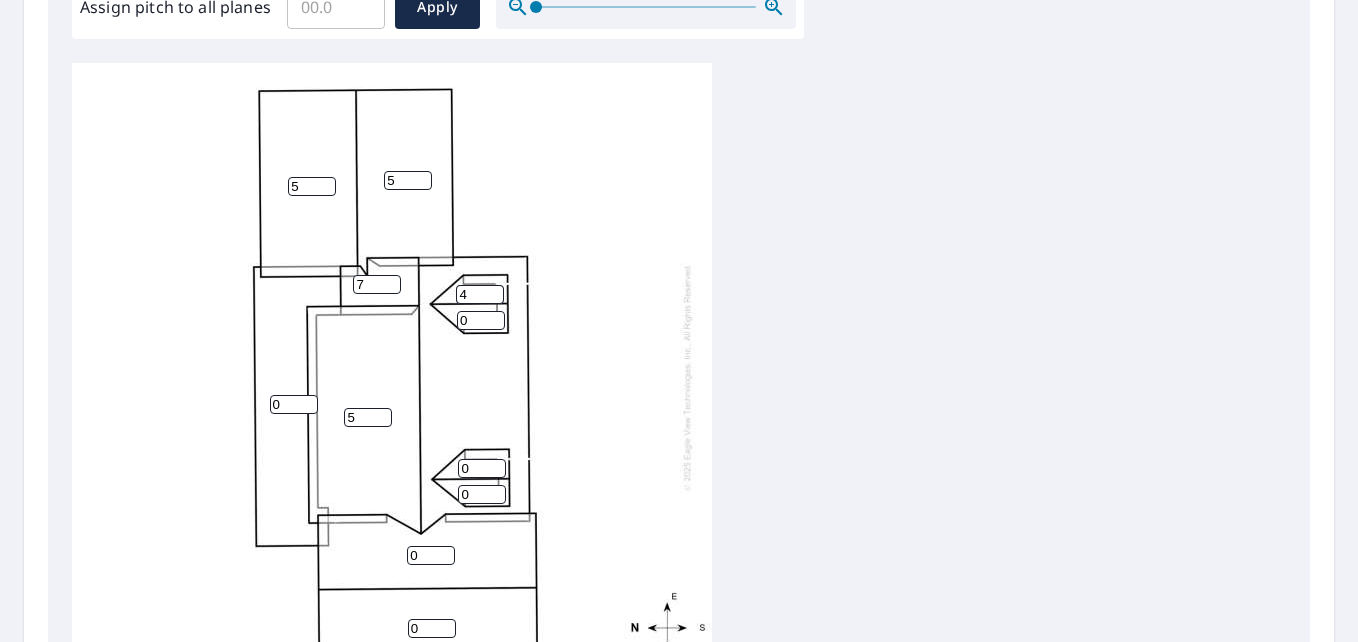 click on "4" at bounding box center [480, 294] 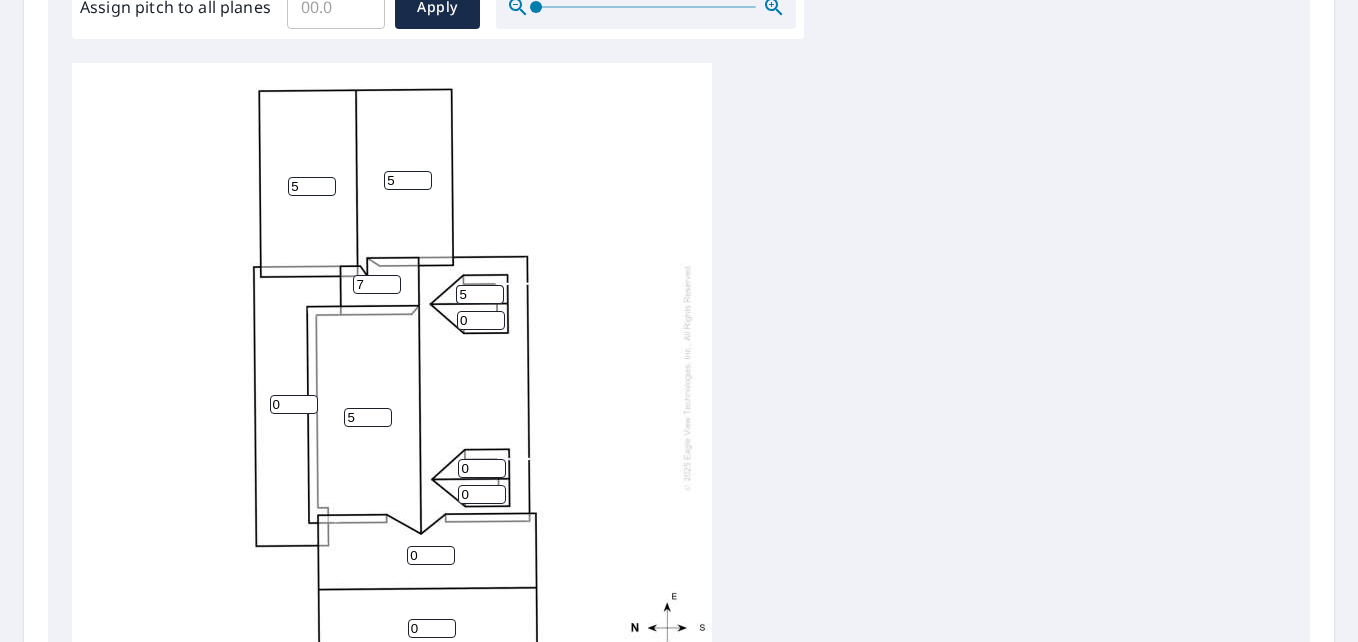 click on "5" at bounding box center [480, 294] 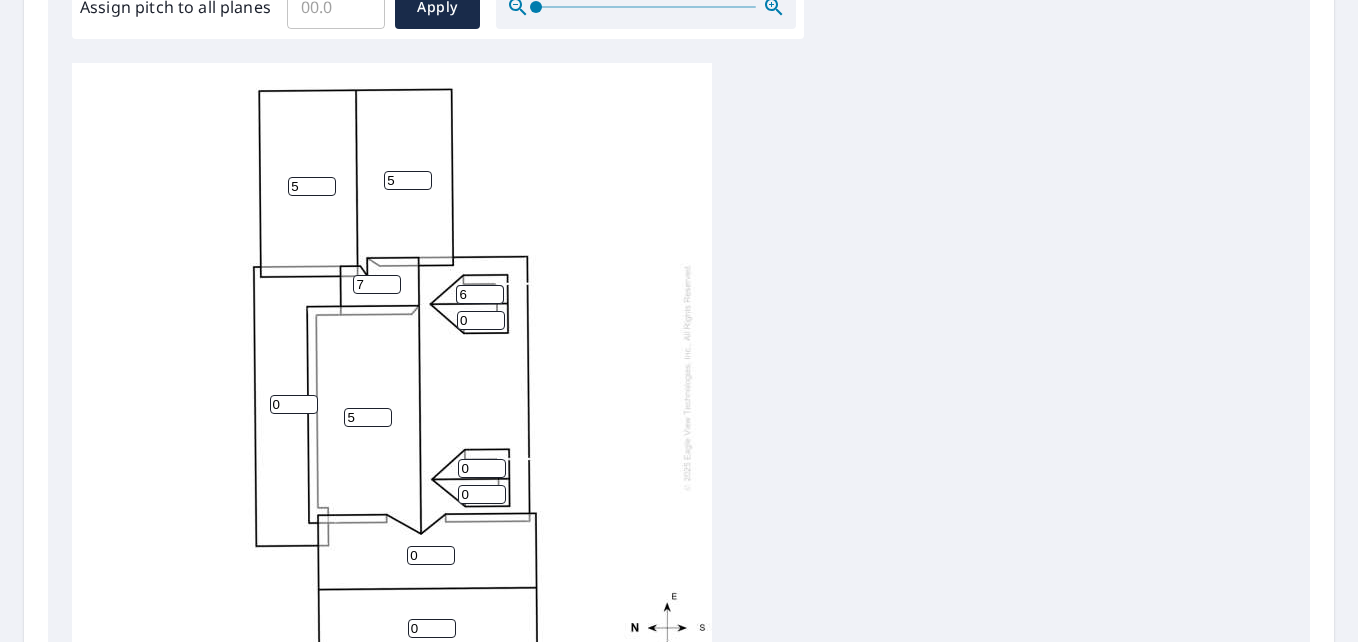 click on "6" at bounding box center [480, 294] 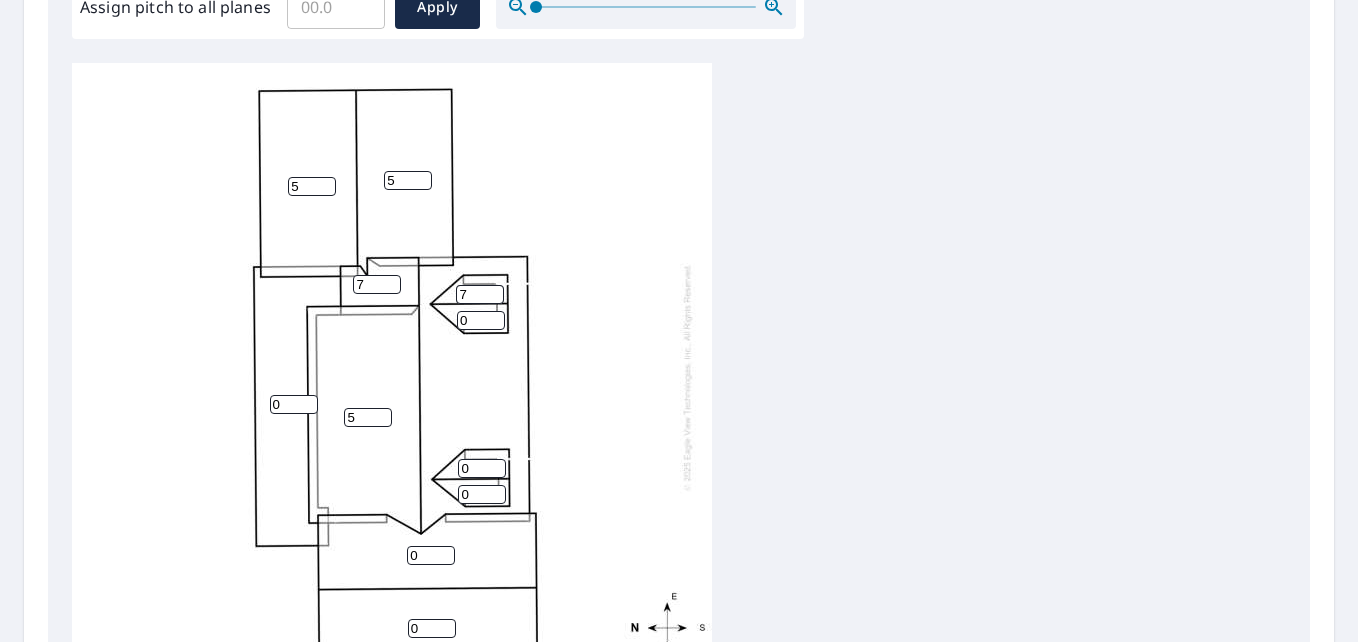 click on "7" at bounding box center [480, 294] 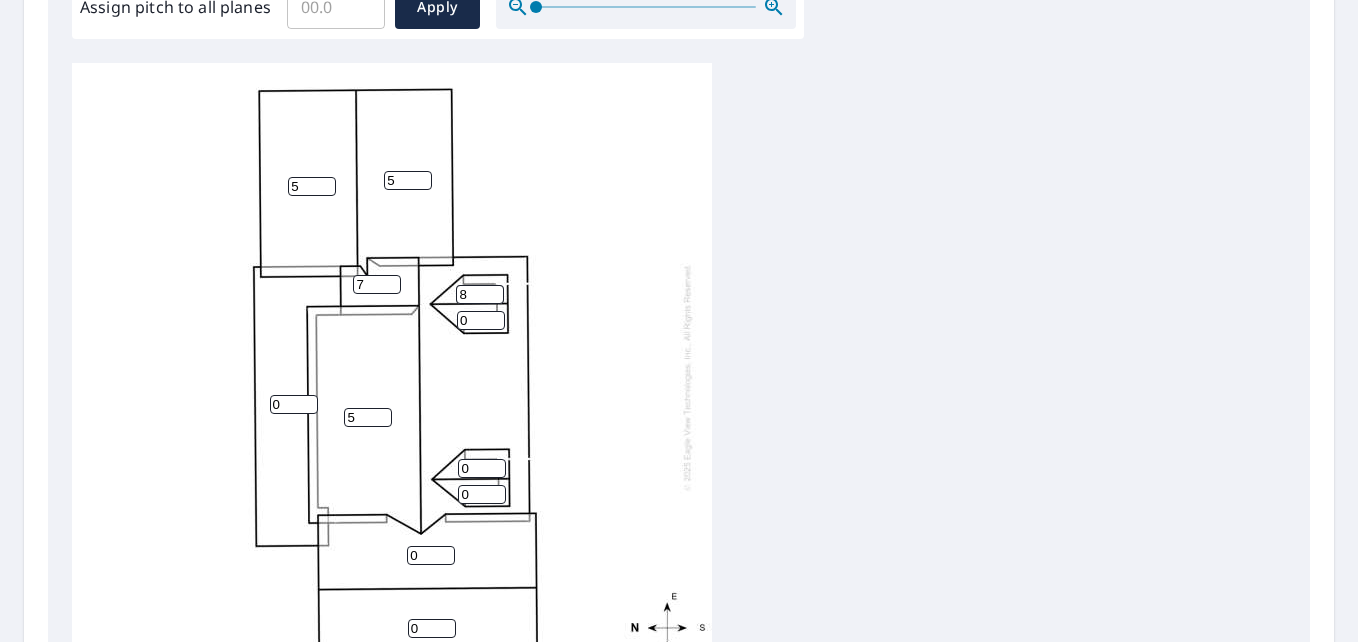 type on "8" 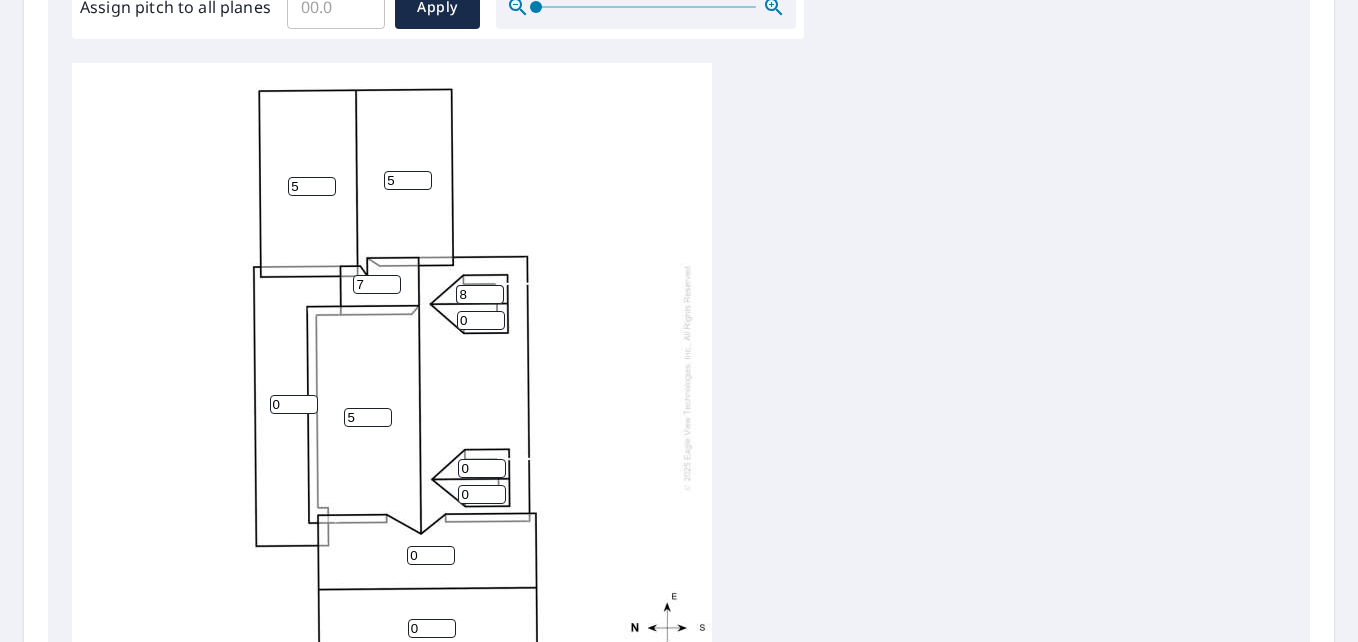 click on "8" at bounding box center [480, 294] 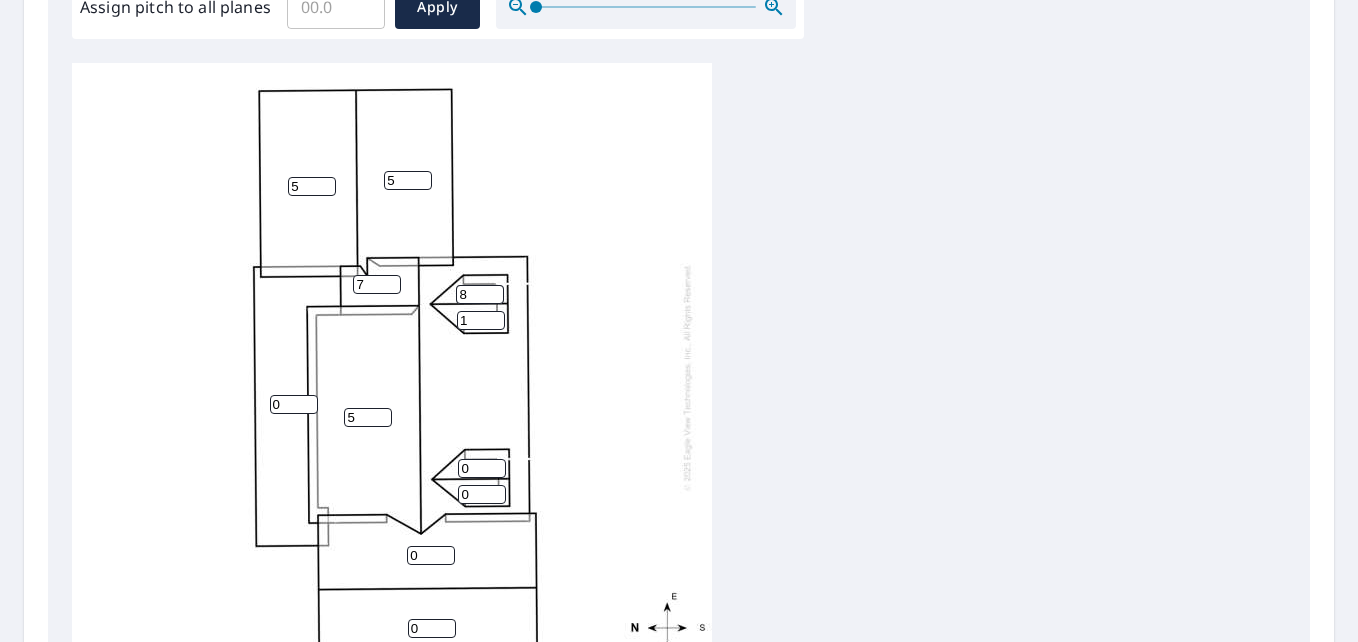 click on "1" at bounding box center (481, 320) 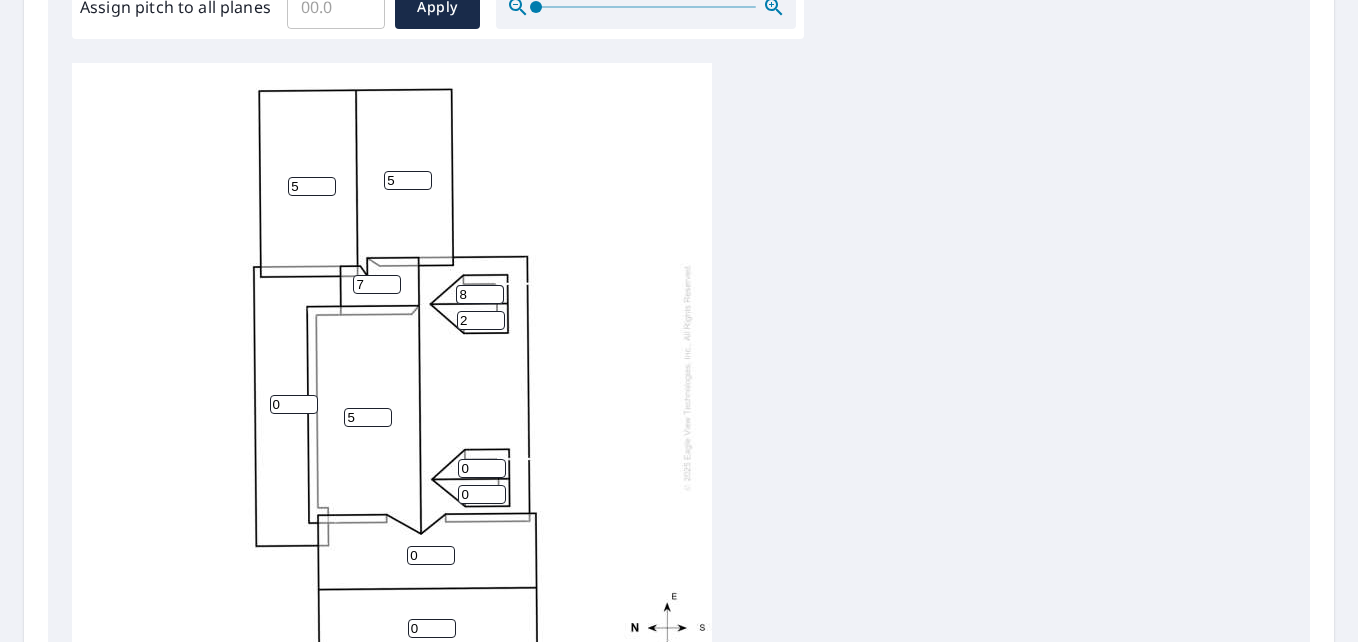 click on "2" at bounding box center [481, 320] 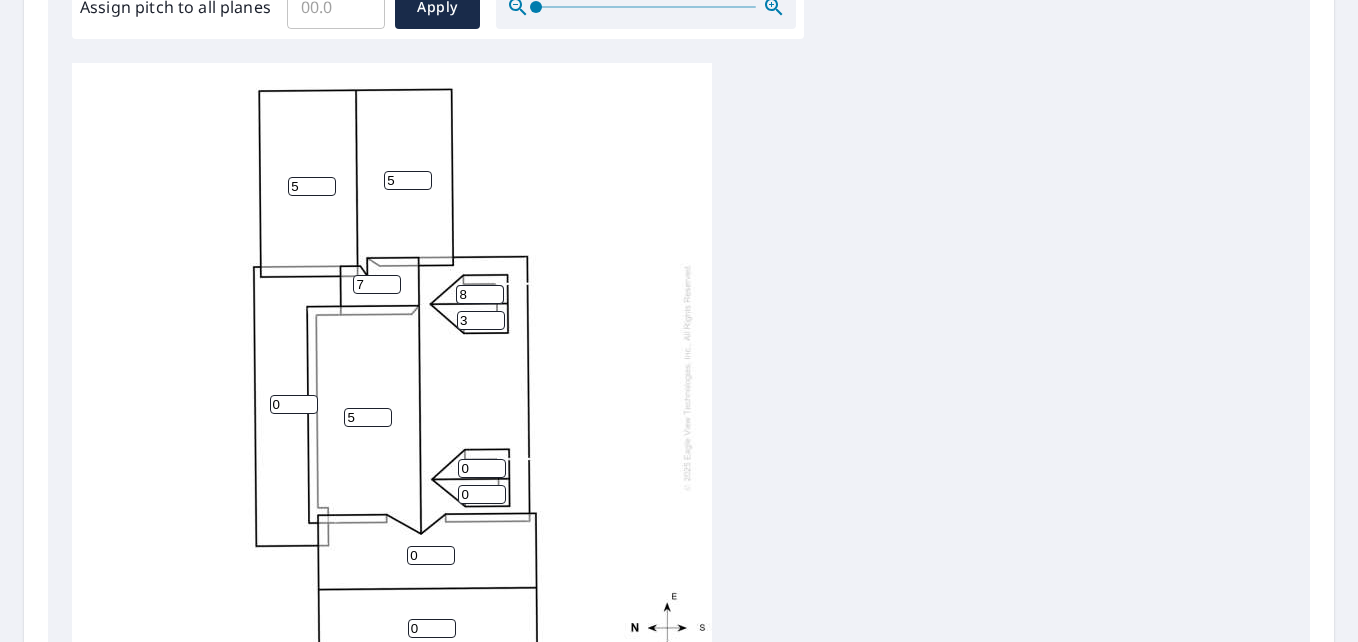 click on "3" at bounding box center [481, 320] 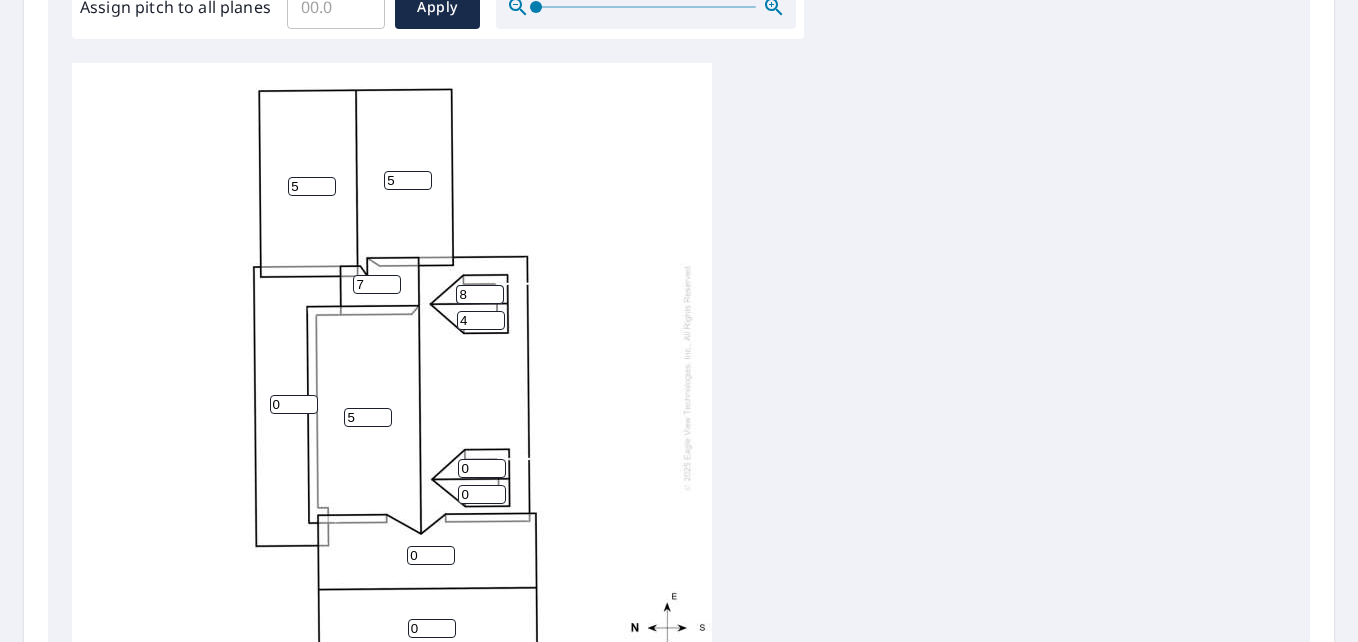 click on "4" at bounding box center [481, 320] 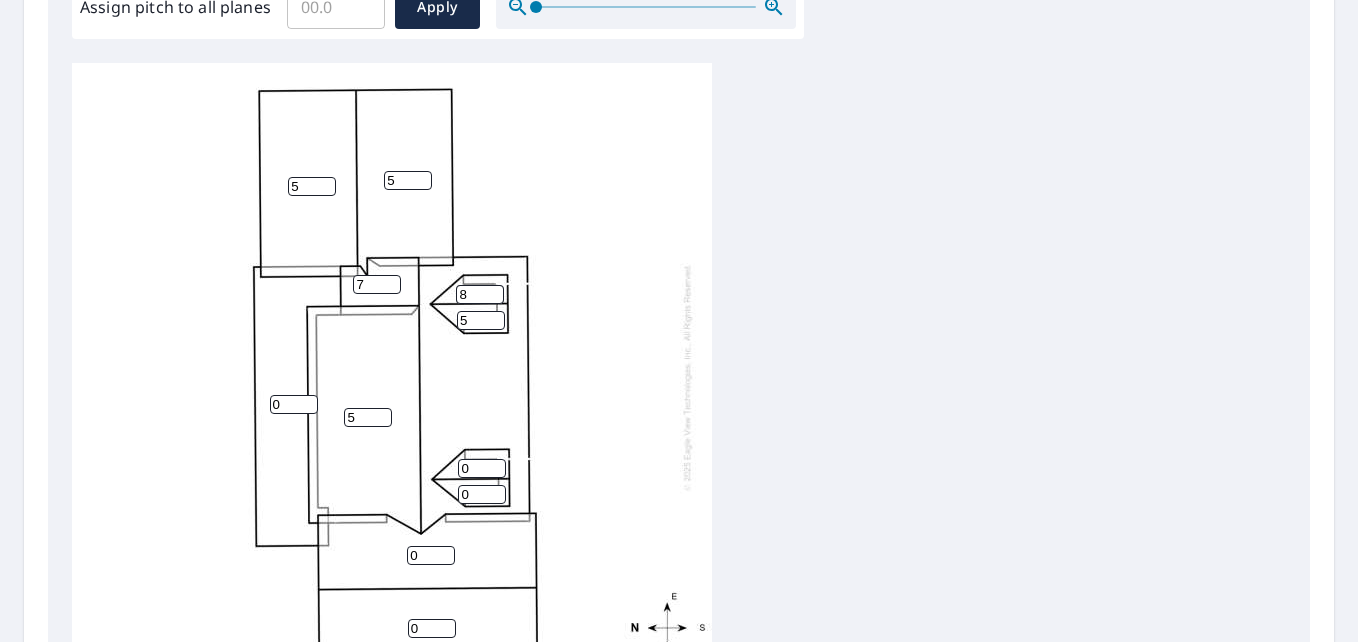 click on "5" at bounding box center (481, 320) 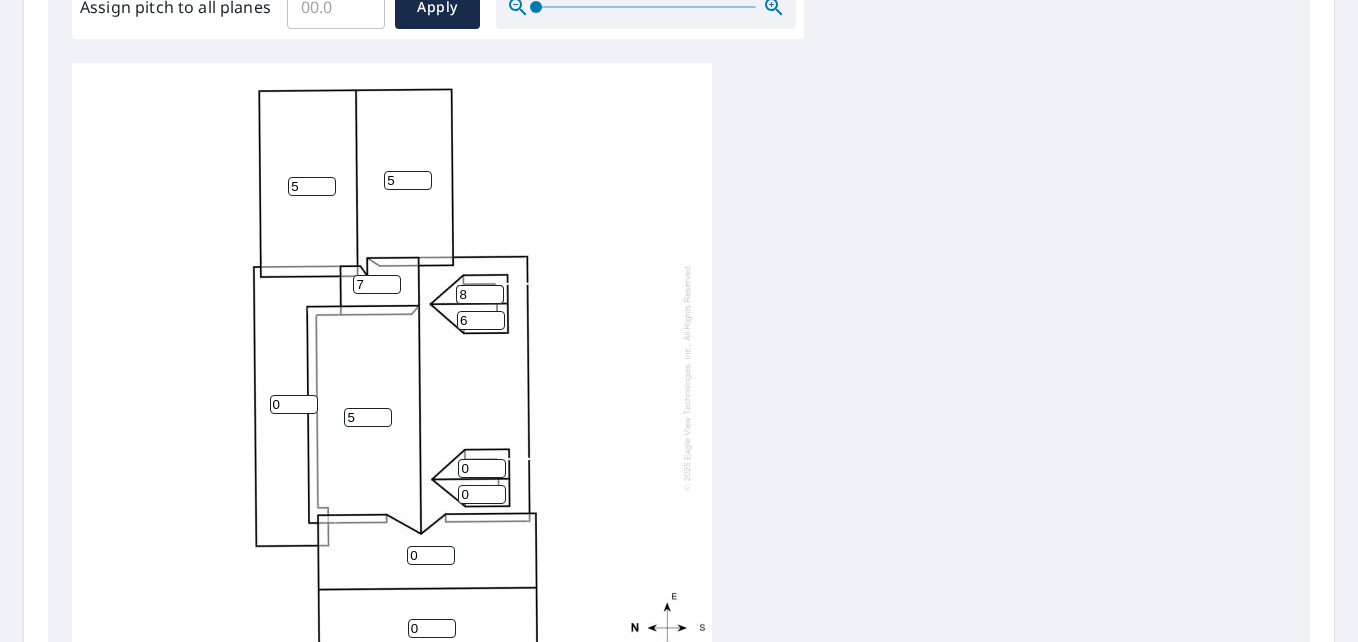 click on "6" at bounding box center (481, 320) 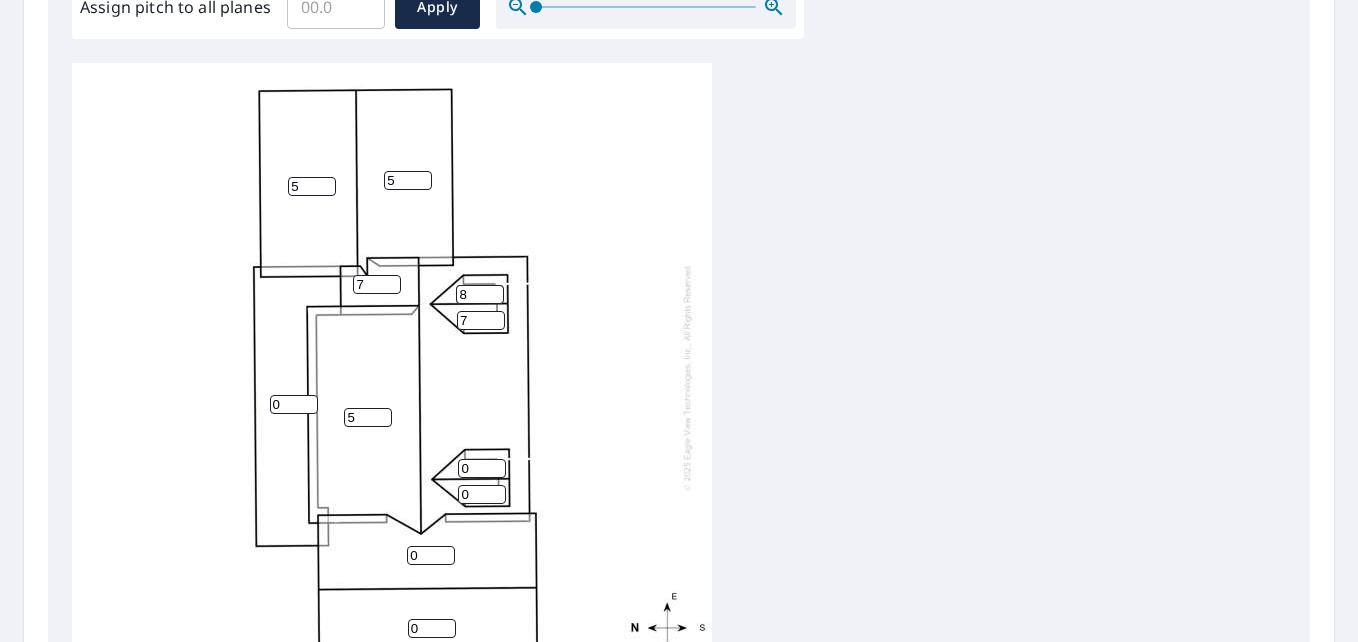 click on "7" at bounding box center (481, 320) 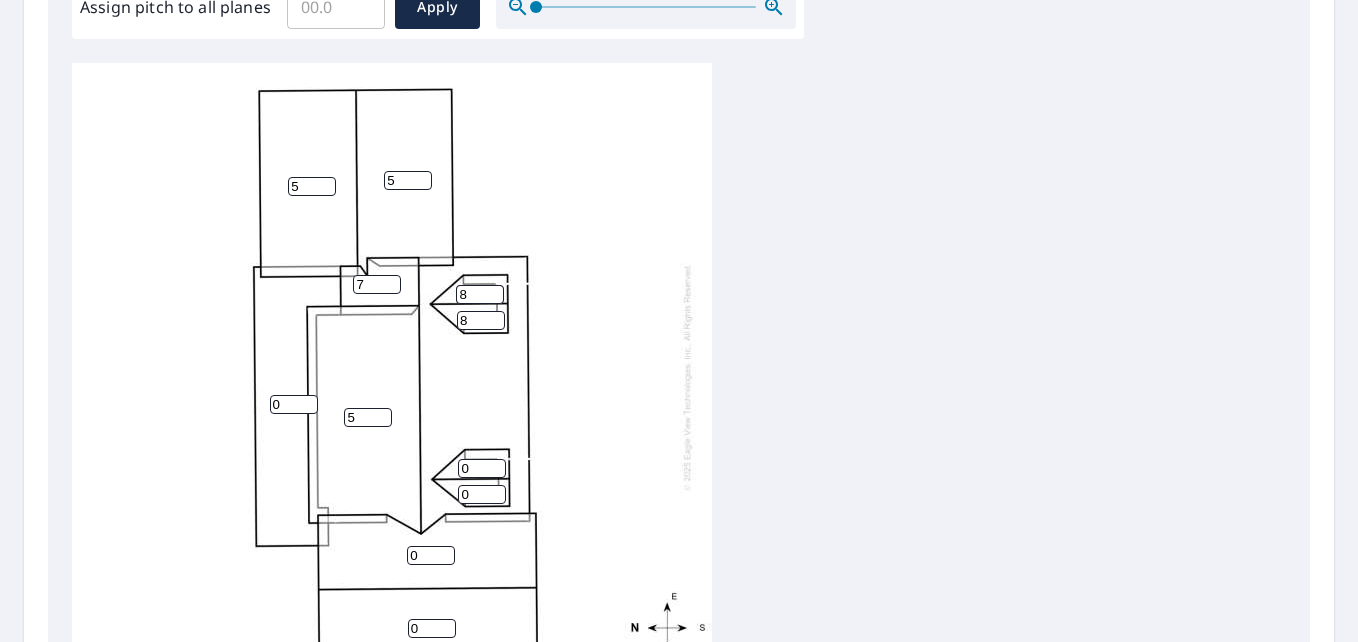 type on "8" 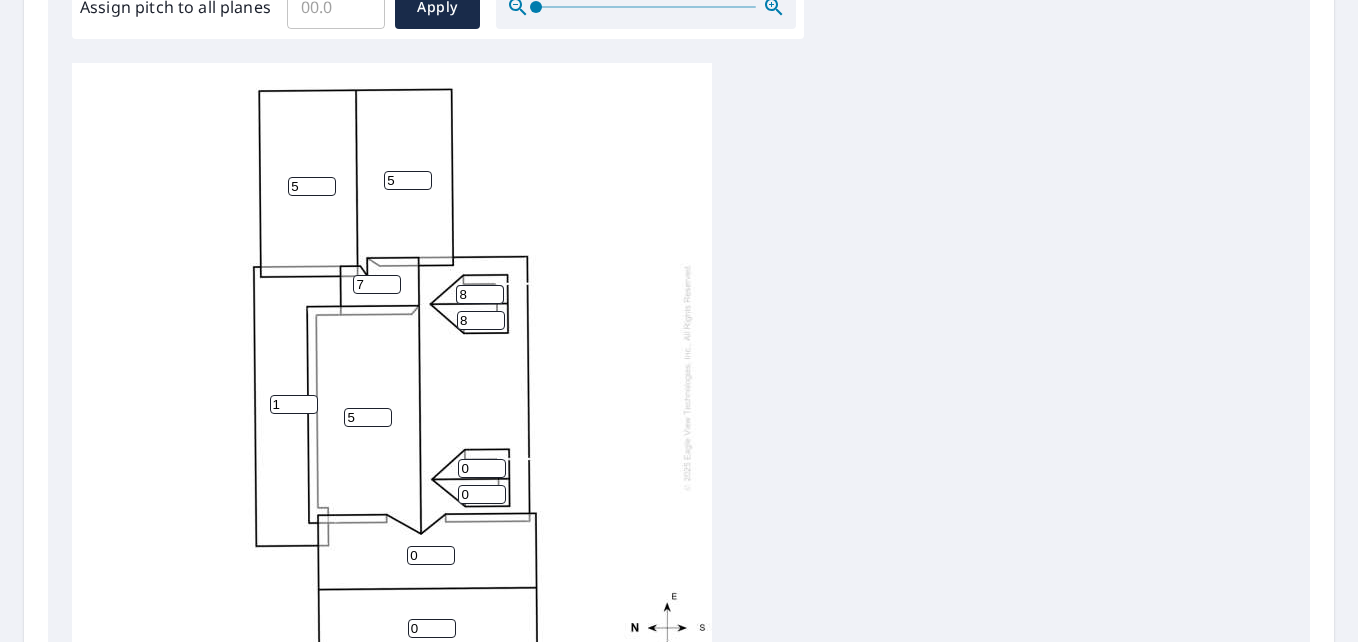 click on "1" at bounding box center (294, 404) 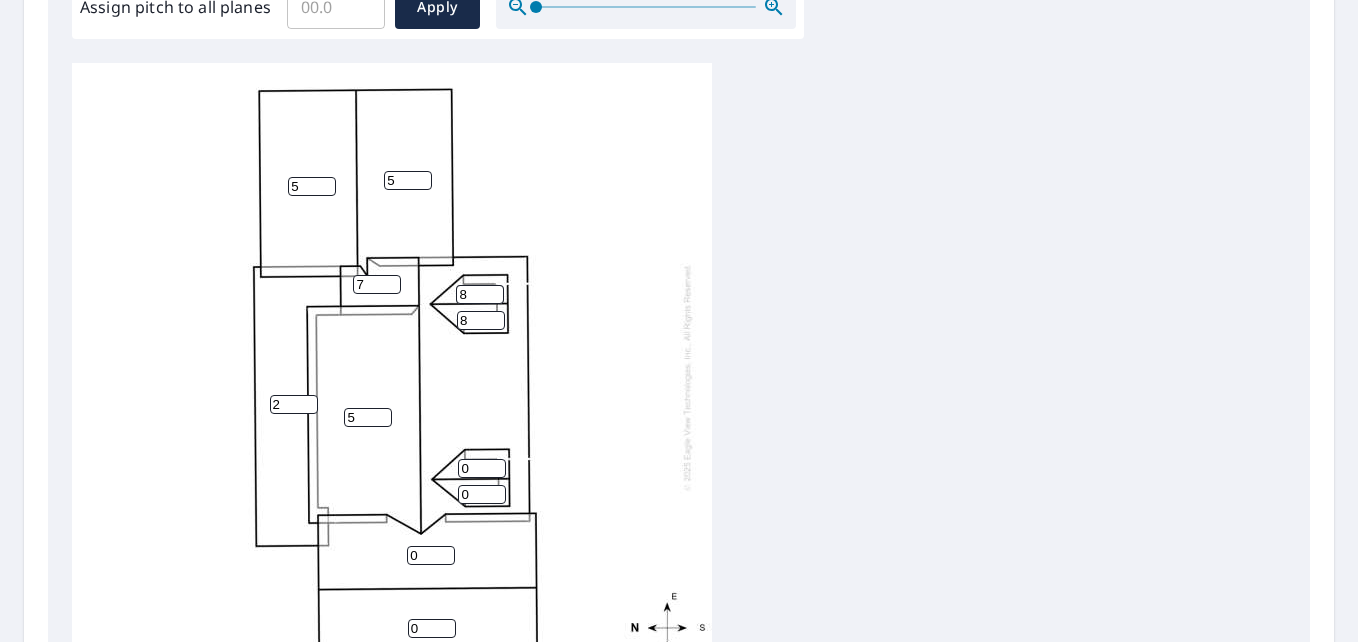 click on "2" at bounding box center [294, 404] 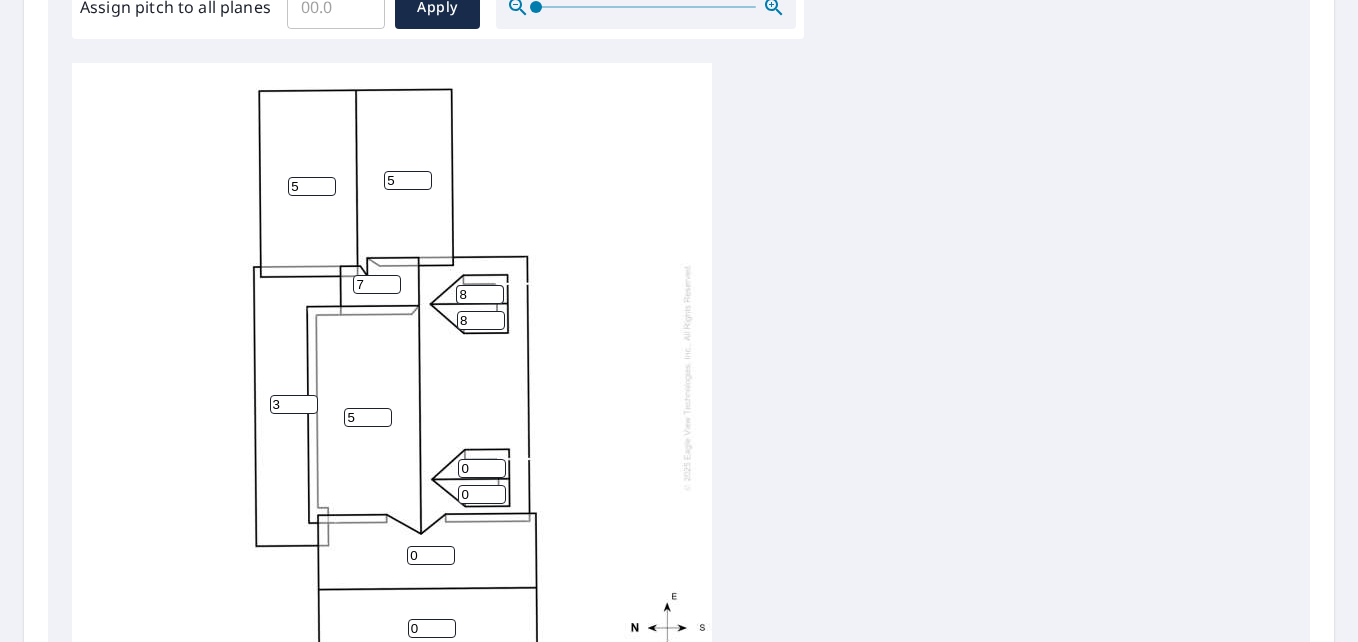 click on "3" at bounding box center (294, 404) 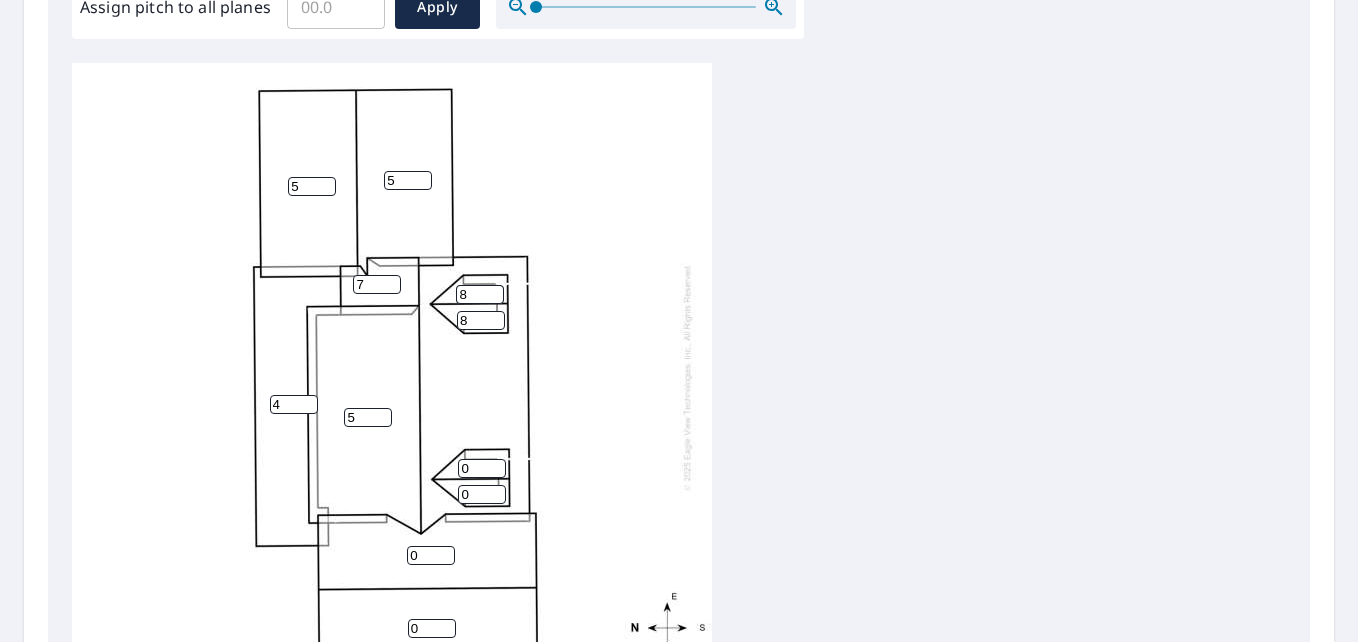 click on "4" at bounding box center (294, 404) 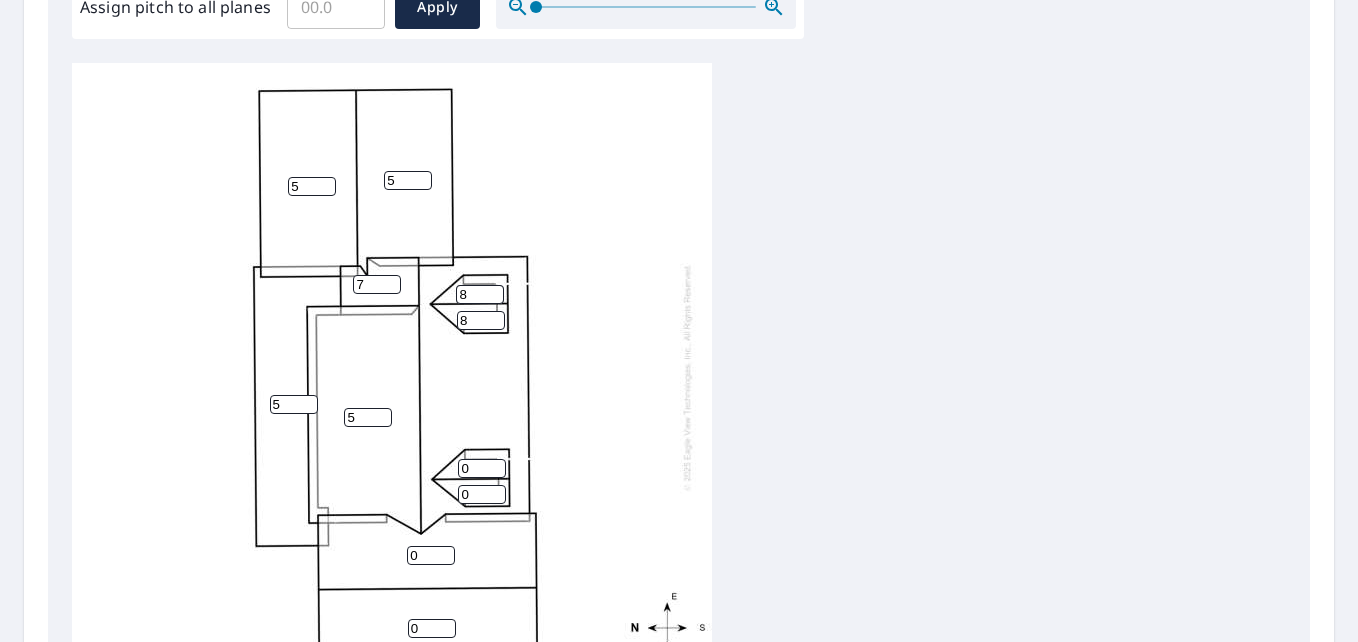 type on "5" 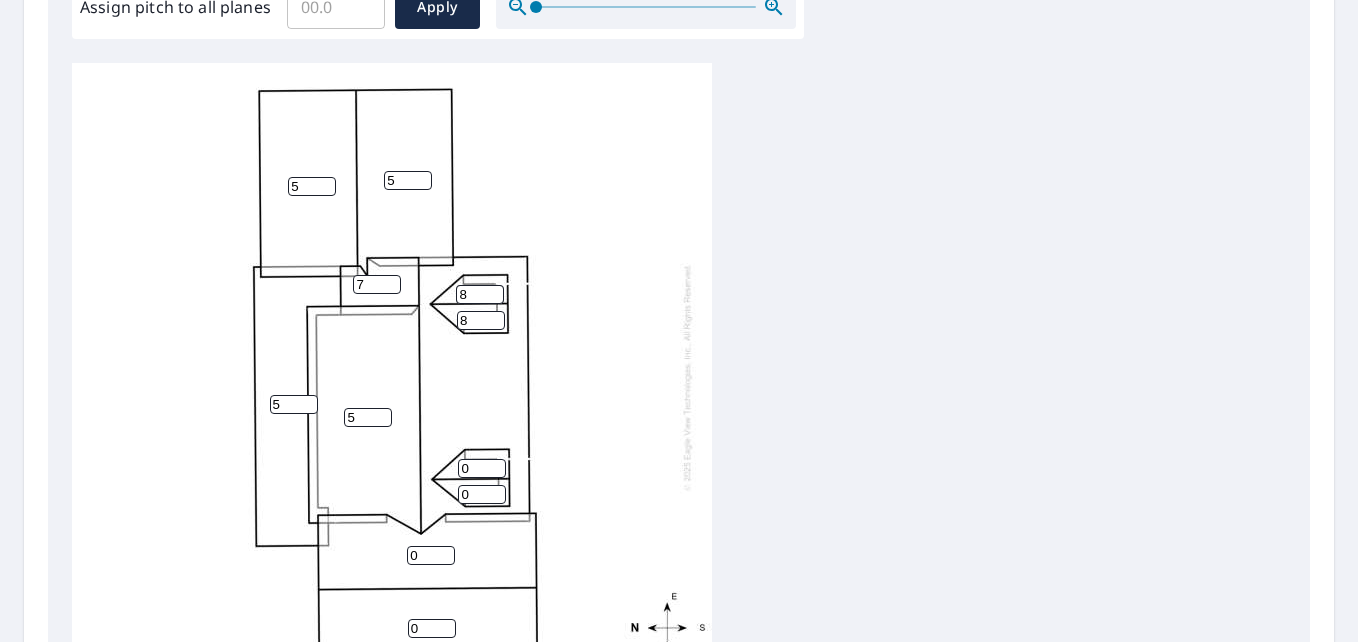click on "5" at bounding box center (294, 404) 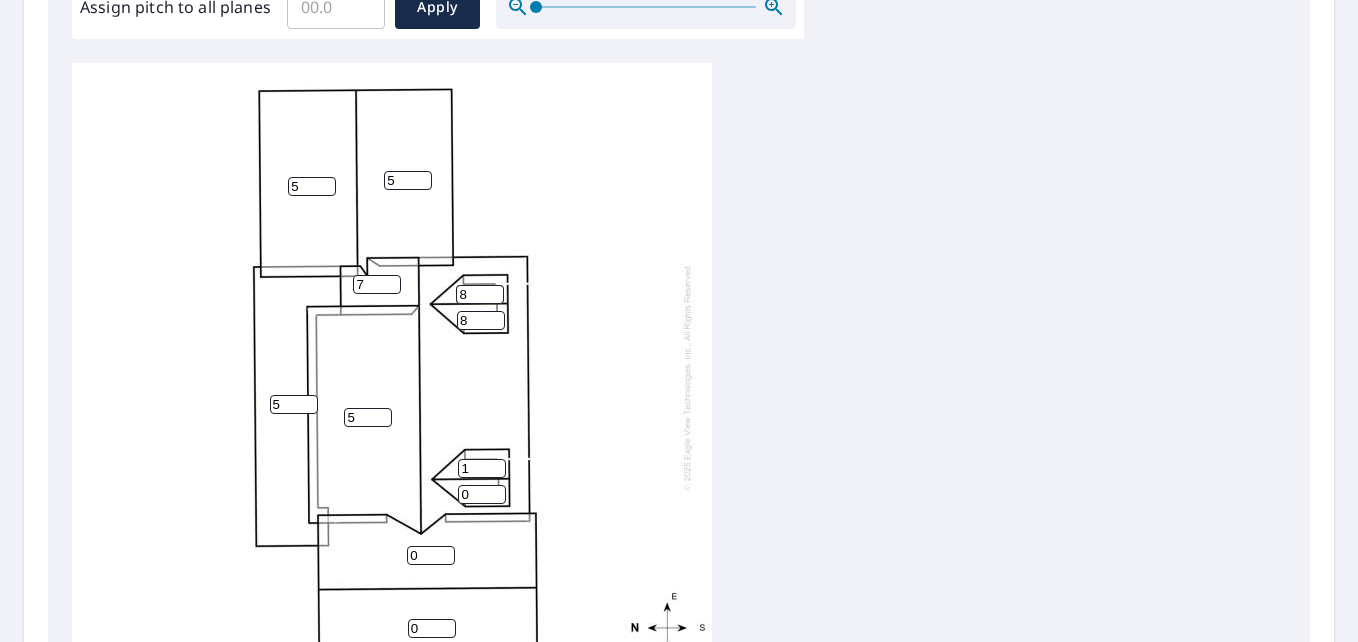 click on "1" at bounding box center (482, 468) 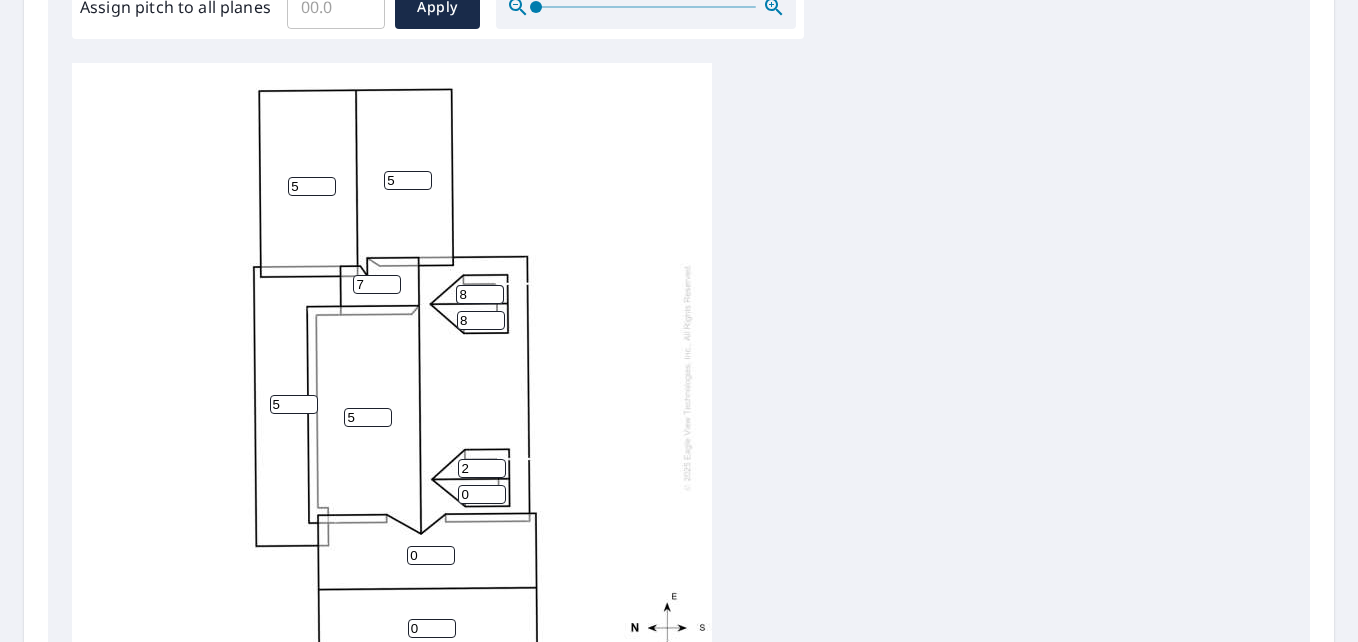 click on "2" at bounding box center (482, 468) 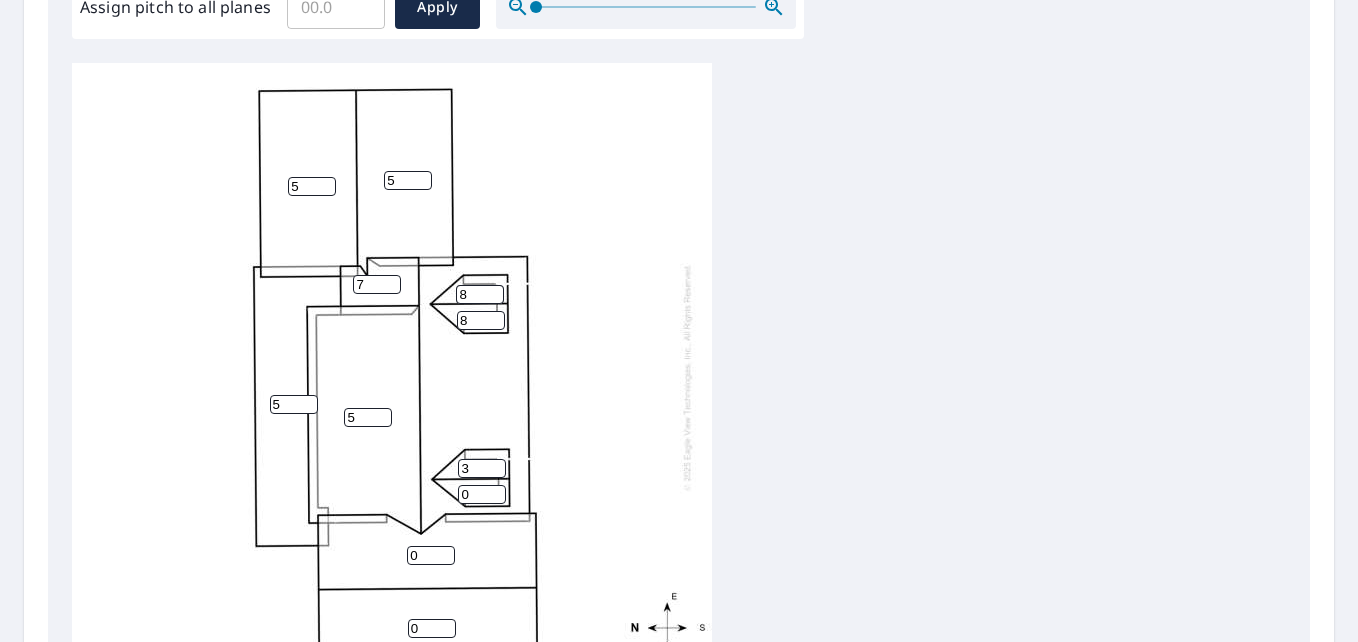 click on "3" at bounding box center (482, 468) 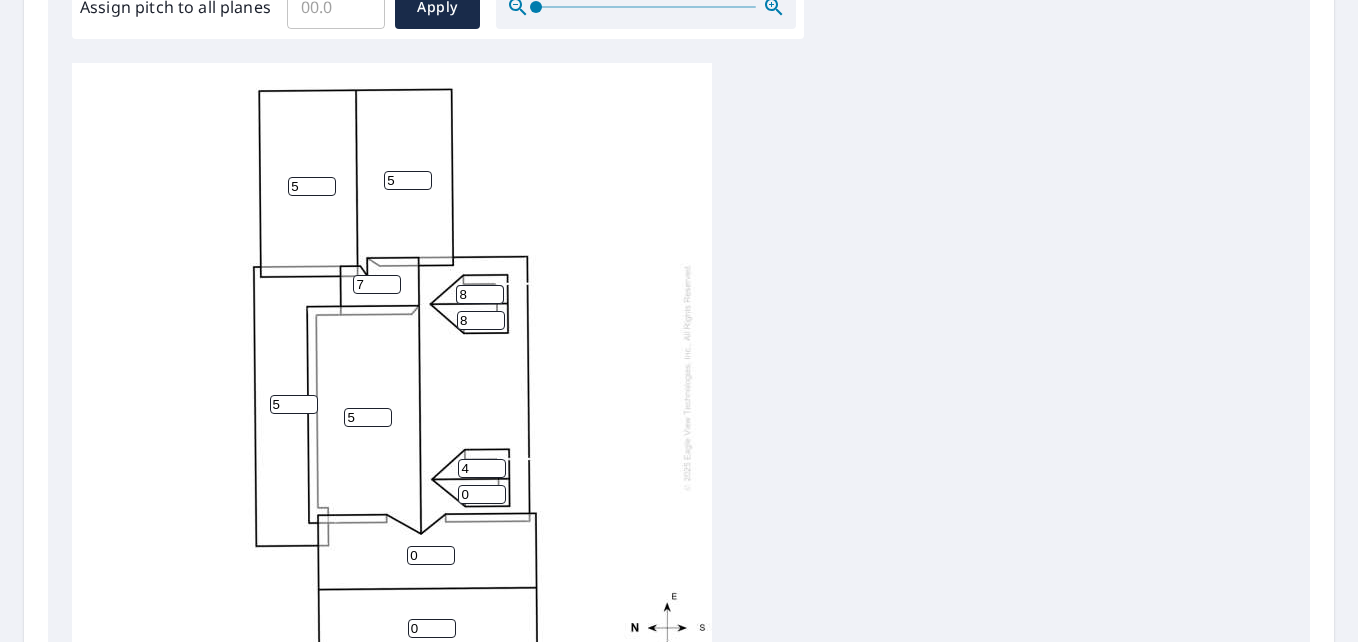 click on "4" at bounding box center [482, 468] 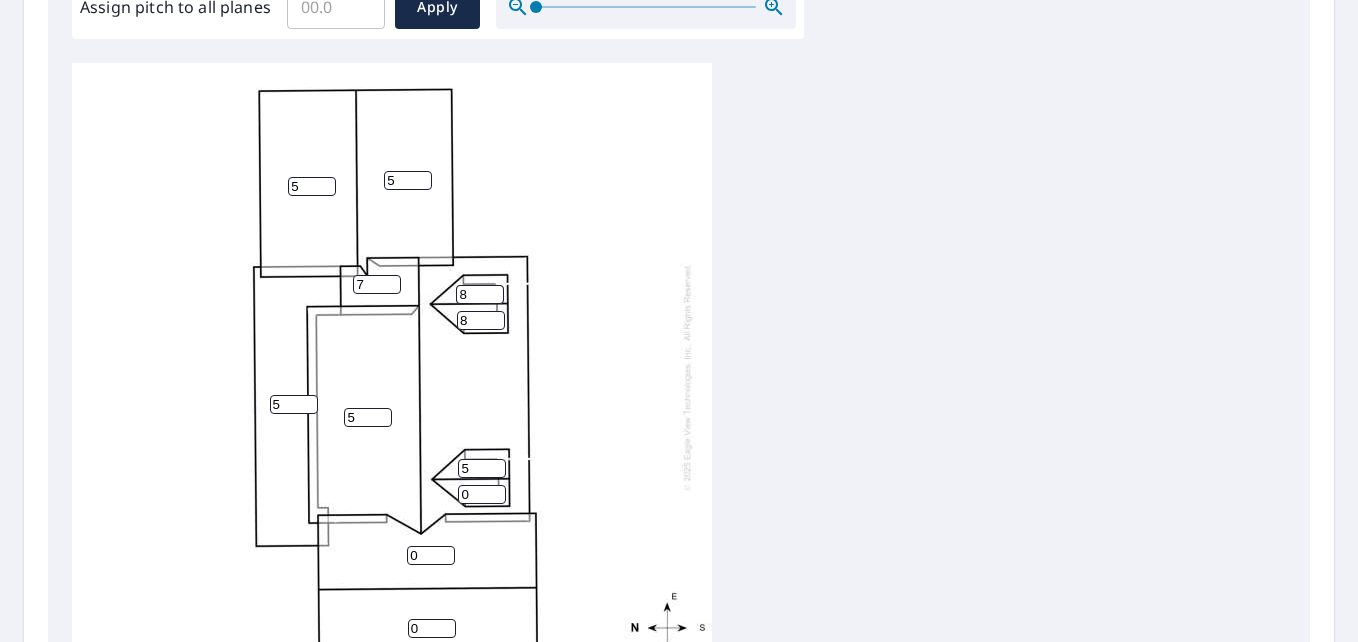 click on "5" at bounding box center [482, 468] 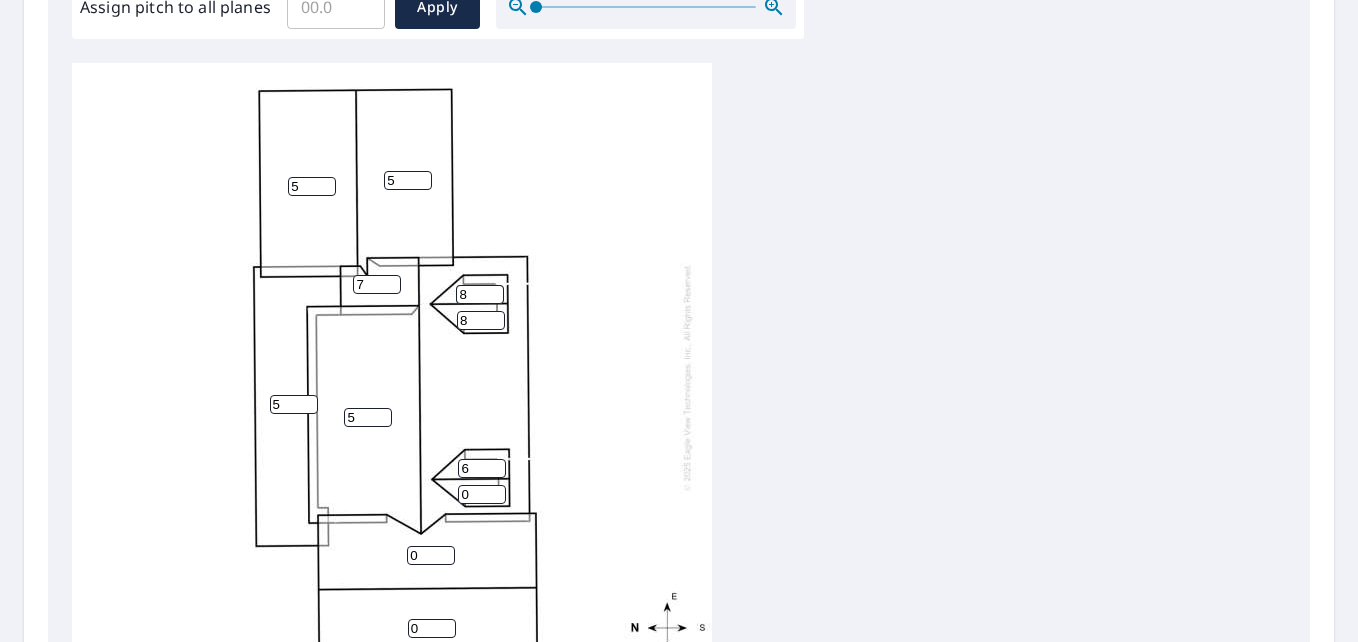 click on "6" at bounding box center (482, 468) 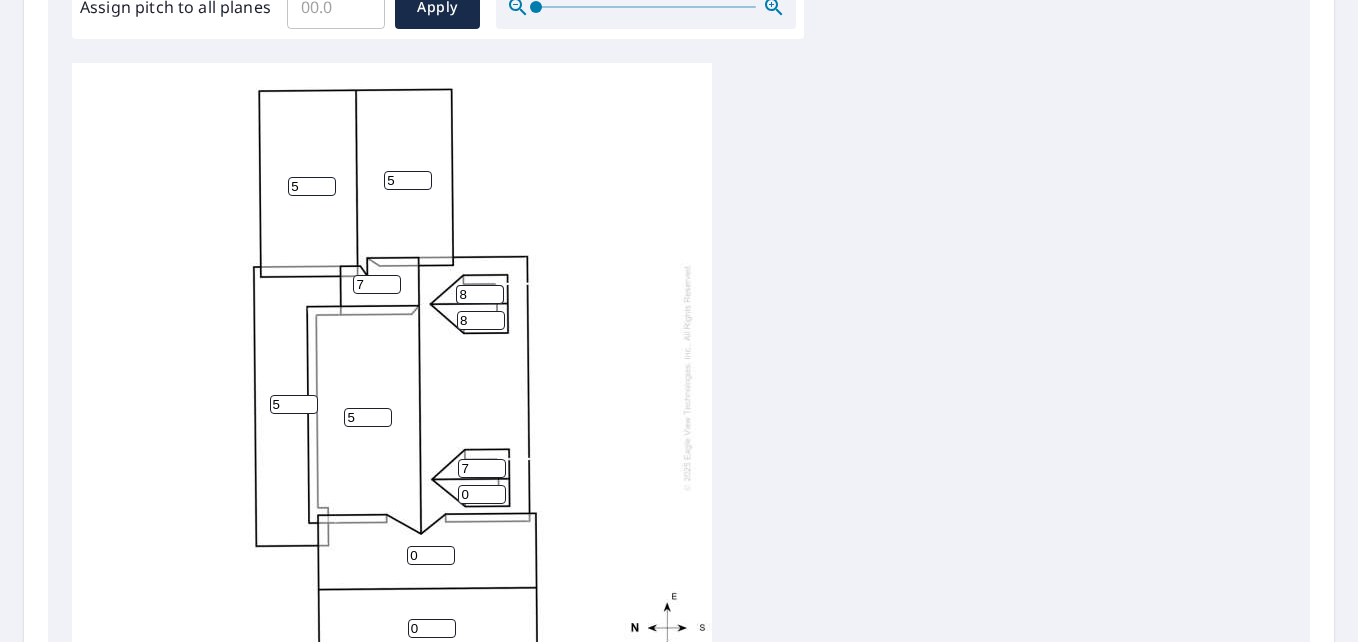 click on "7" at bounding box center (482, 468) 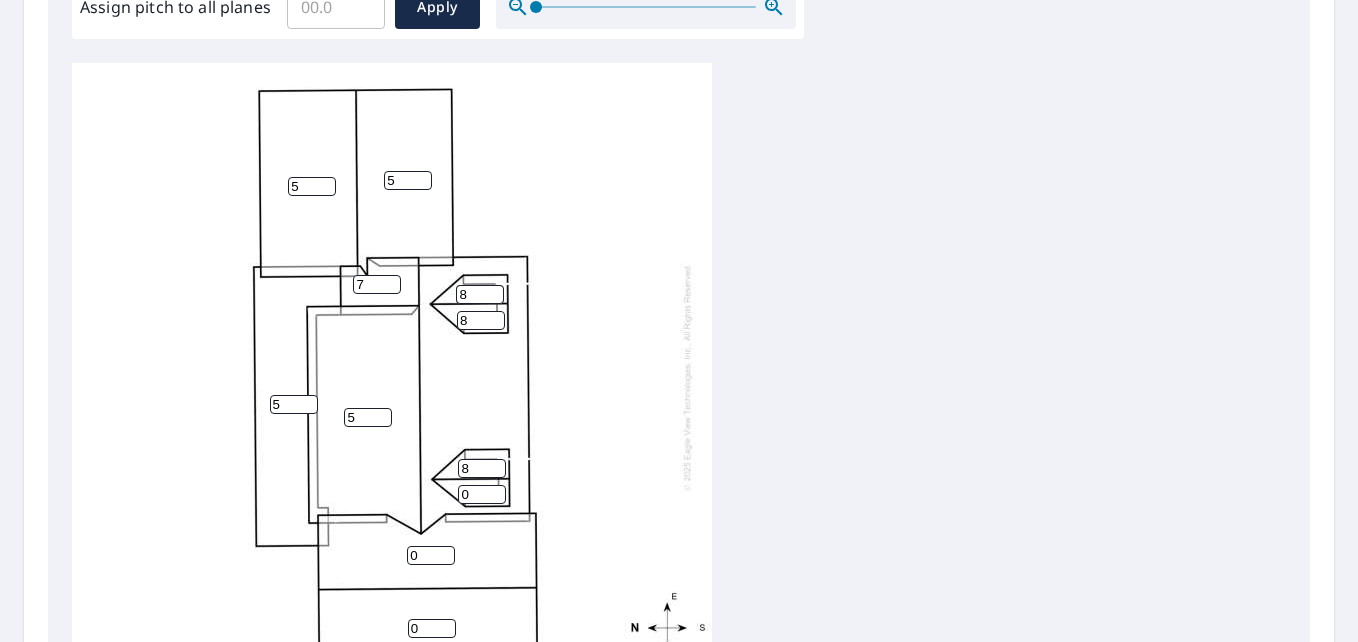 type on "8" 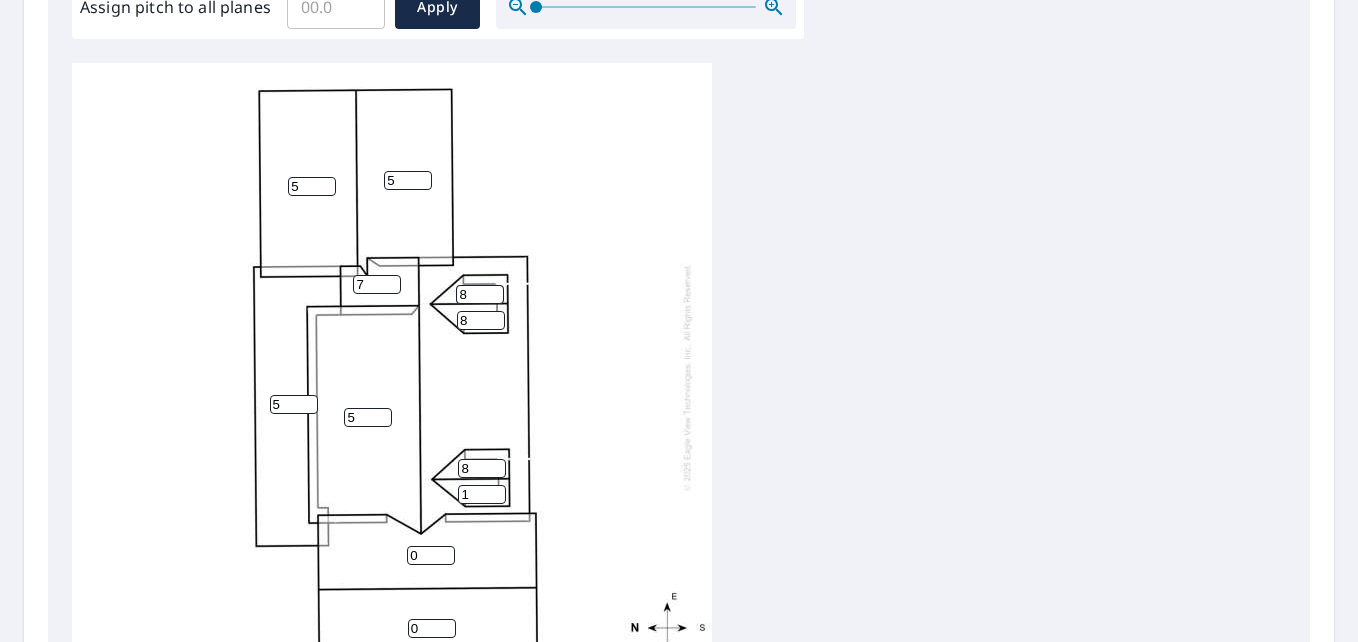 click on "1" at bounding box center [482, 494] 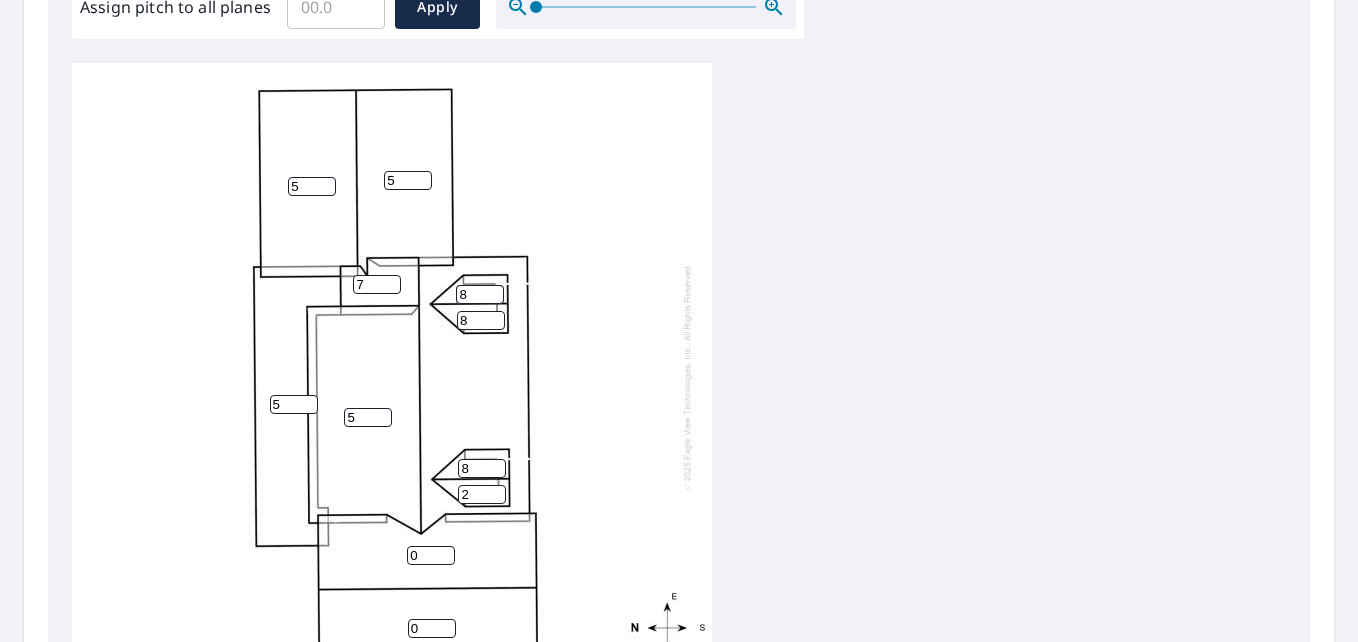 click on "2" at bounding box center [482, 494] 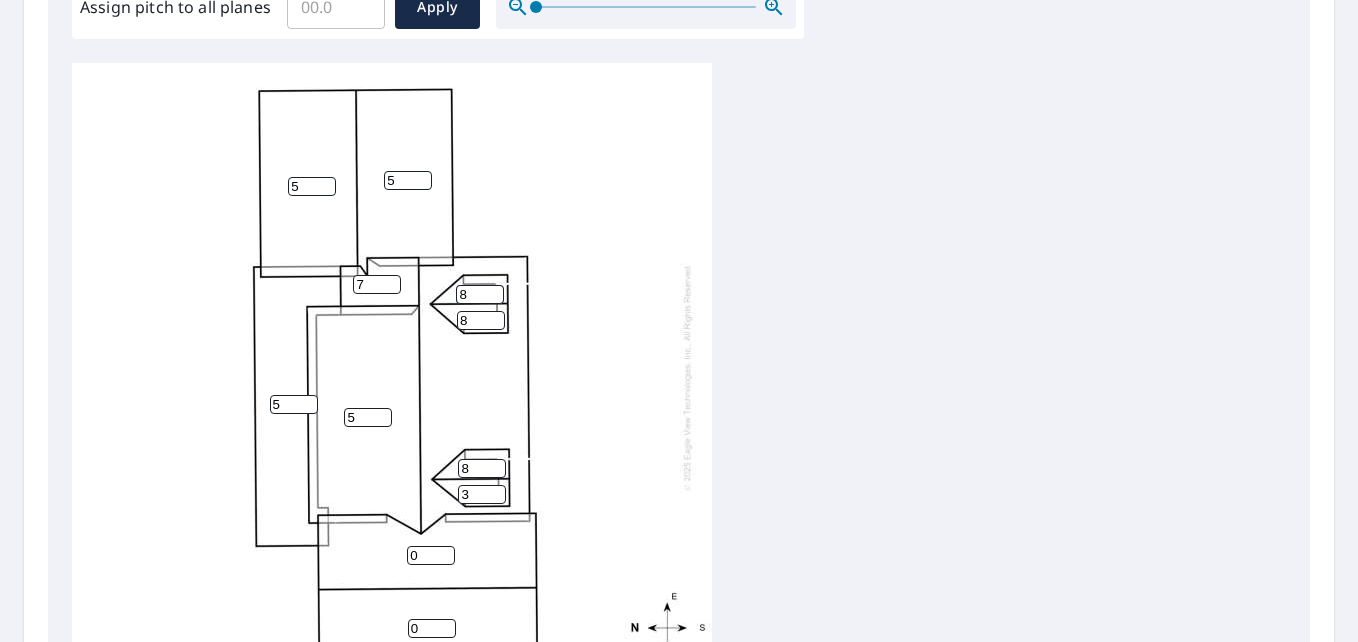 click on "3" at bounding box center [482, 494] 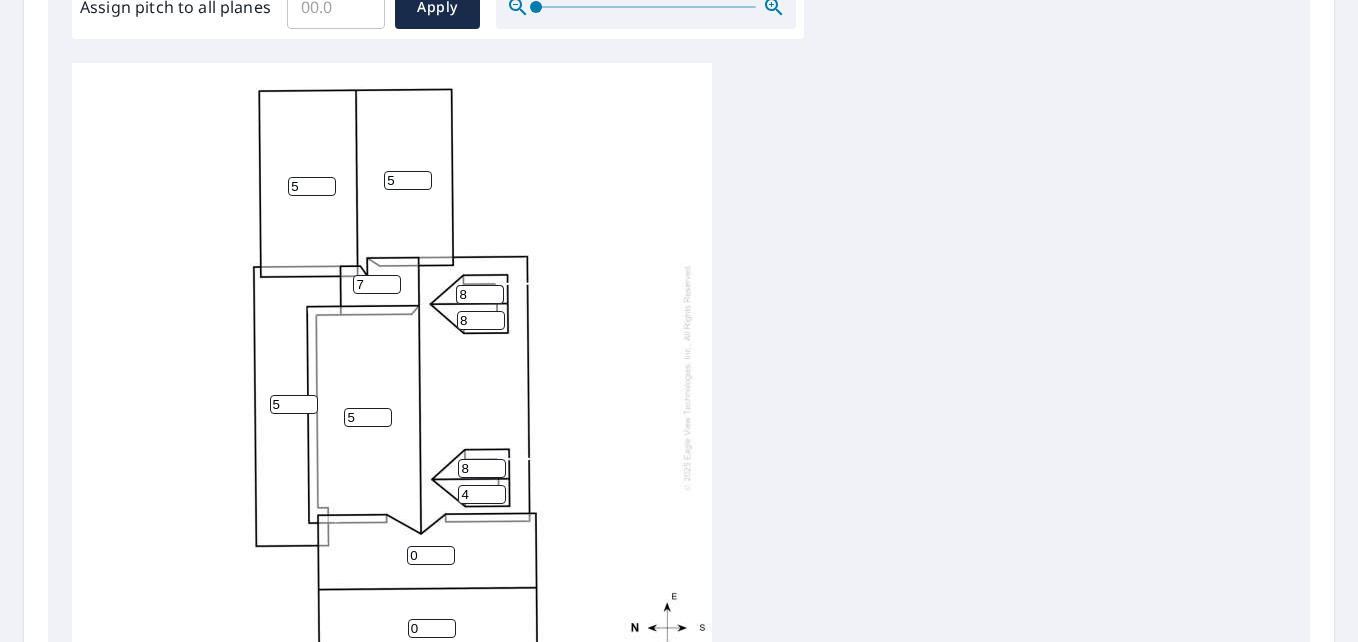 click on "4" at bounding box center (482, 494) 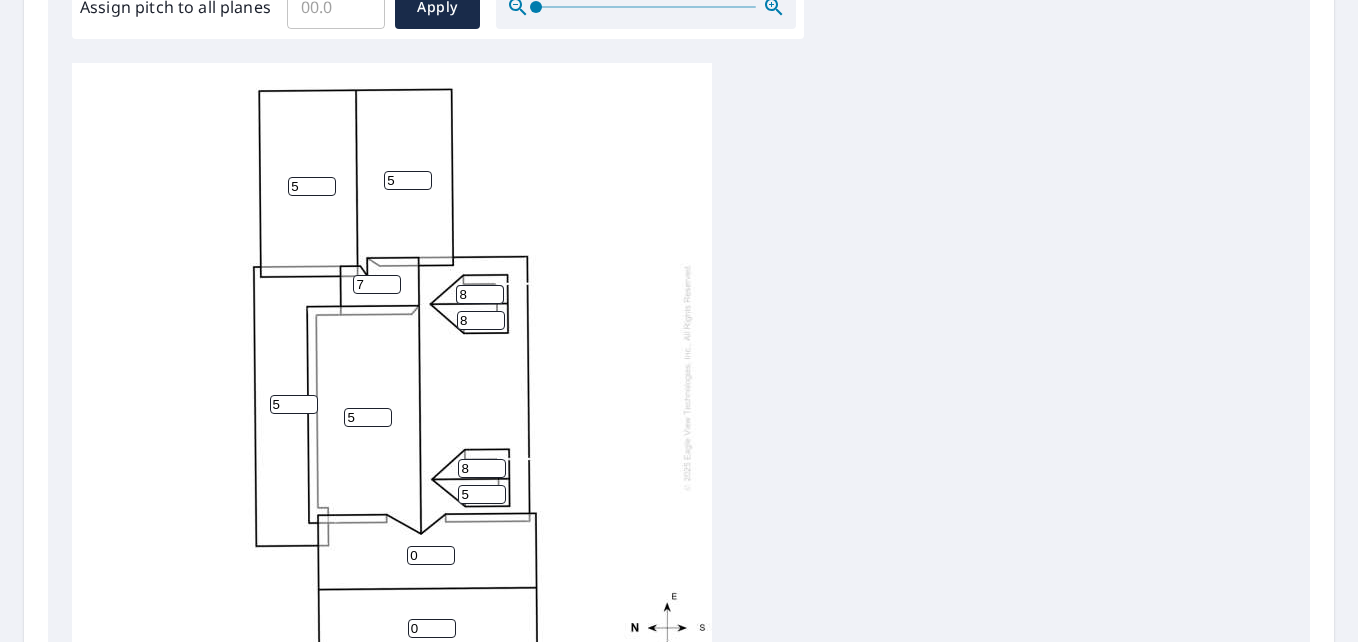 click on "5" at bounding box center (482, 494) 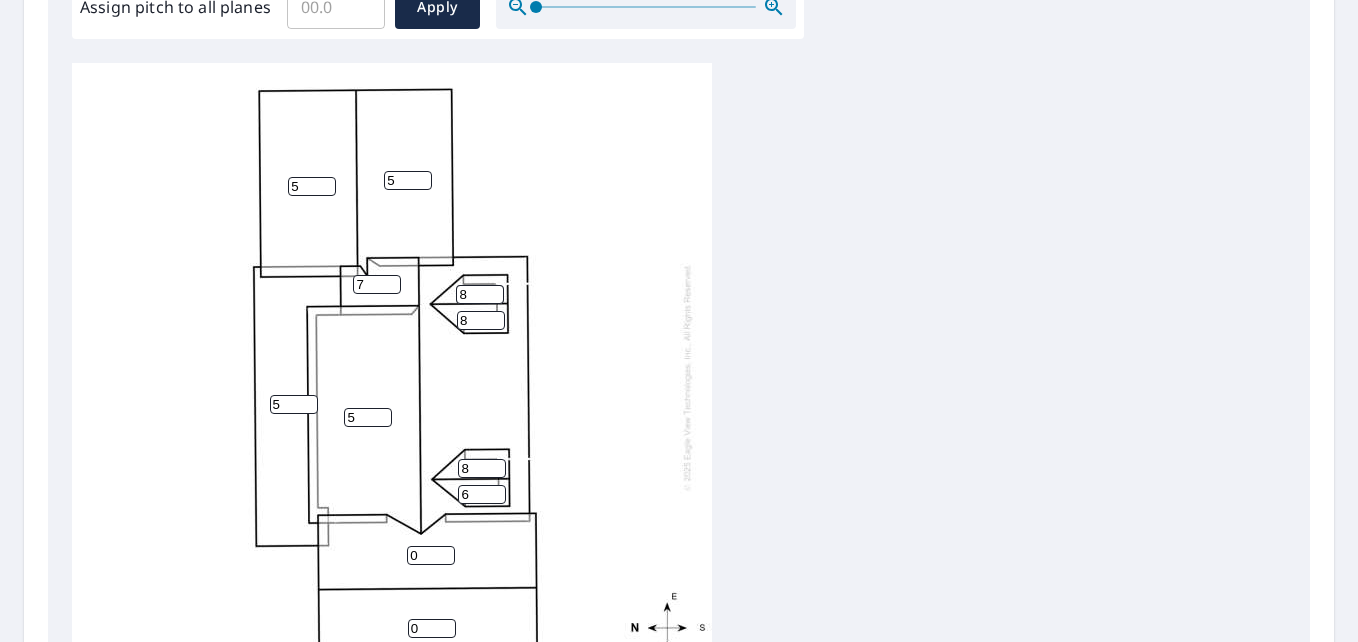 click on "6" at bounding box center [482, 494] 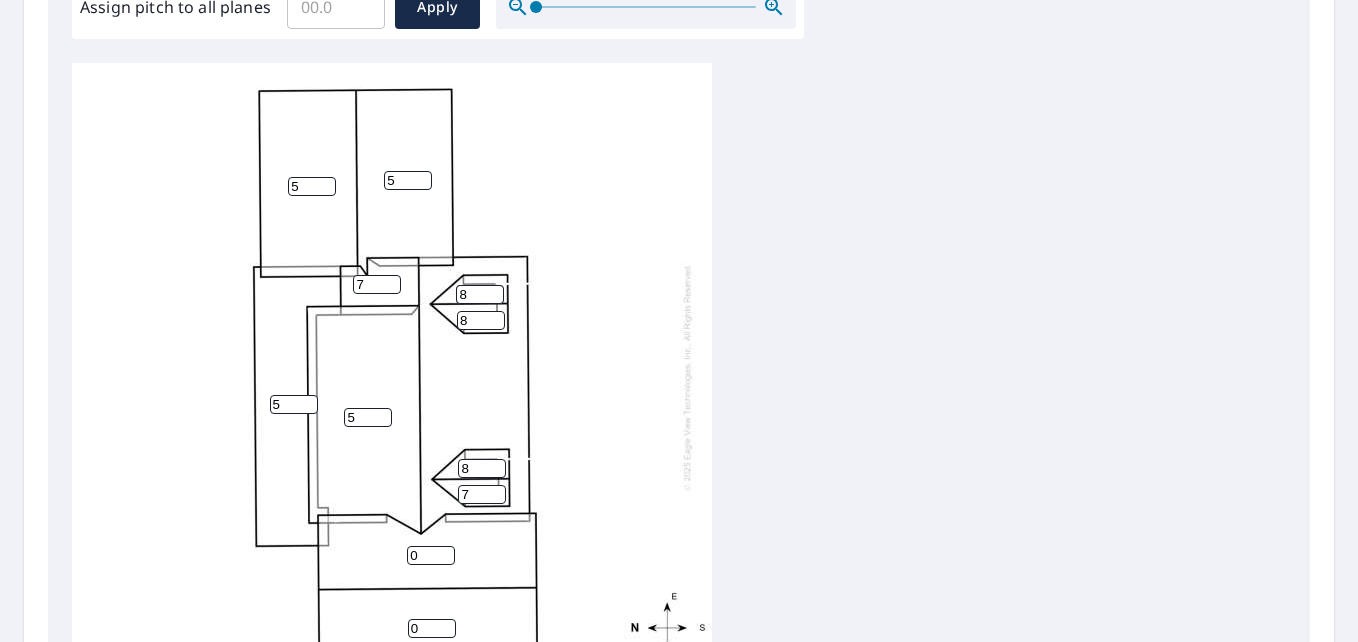 click on "7" at bounding box center (482, 494) 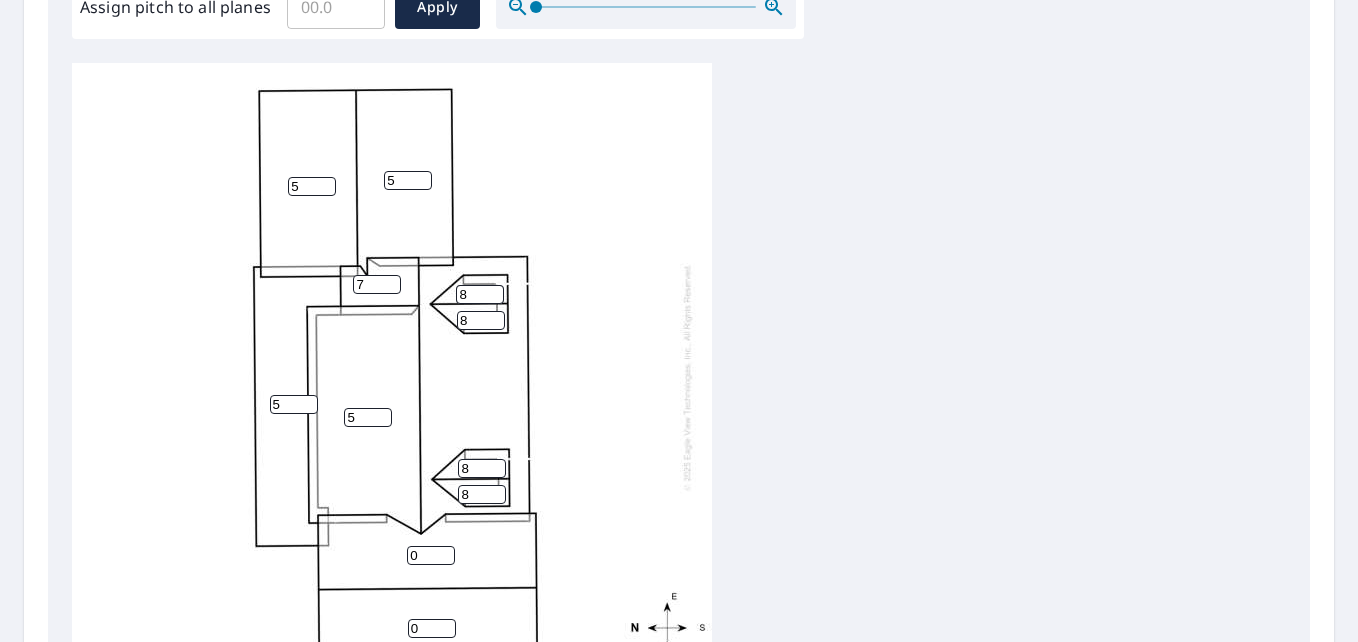 click on "8" at bounding box center (482, 494) 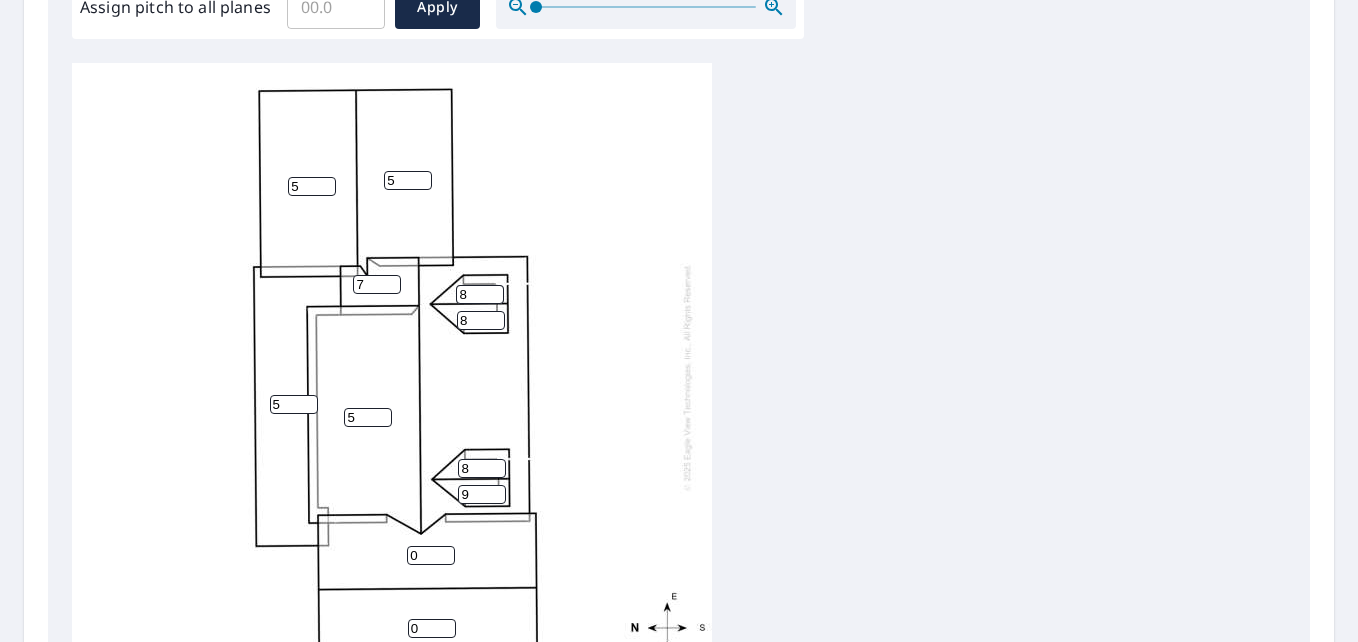 click on "9" at bounding box center (482, 494) 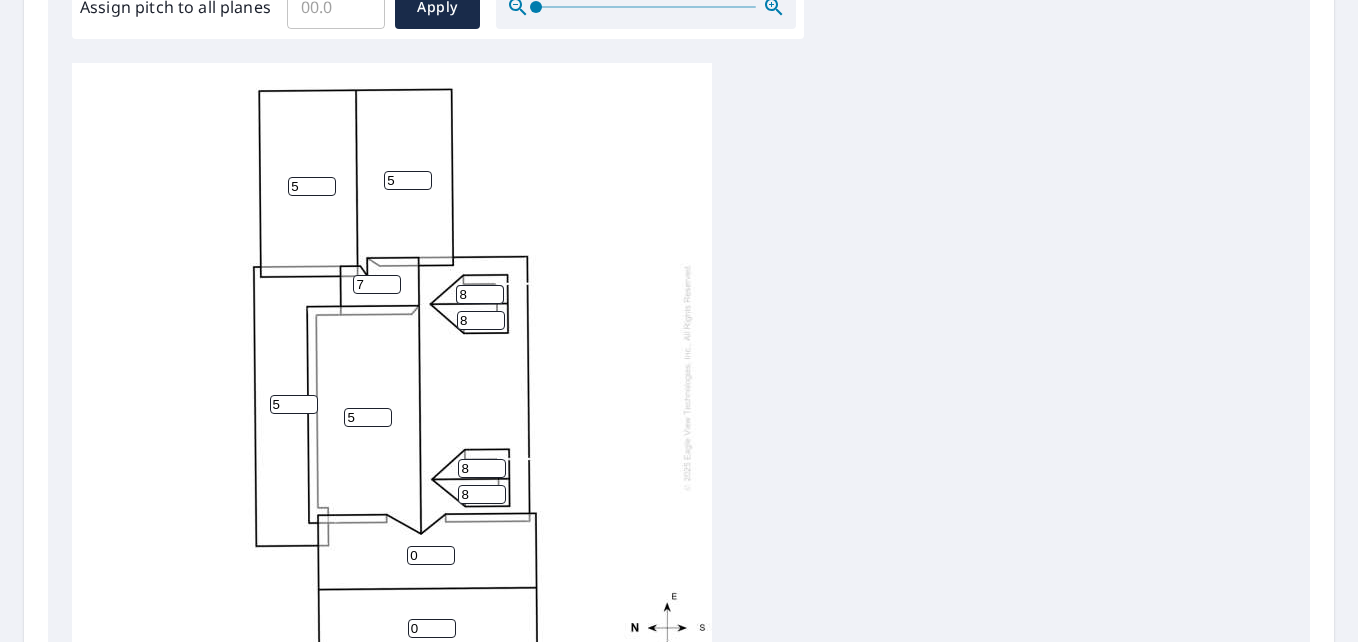 type on "8" 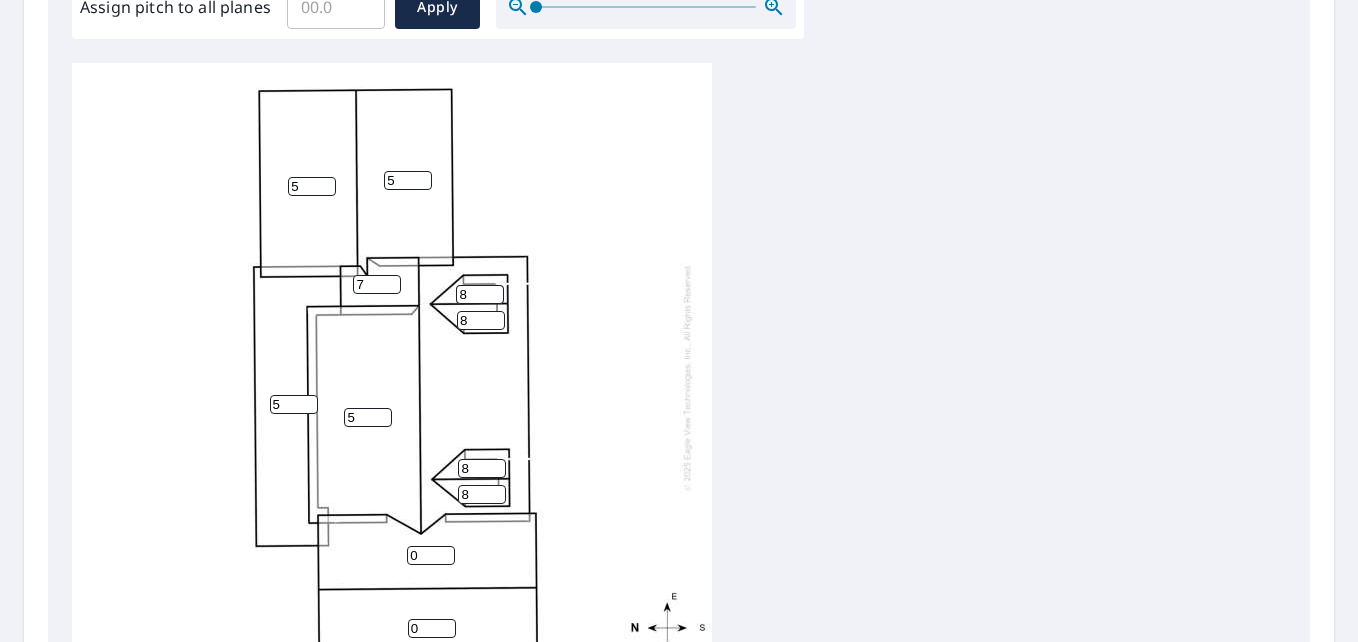 click on "8" at bounding box center [482, 494] 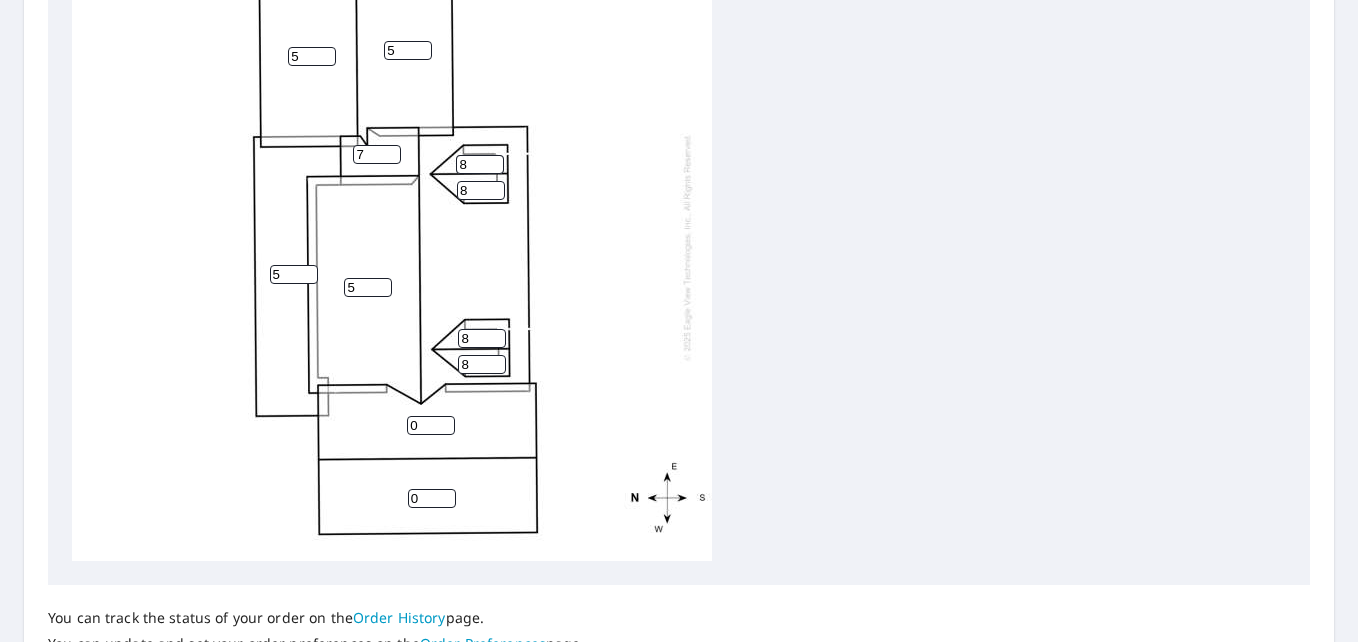 scroll, scrollTop: 800, scrollLeft: 0, axis: vertical 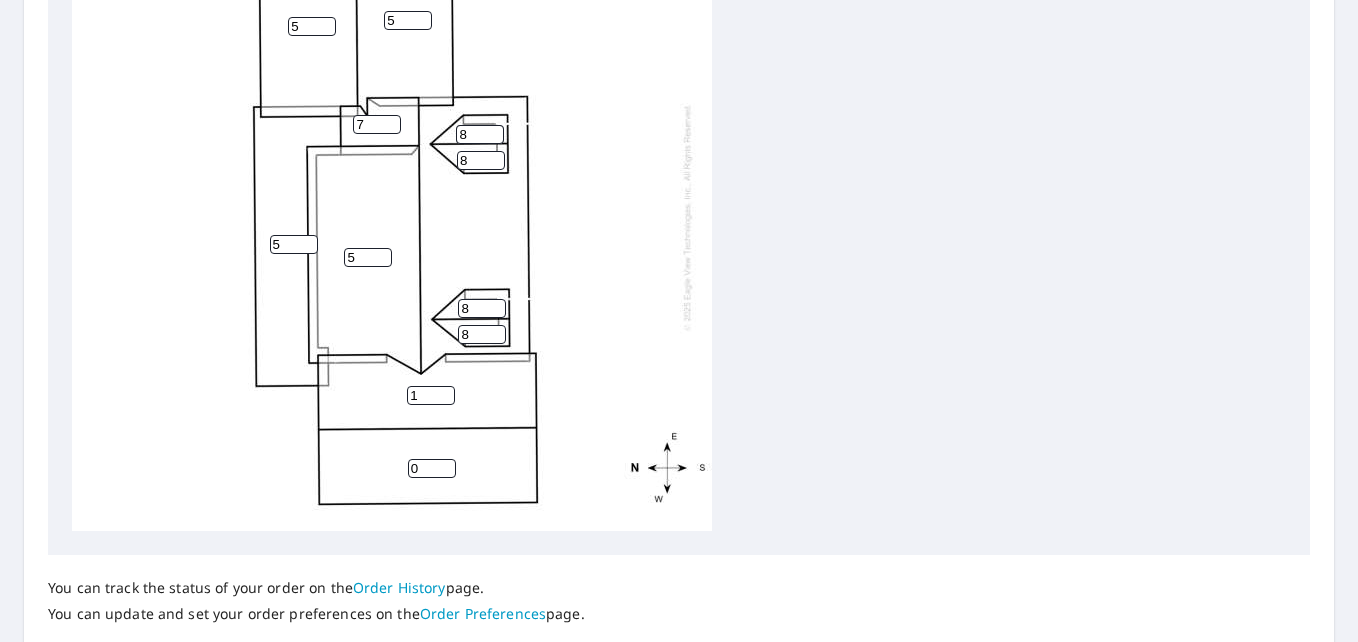 click on "1" at bounding box center (431, 395) 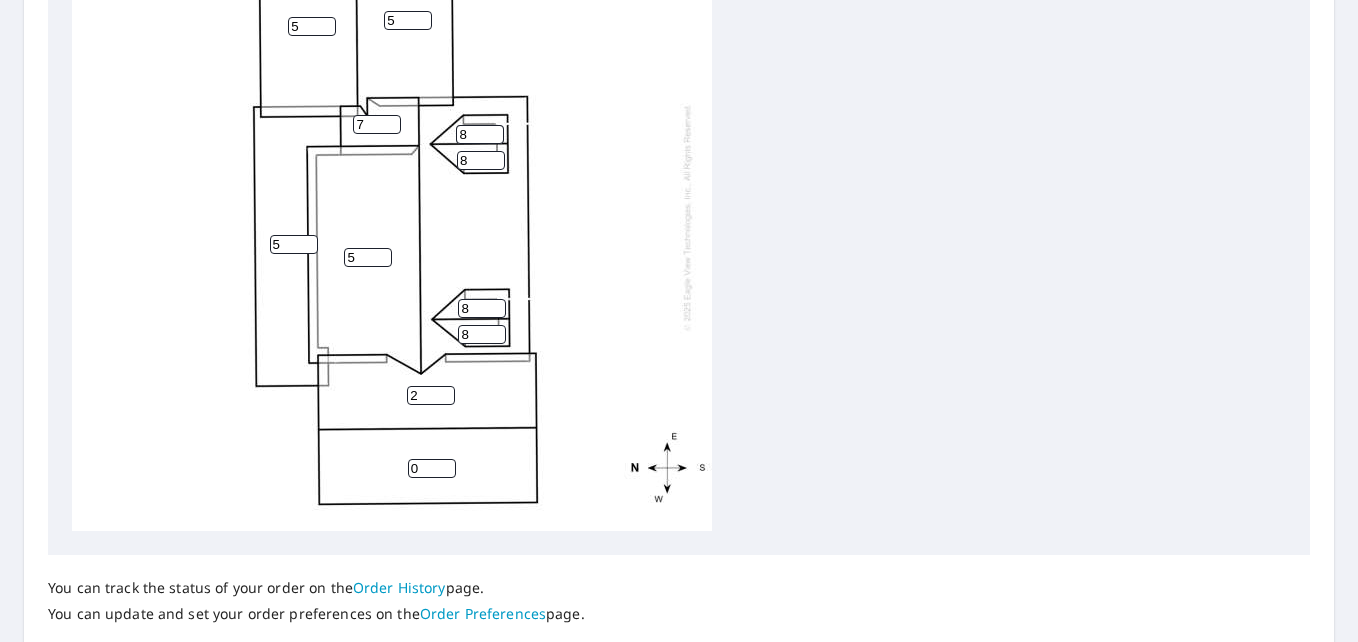 click on "2" at bounding box center (431, 395) 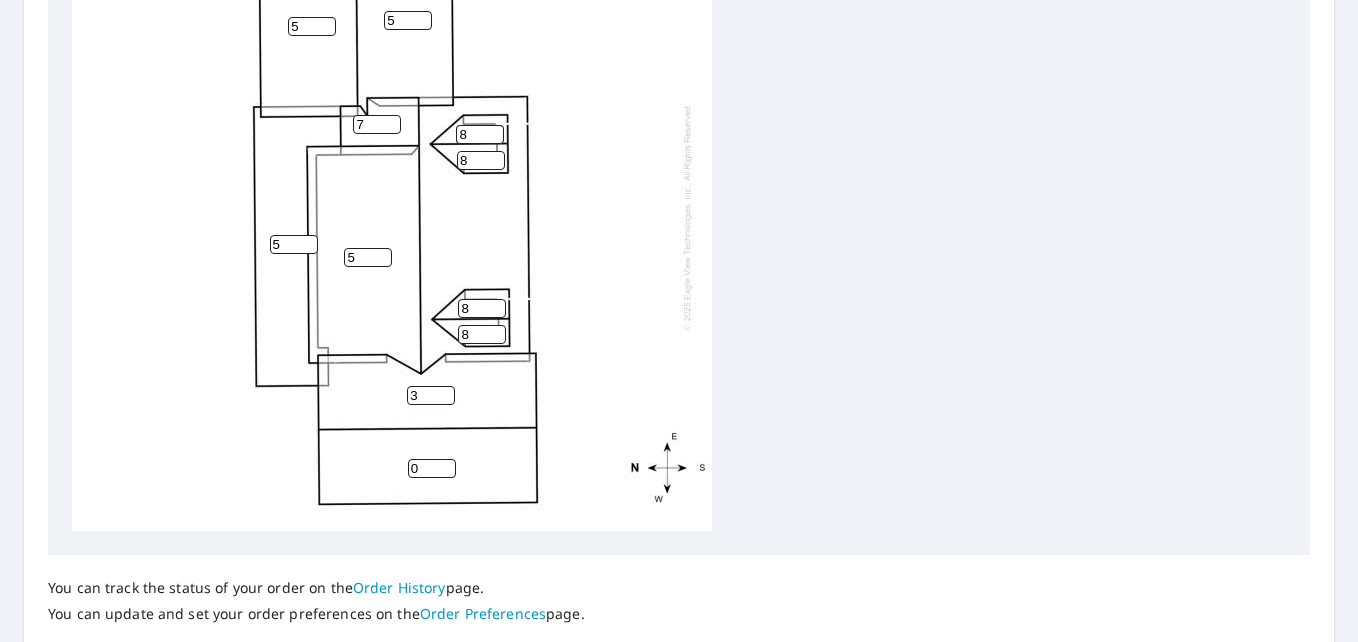 click on "3" at bounding box center [431, 395] 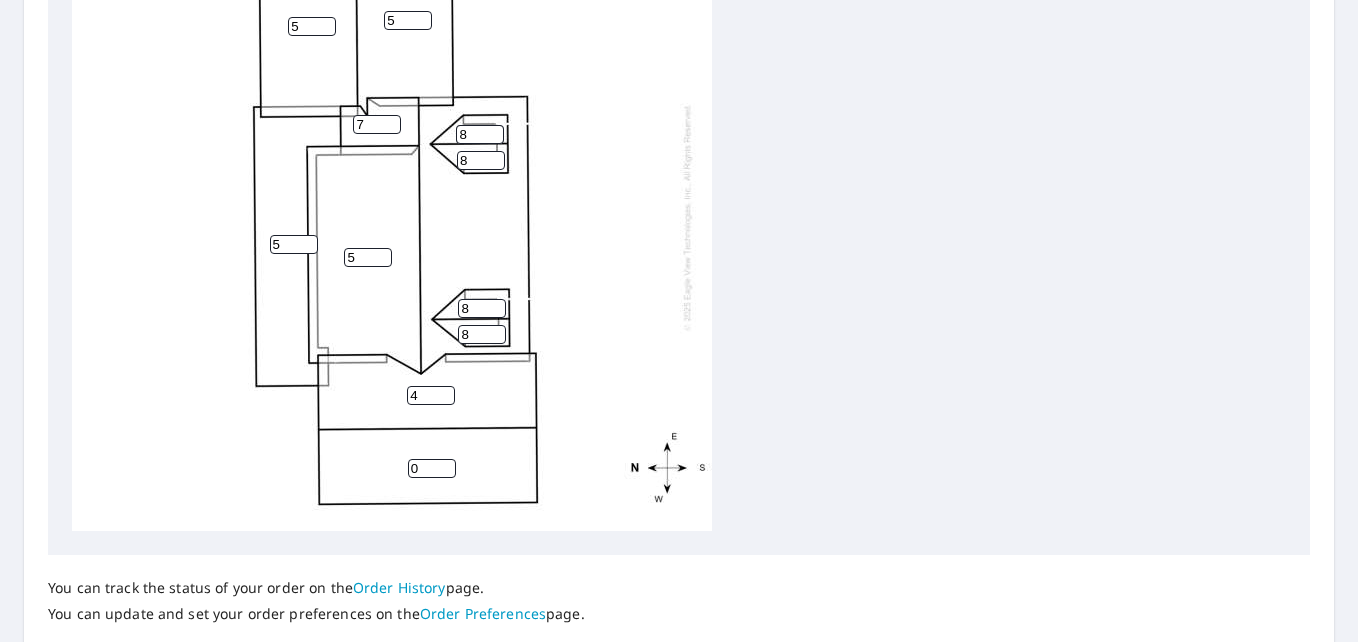 click on "4" at bounding box center (431, 395) 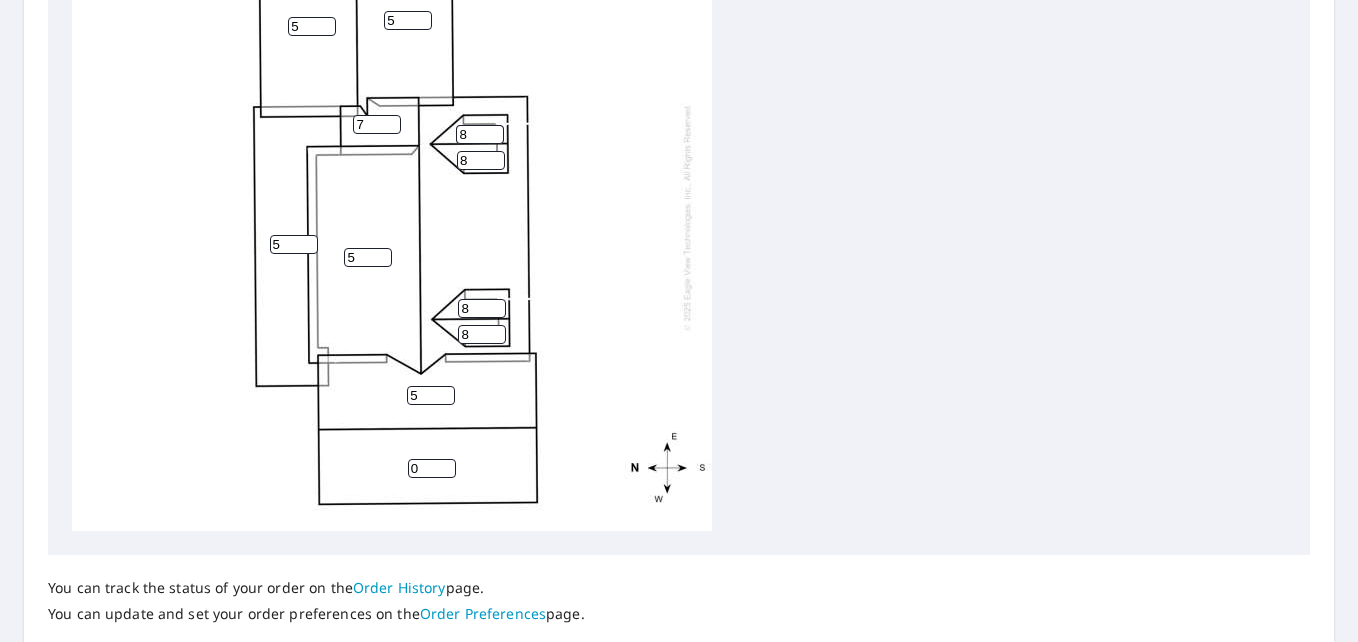 click on "5" at bounding box center [431, 395] 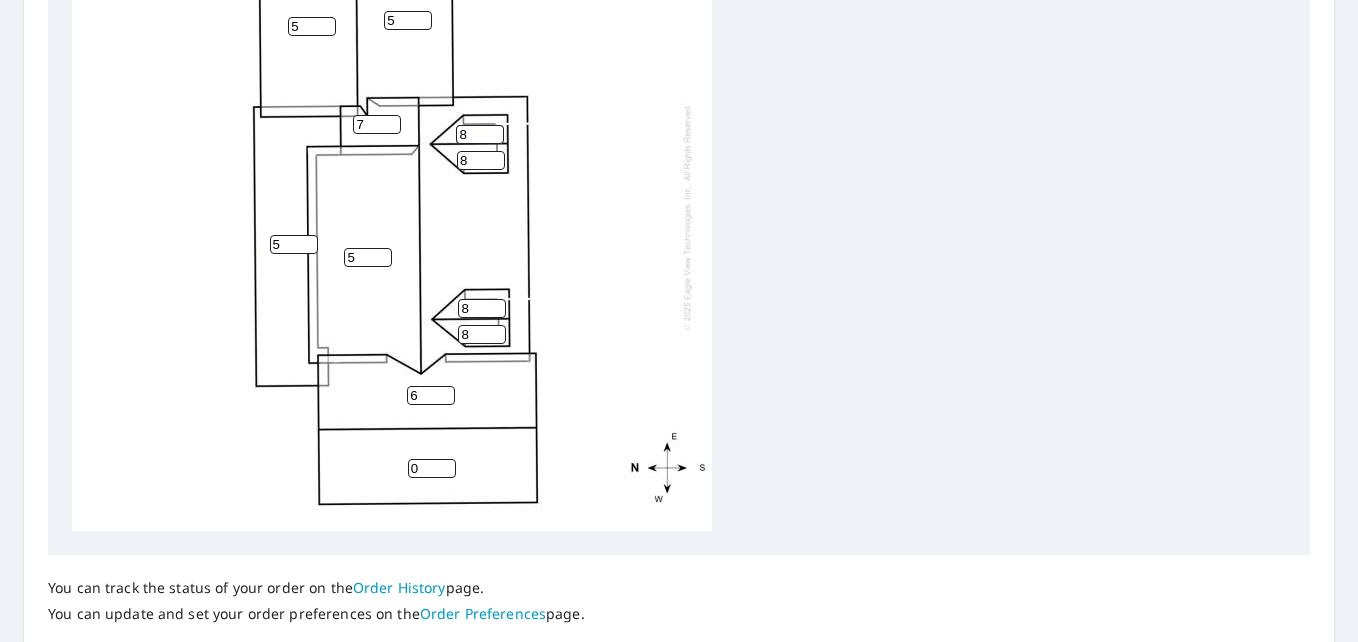 click on "6" at bounding box center (431, 395) 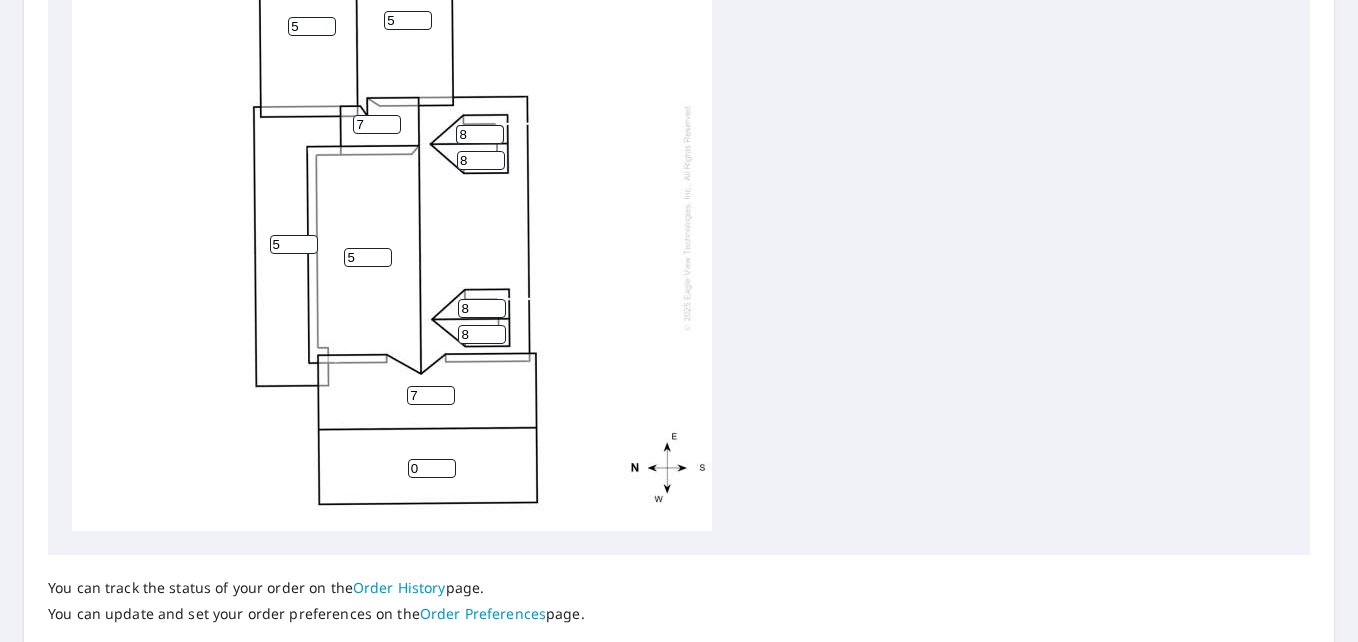 click on "7" at bounding box center [431, 395] 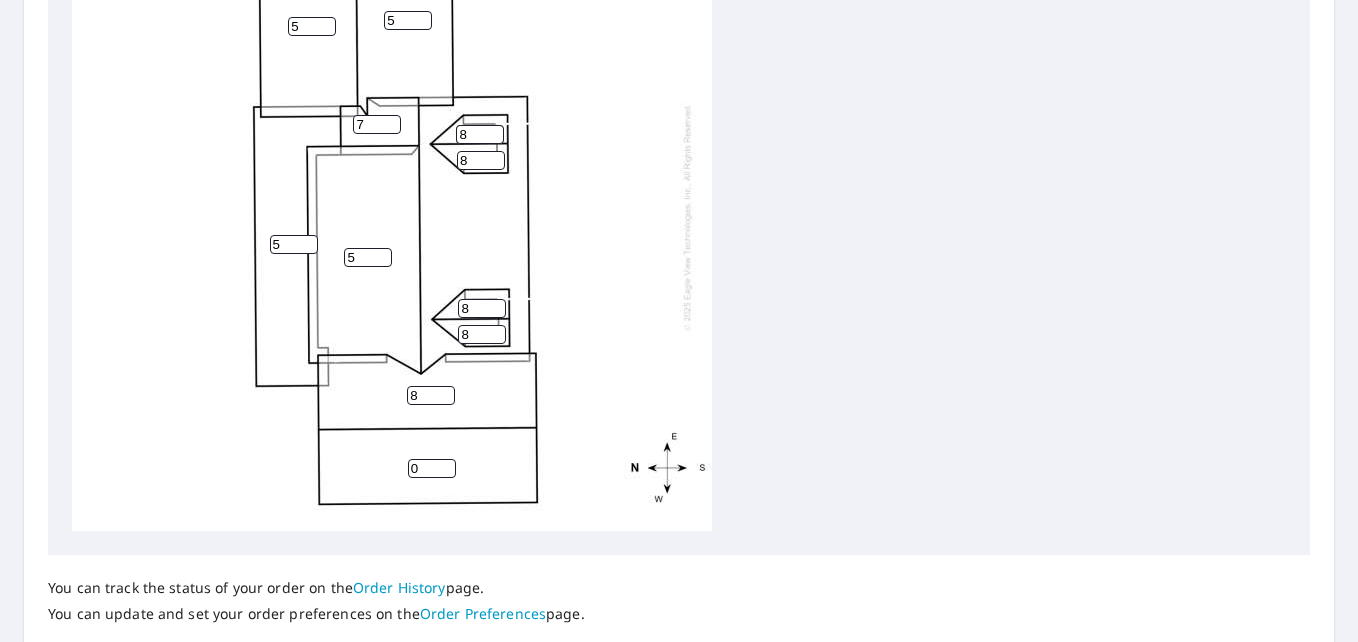 type on "8" 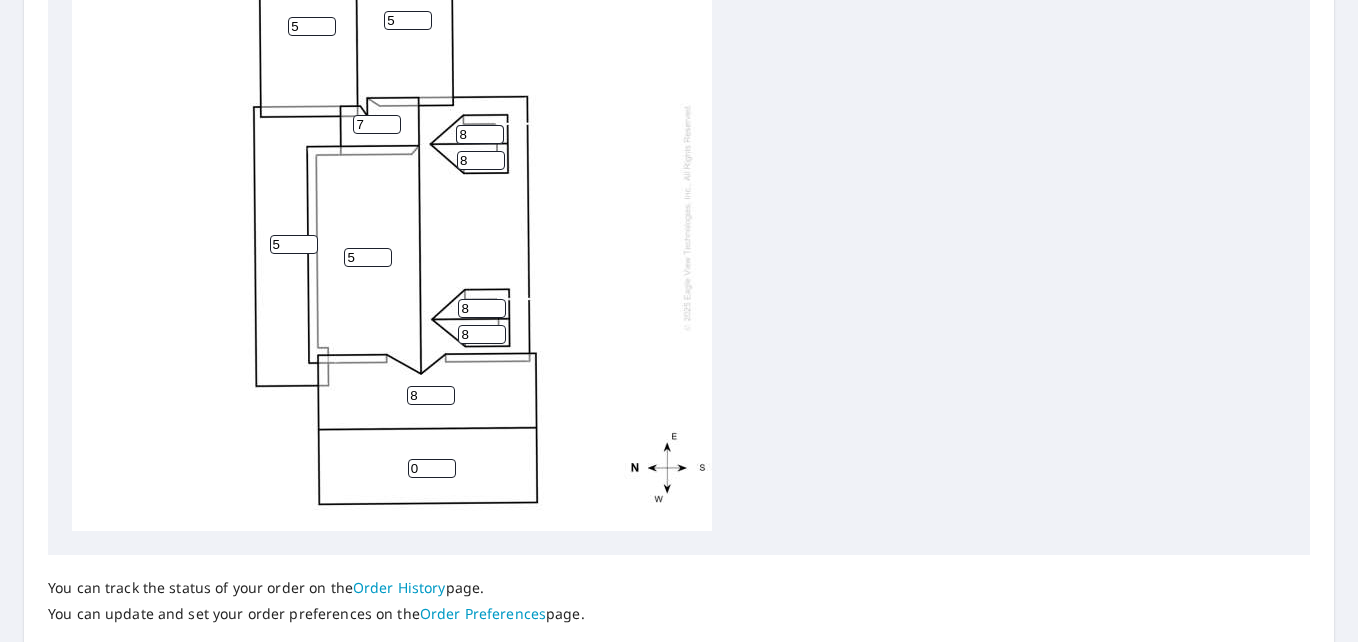 click on "8" at bounding box center (431, 395) 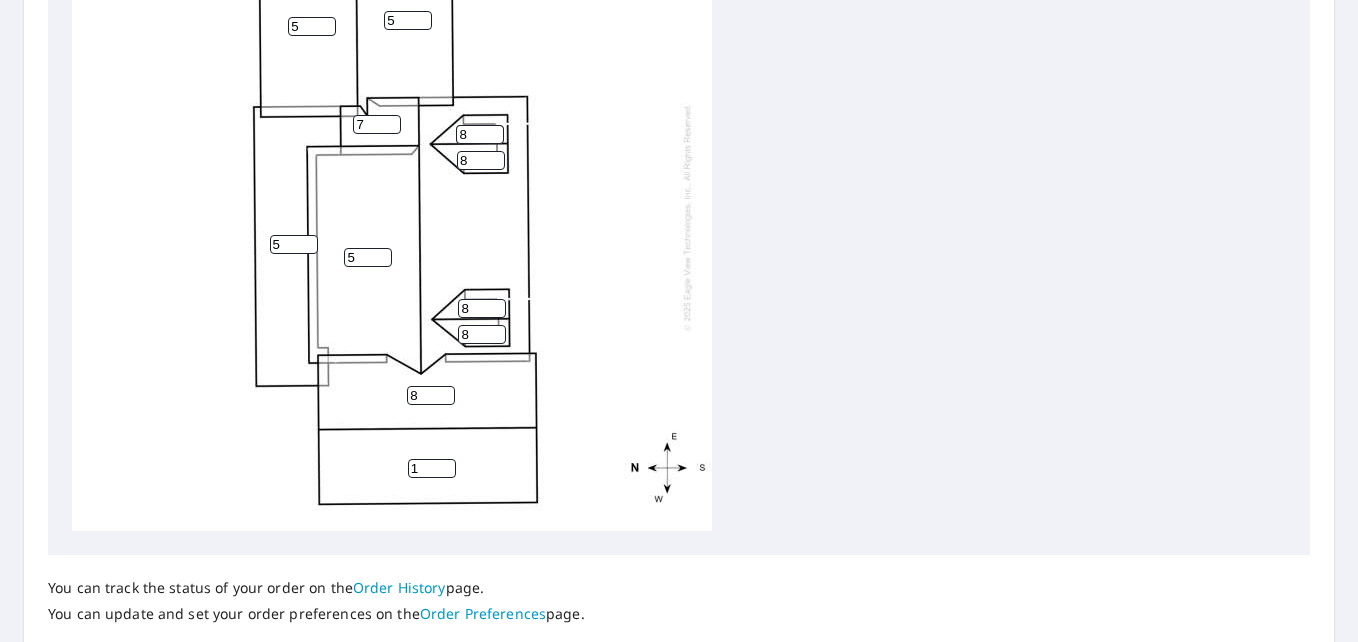 click on "1" at bounding box center [432, 468] 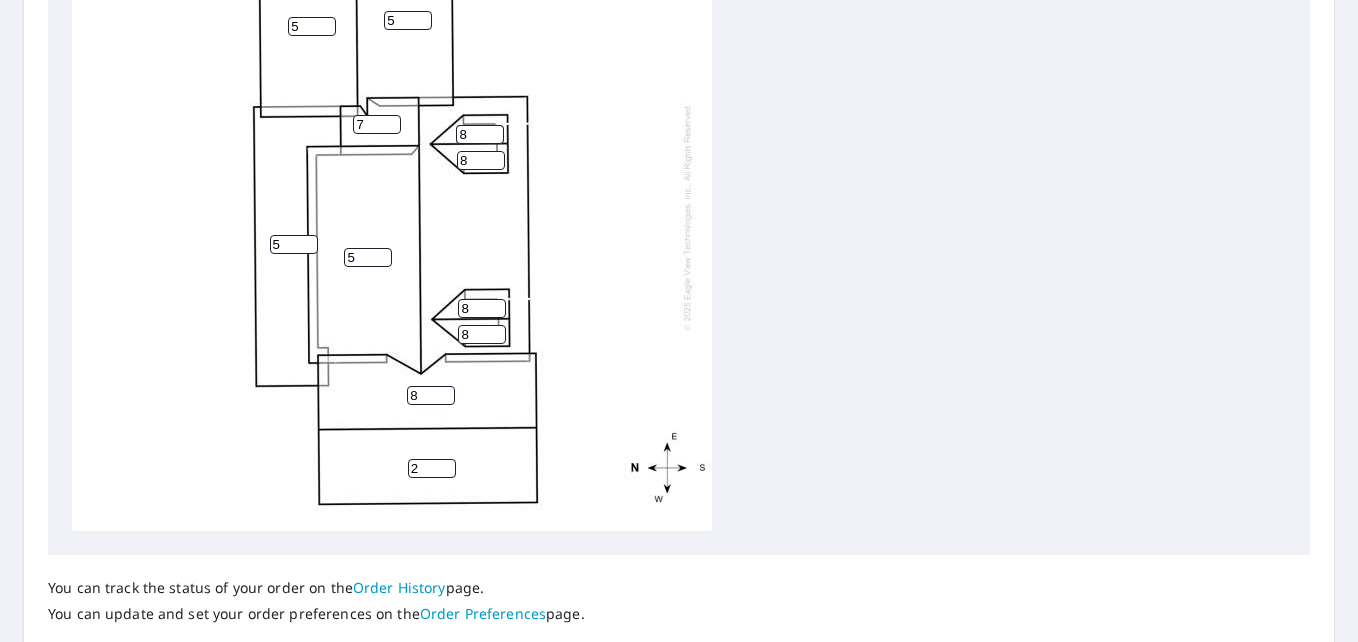 click on "2" at bounding box center (432, 468) 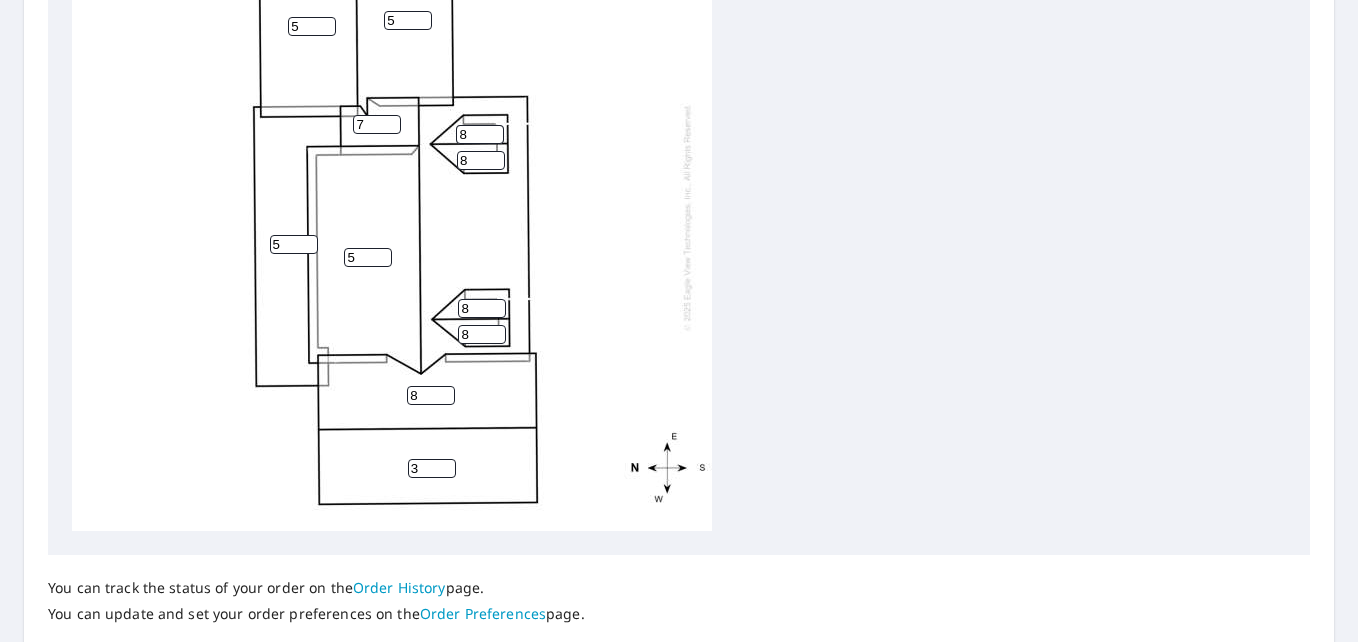 click on "3" at bounding box center (432, 468) 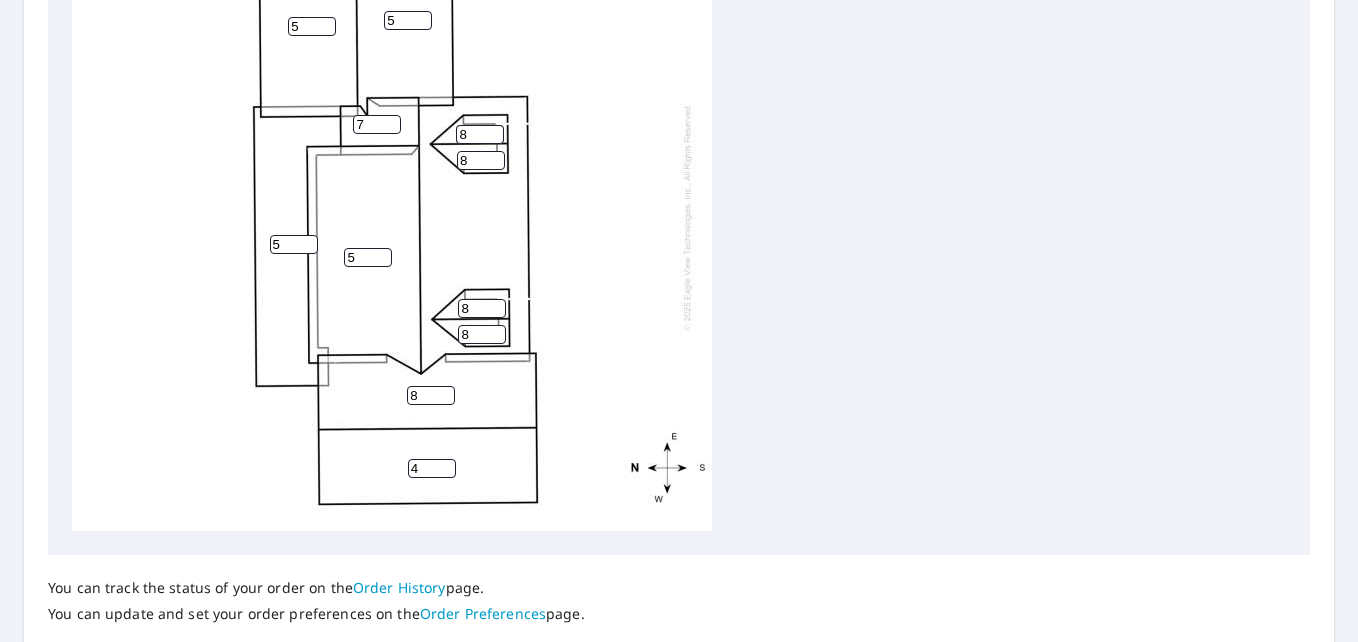 click on "4" at bounding box center [432, 468] 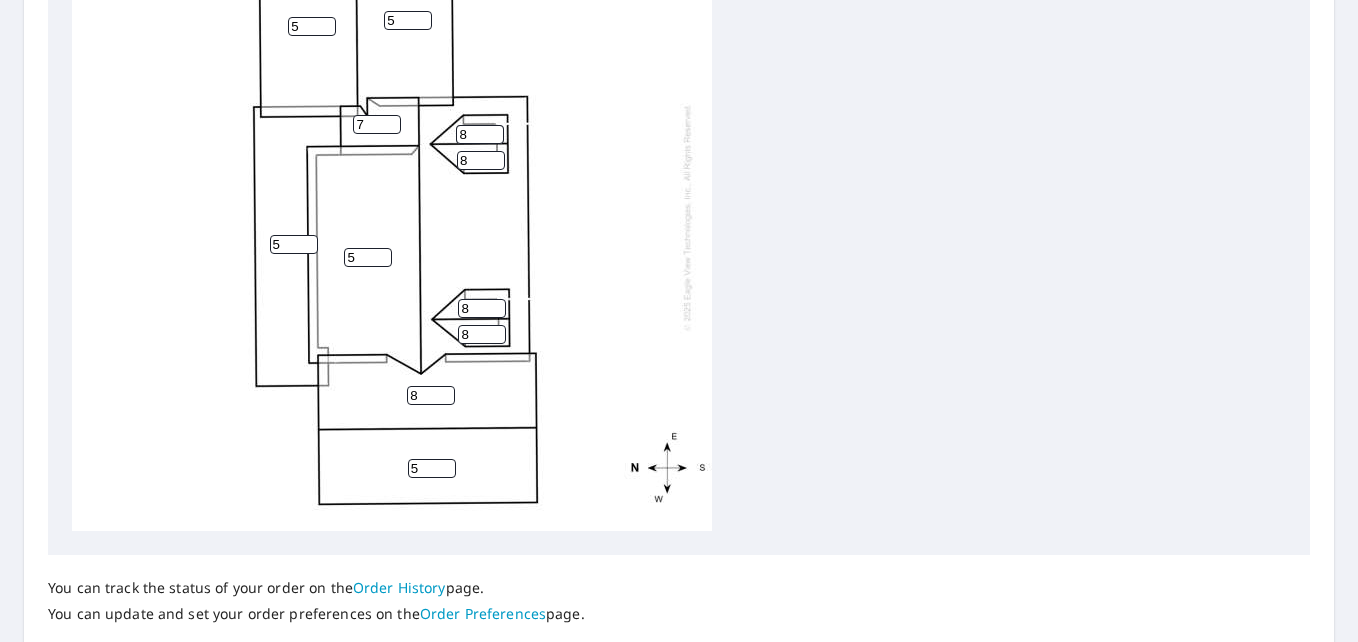 click on "5" at bounding box center [432, 468] 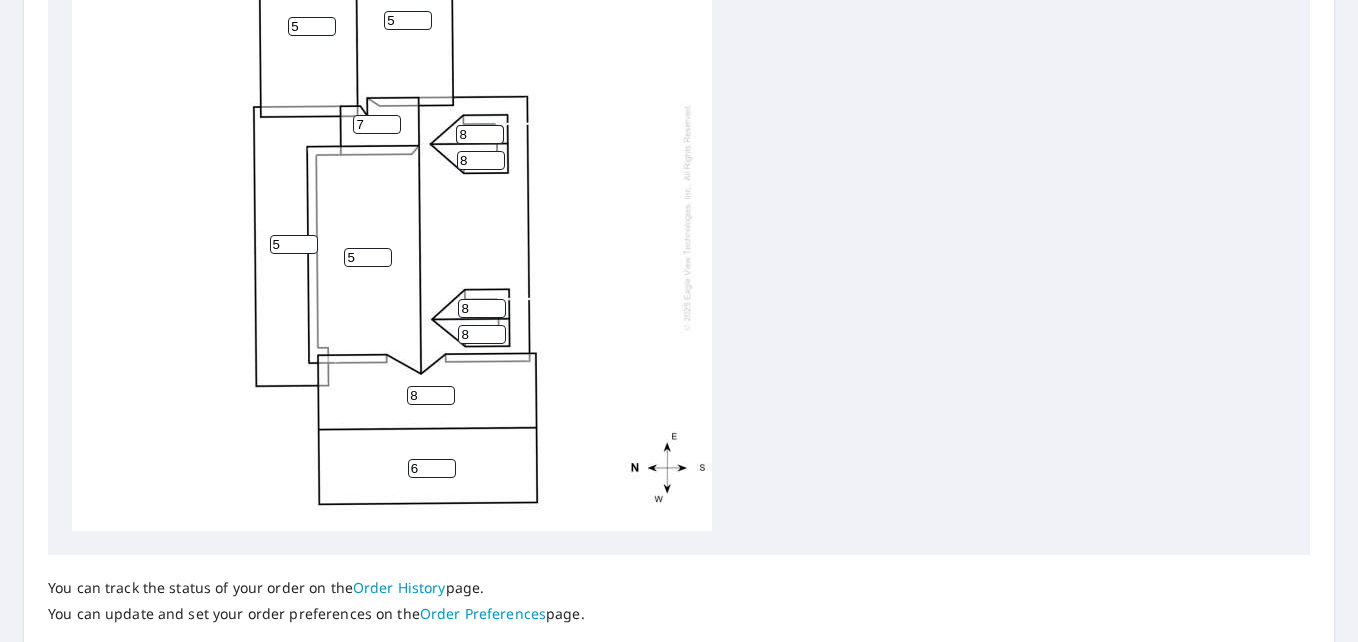click on "6" at bounding box center [432, 468] 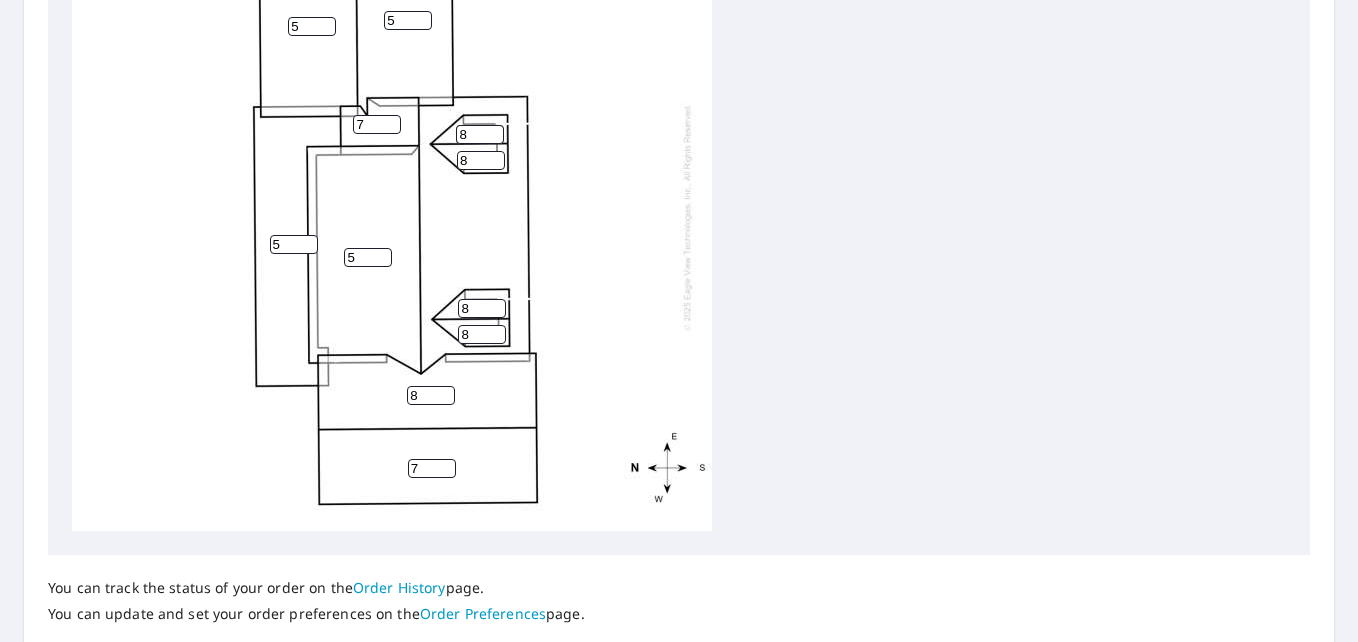 click on "7" at bounding box center [432, 468] 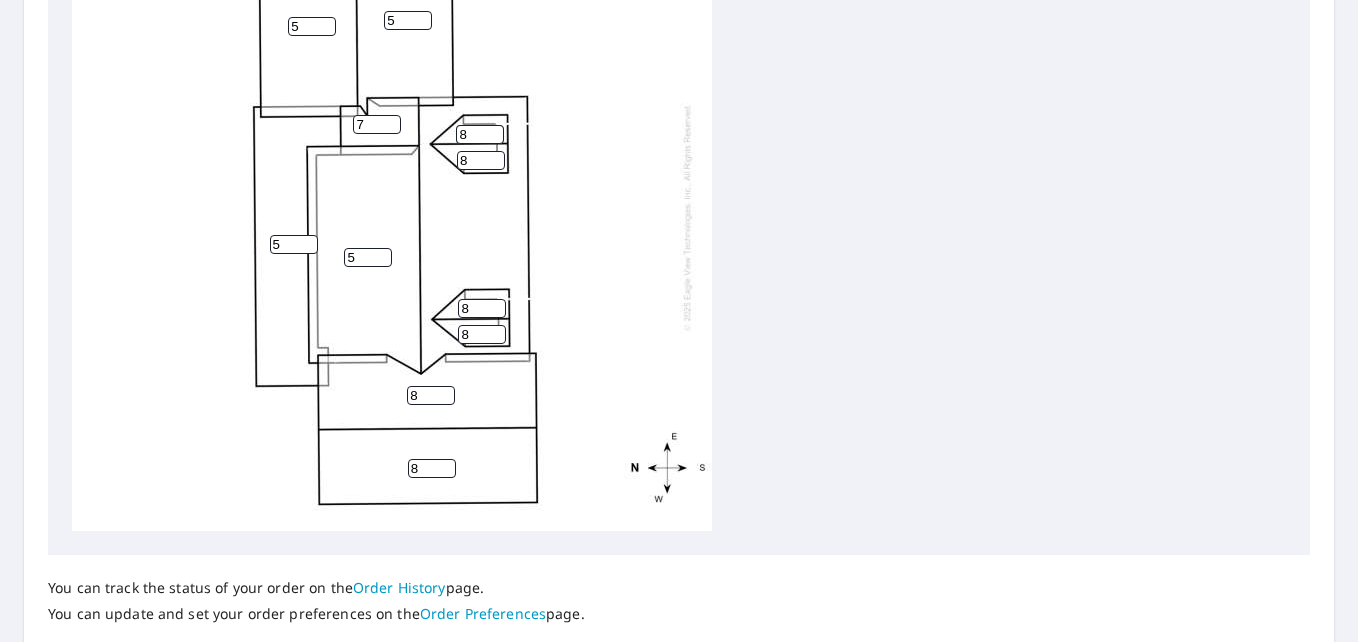 click on "8" at bounding box center [432, 468] 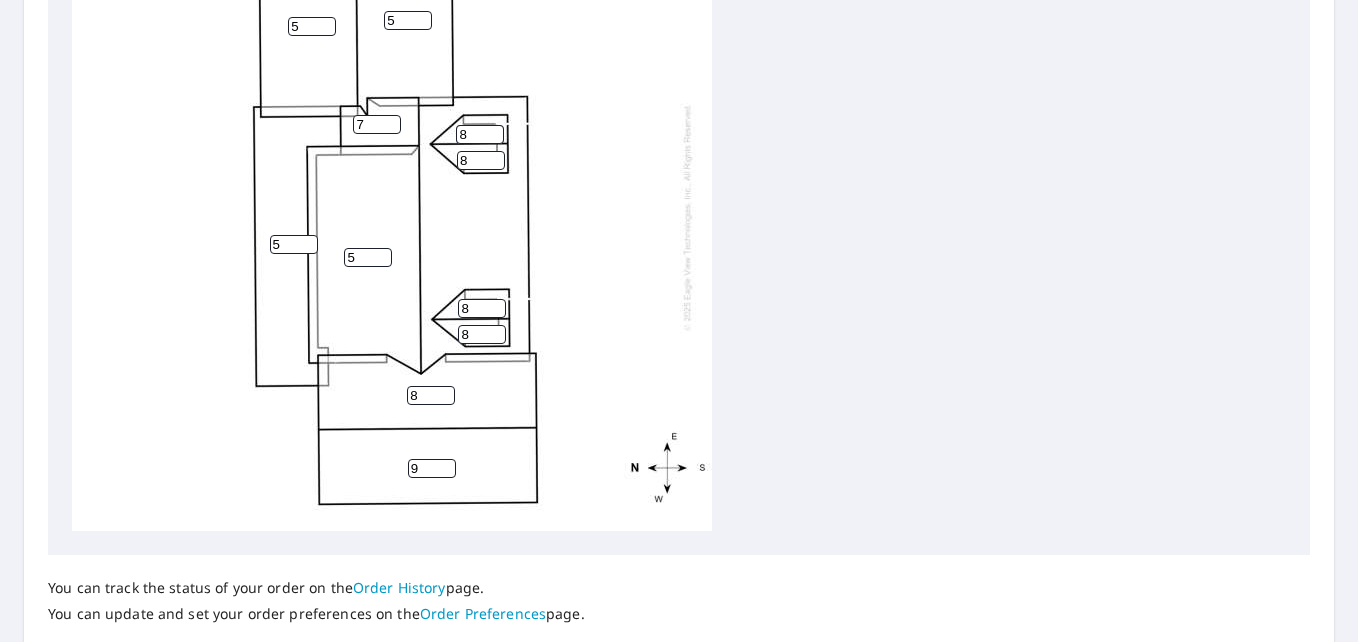 click on "9" at bounding box center (432, 468) 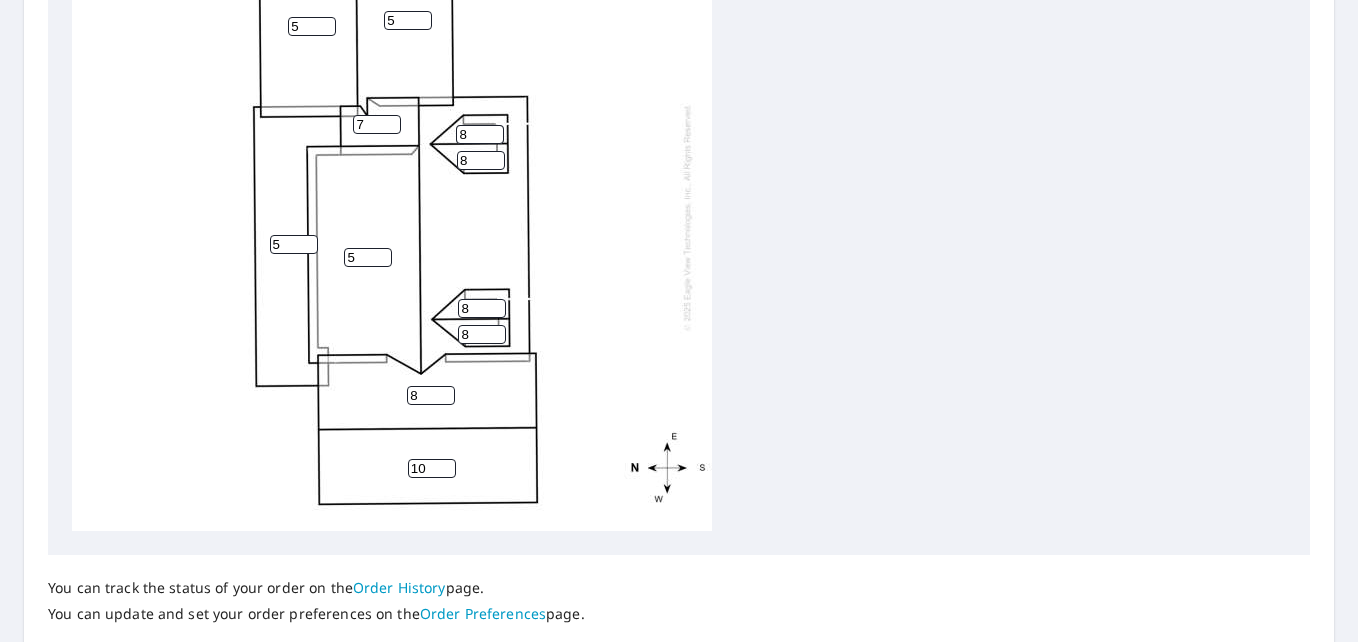 click on "10" at bounding box center (432, 468) 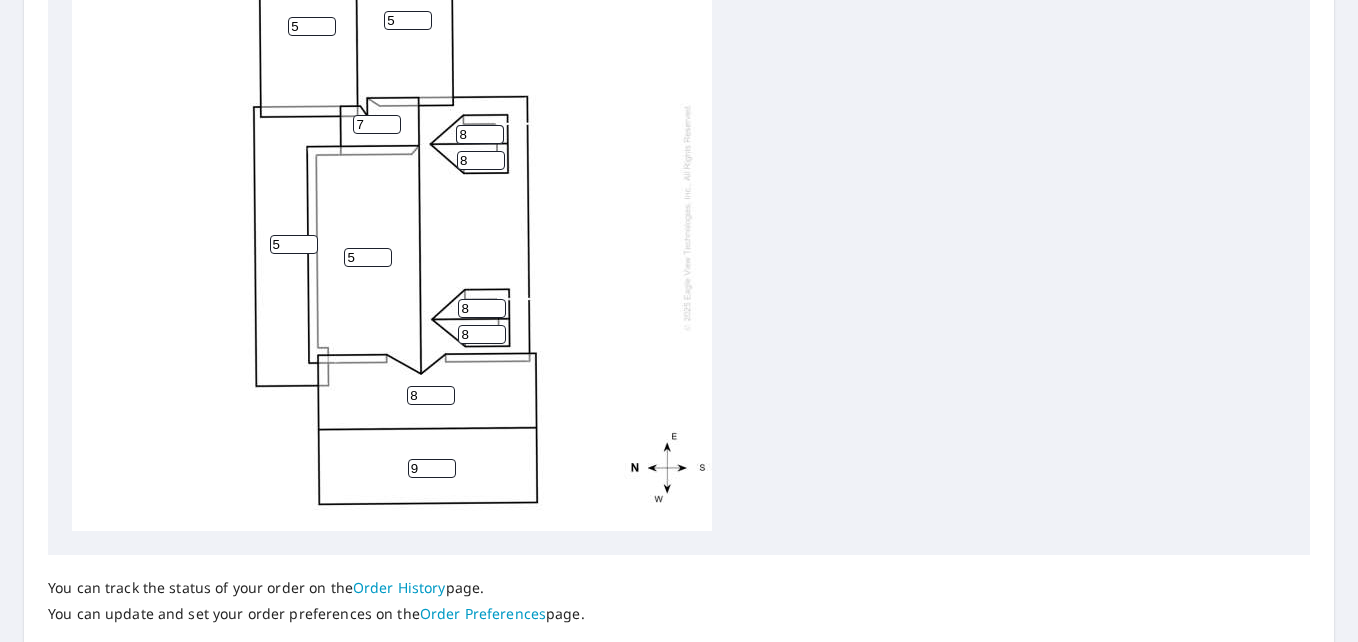 click on "9" at bounding box center (432, 468) 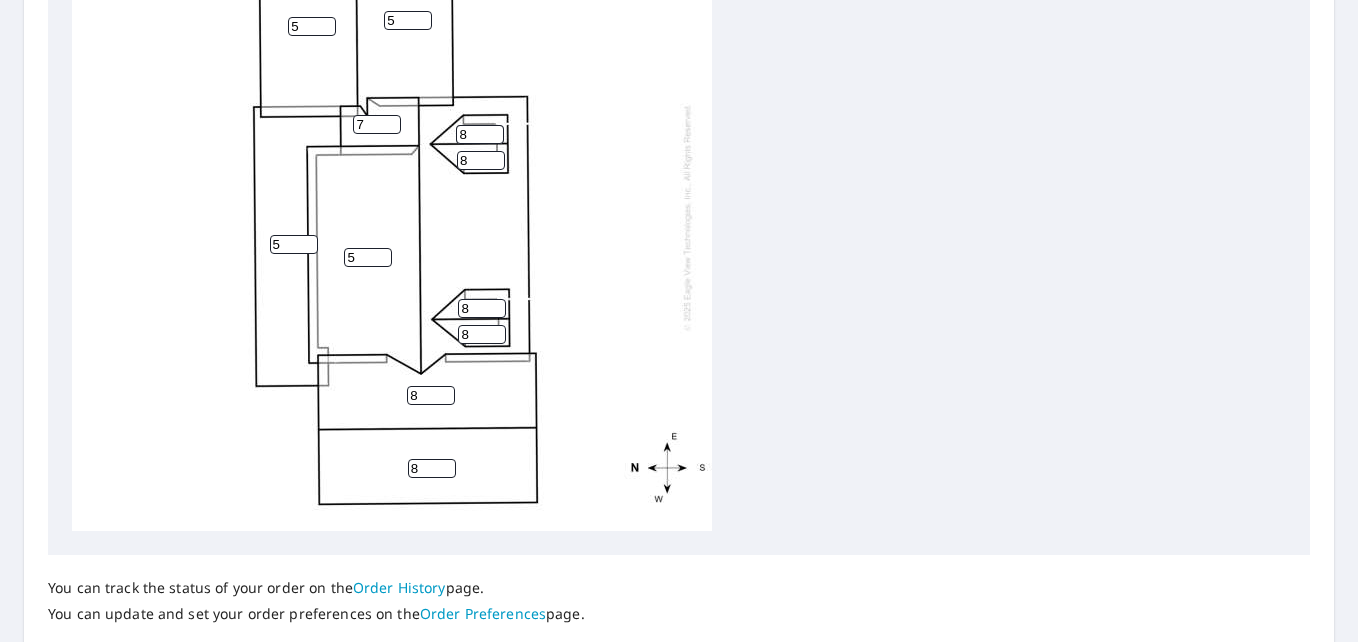 click on "8" at bounding box center (432, 468) 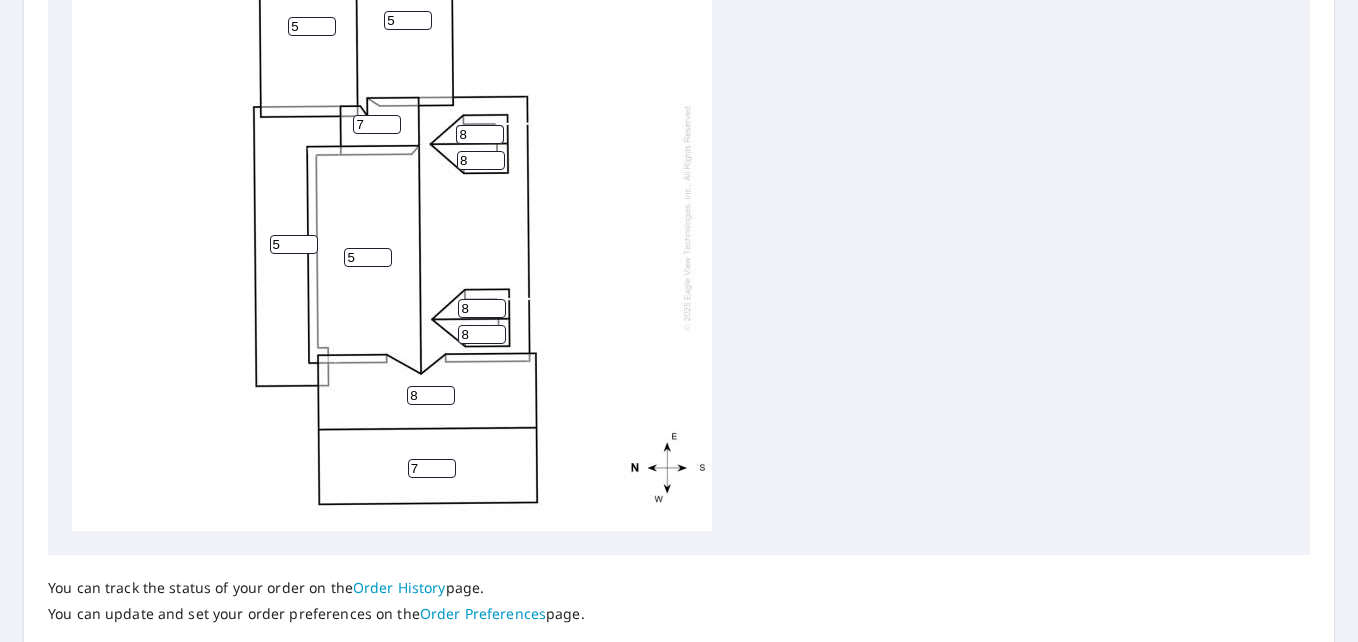 click on "7" at bounding box center (432, 468) 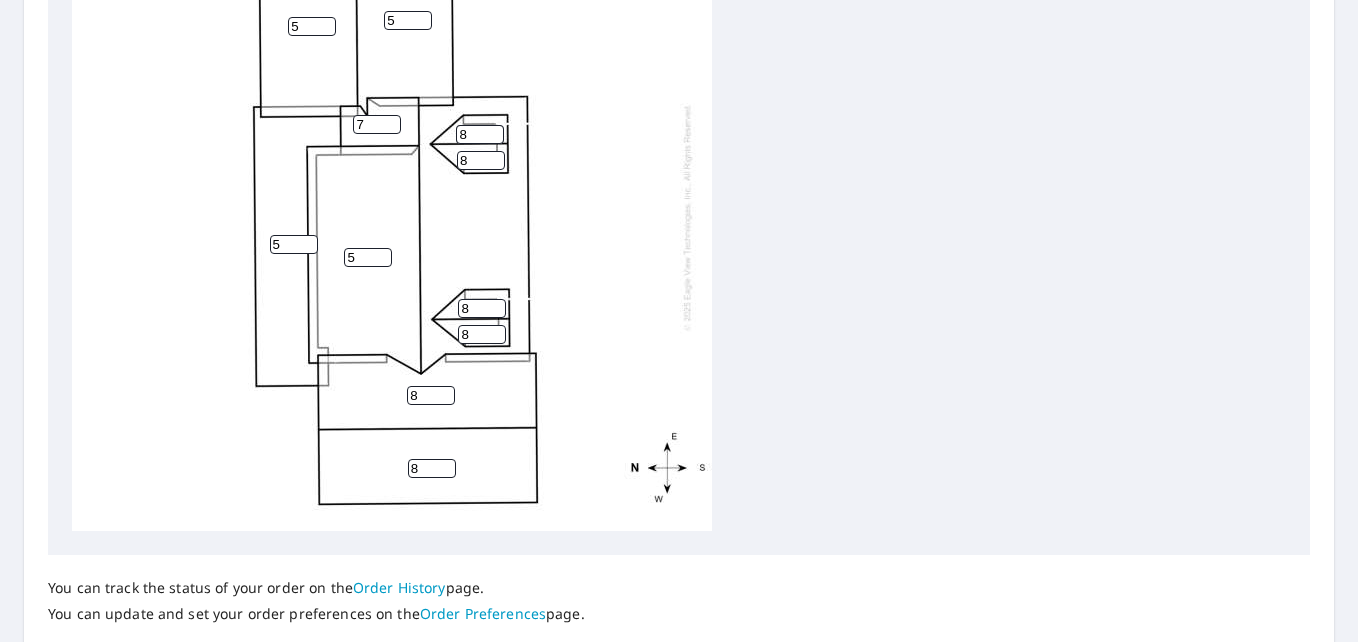 click on "8" at bounding box center (432, 468) 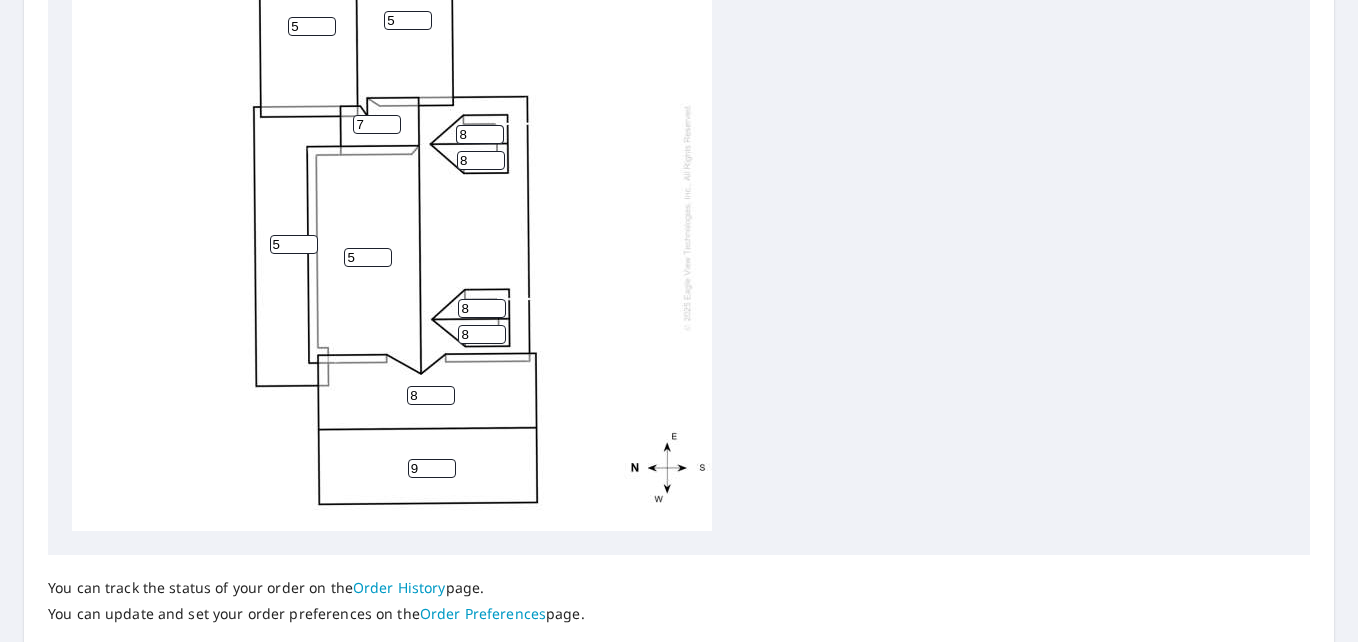 click on "9" at bounding box center (432, 468) 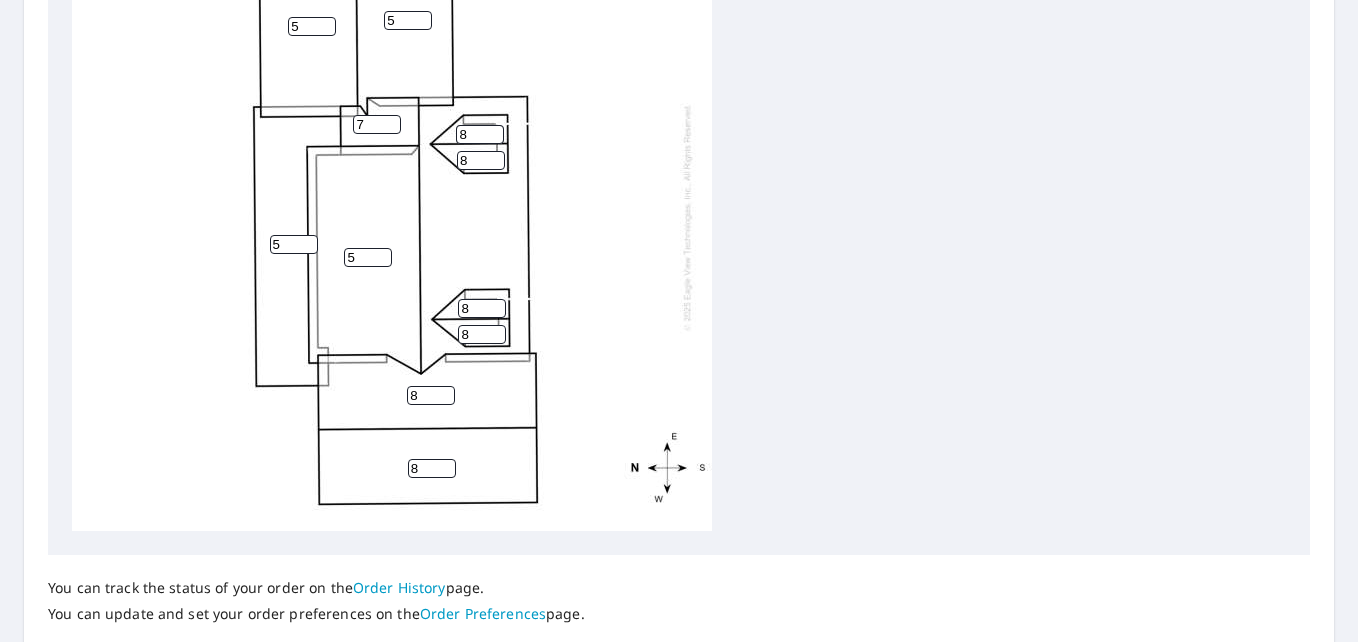 type on "8" 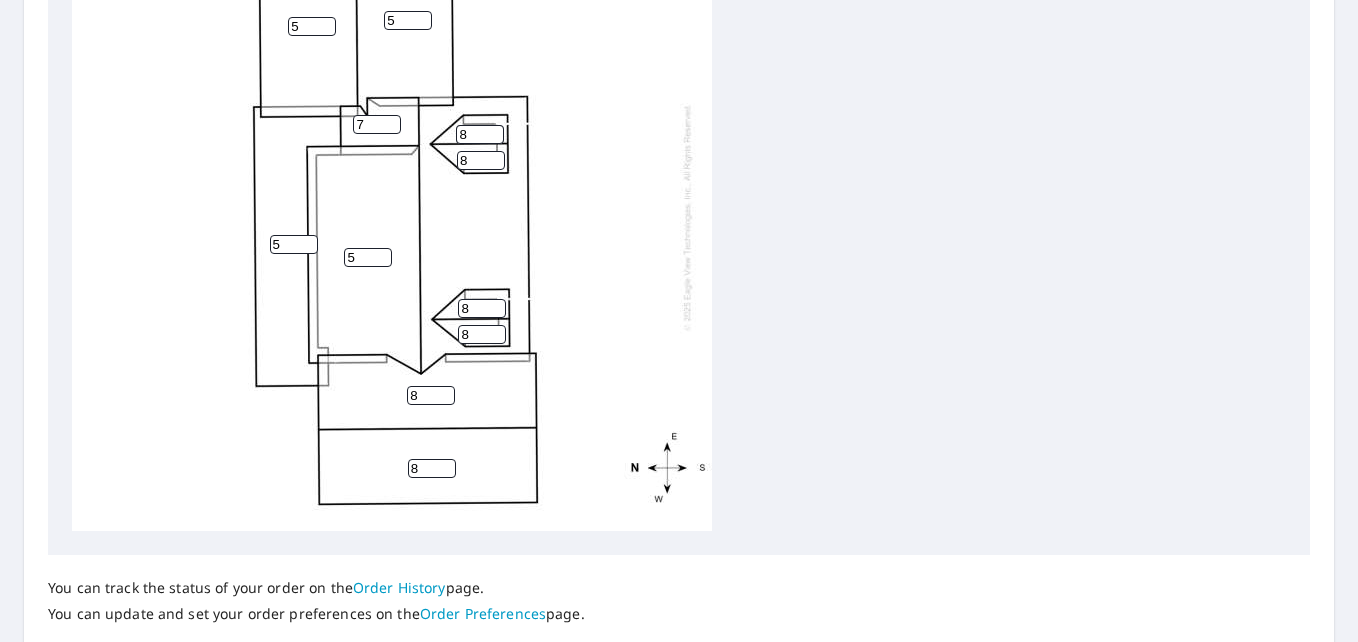click on "8" at bounding box center (432, 468) 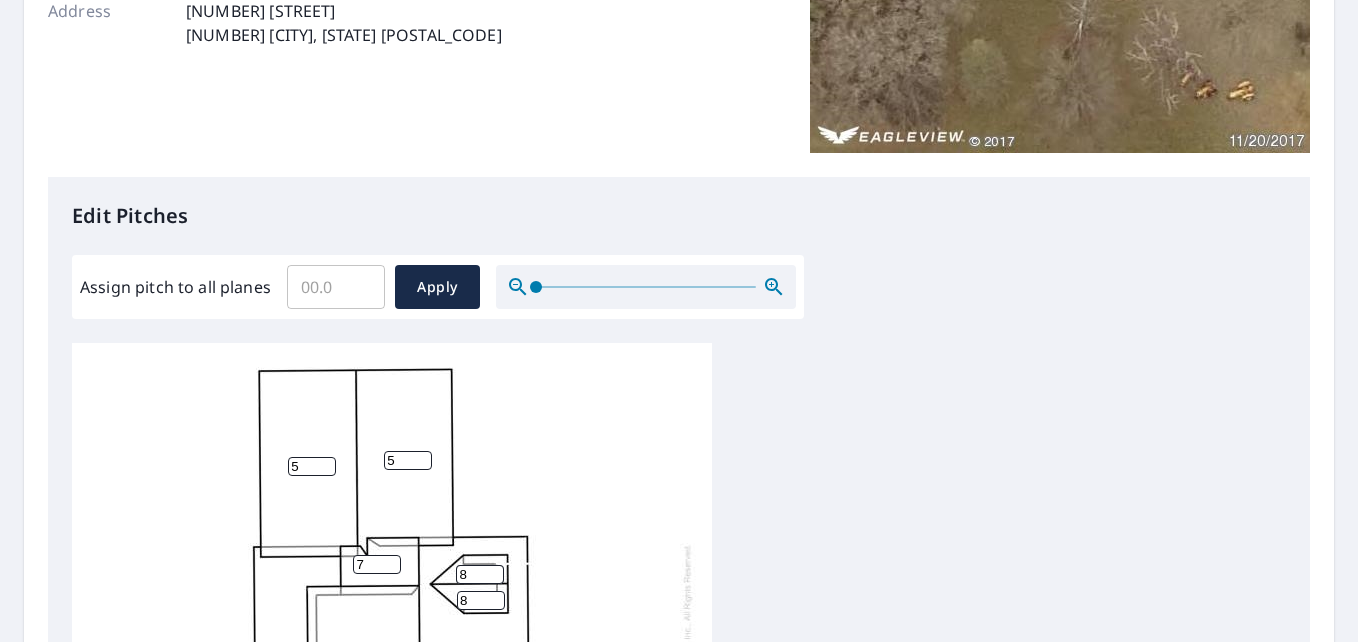 scroll, scrollTop: 333, scrollLeft: 0, axis: vertical 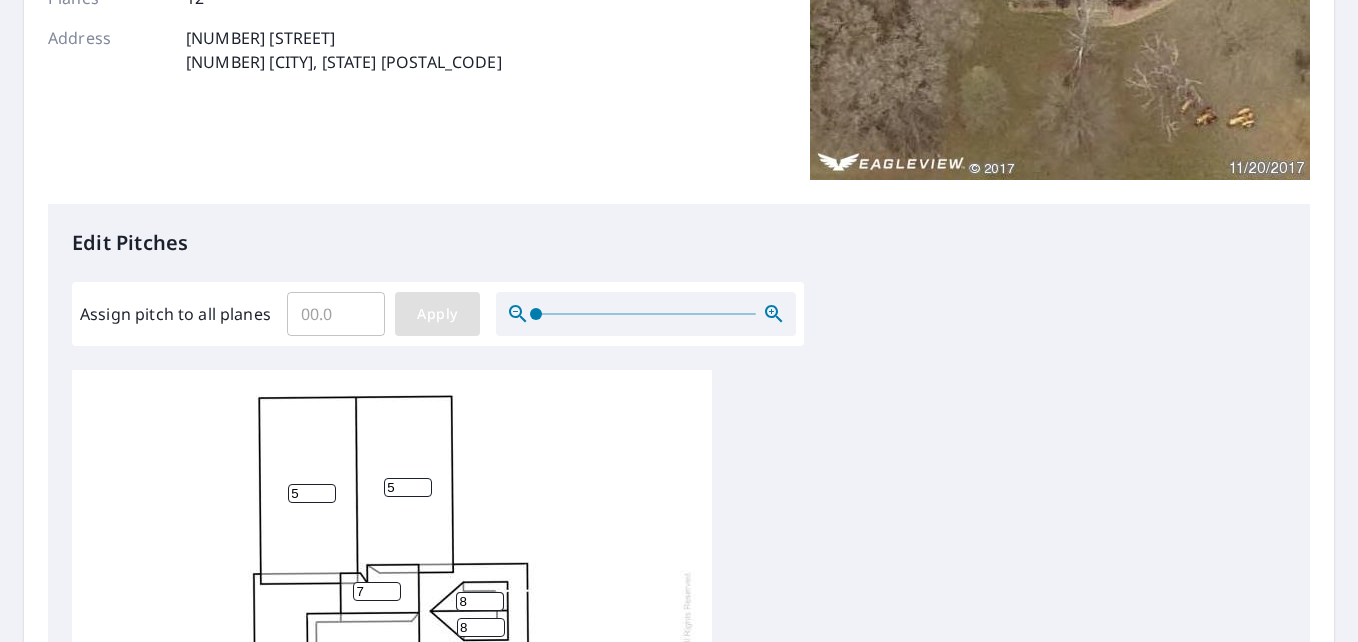 click on "Apply" at bounding box center (437, 314) 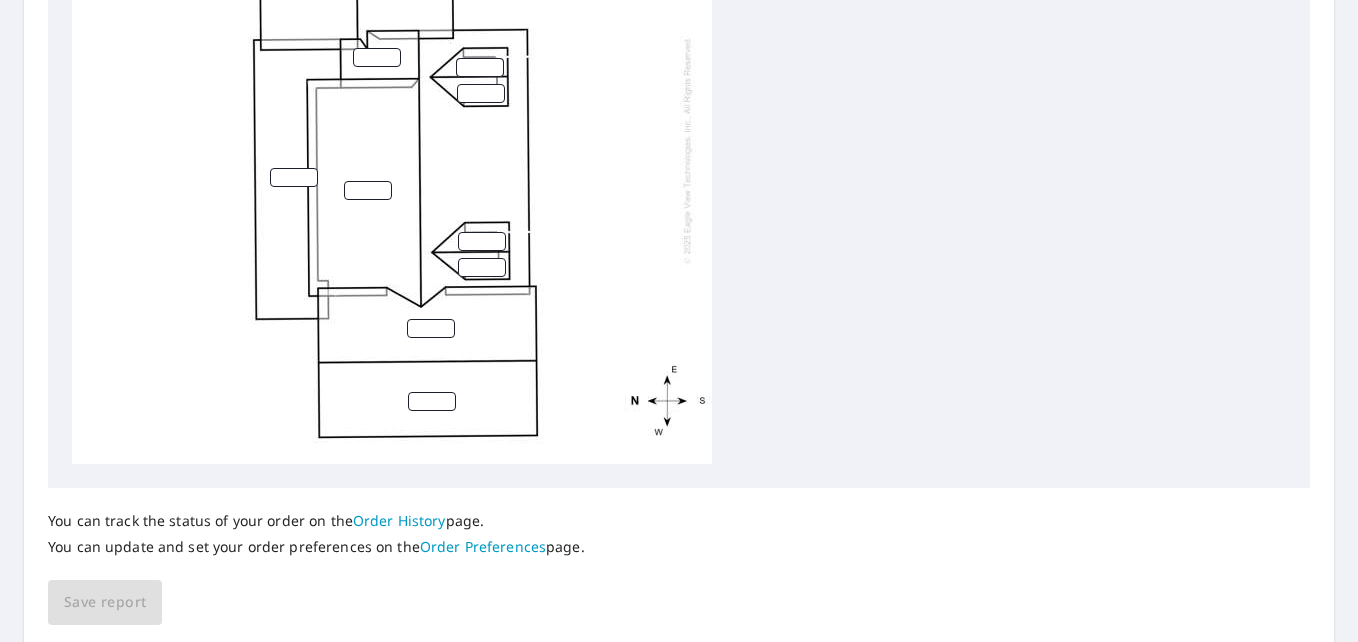 scroll, scrollTop: 941, scrollLeft: 0, axis: vertical 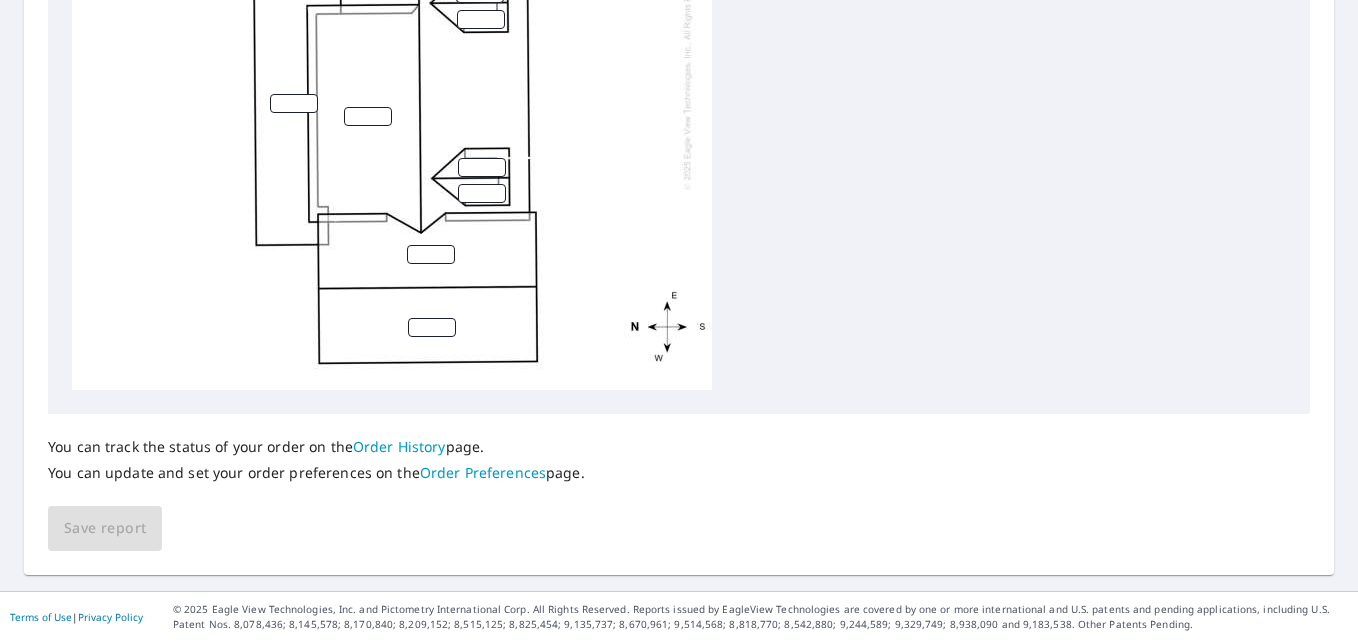 click on "You can track the status of your order on the  Order History  page. You can update and set your order preferences on the  Order Preferences  page. Save report" at bounding box center (679, 482) 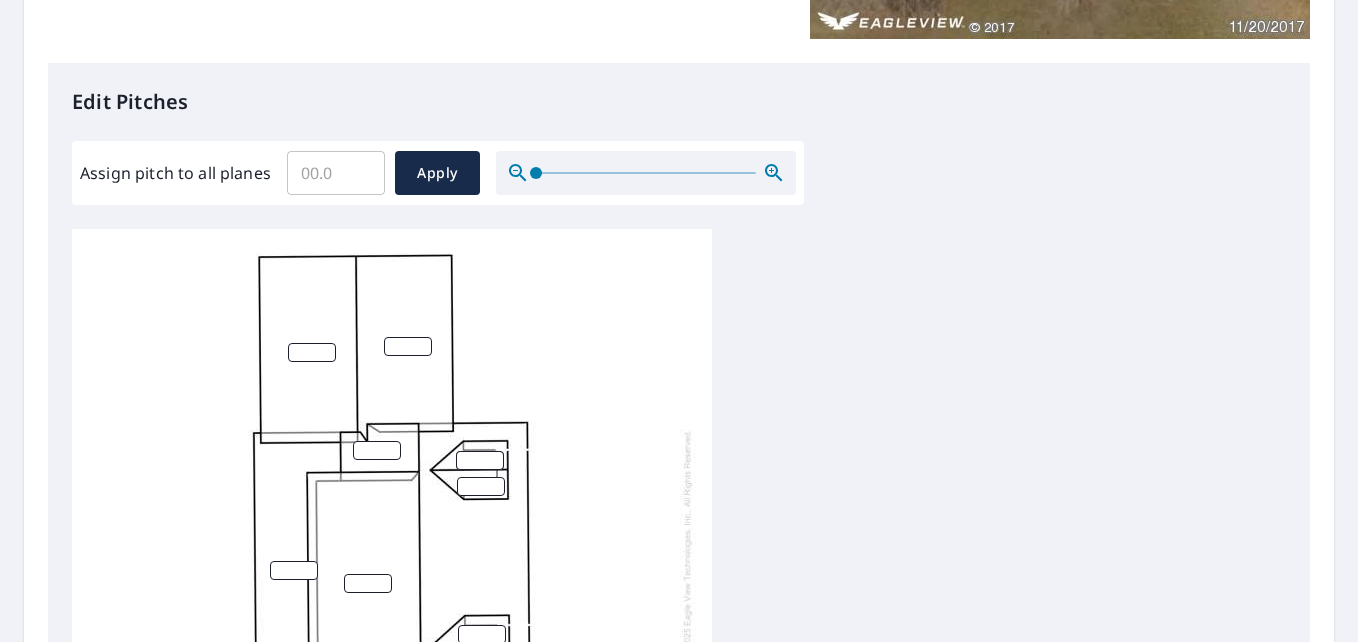 scroll, scrollTop: 434, scrollLeft: 0, axis: vertical 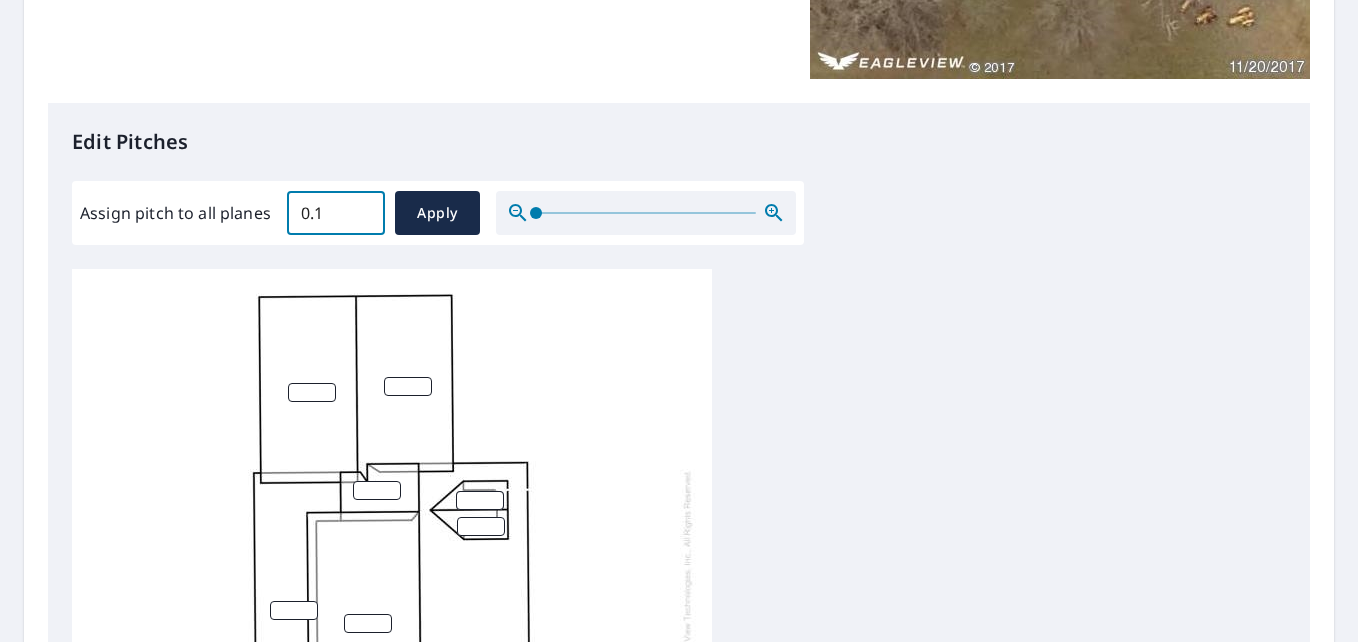 click on "0.1" at bounding box center (336, 213) 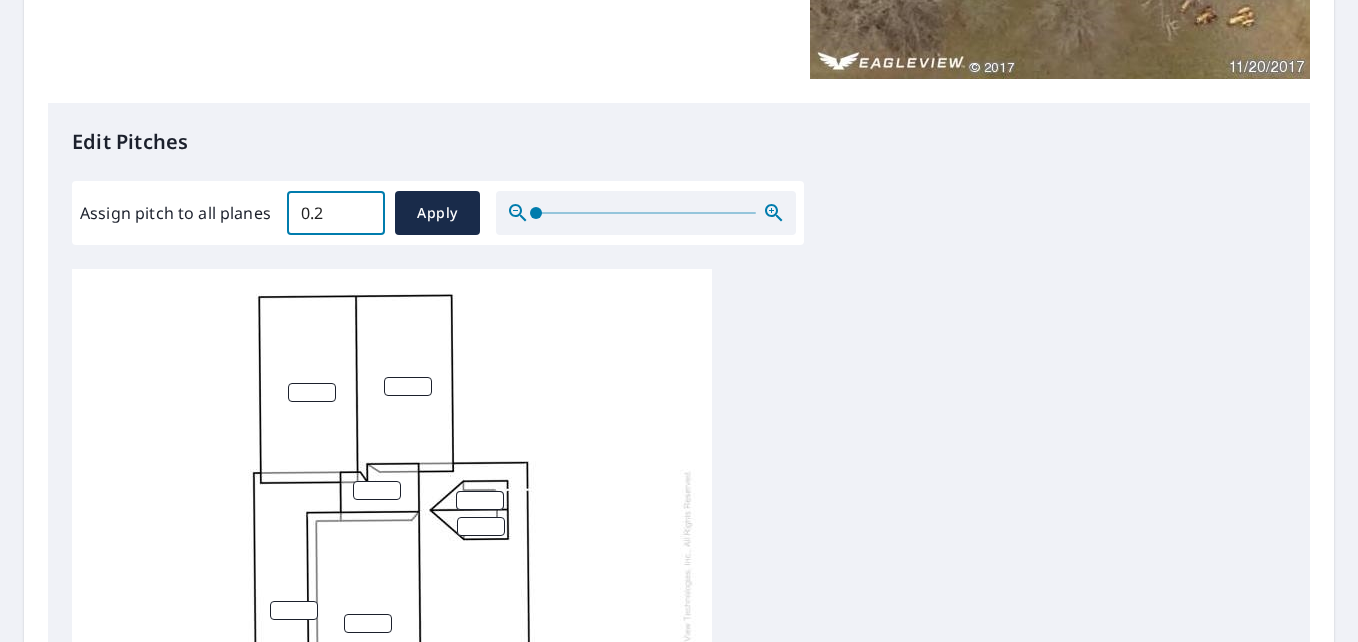 click on "0.2" at bounding box center [336, 213] 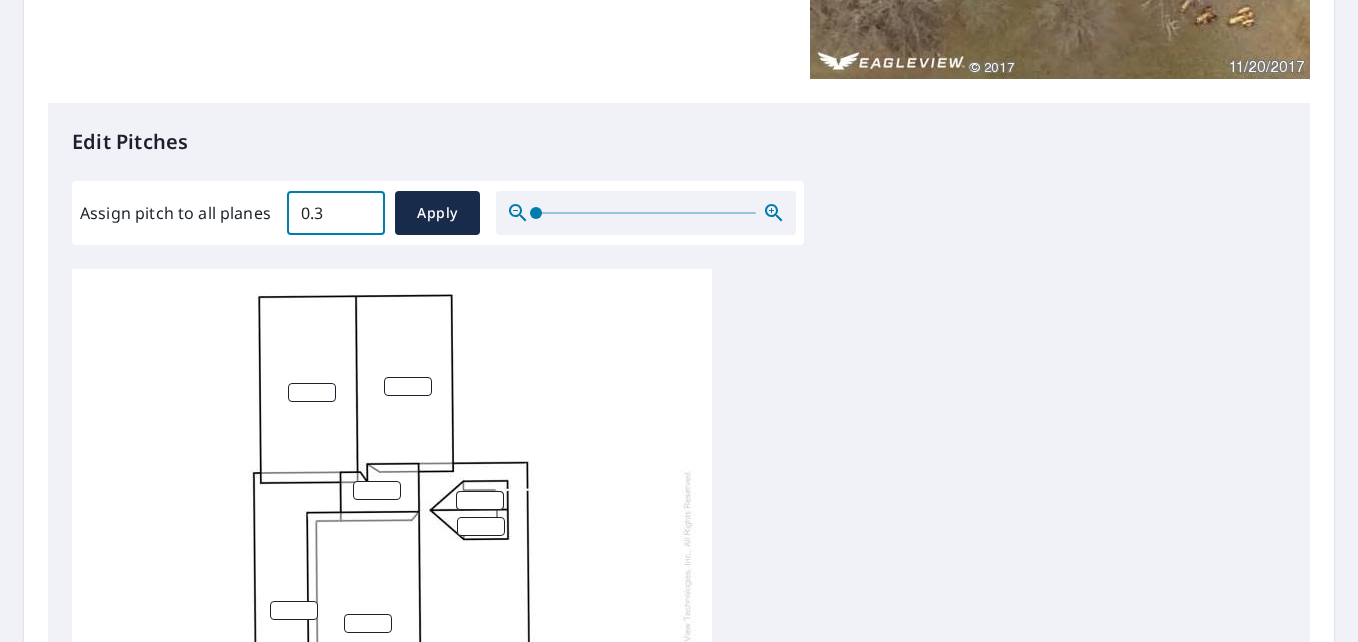 click on "0.3" at bounding box center [336, 213] 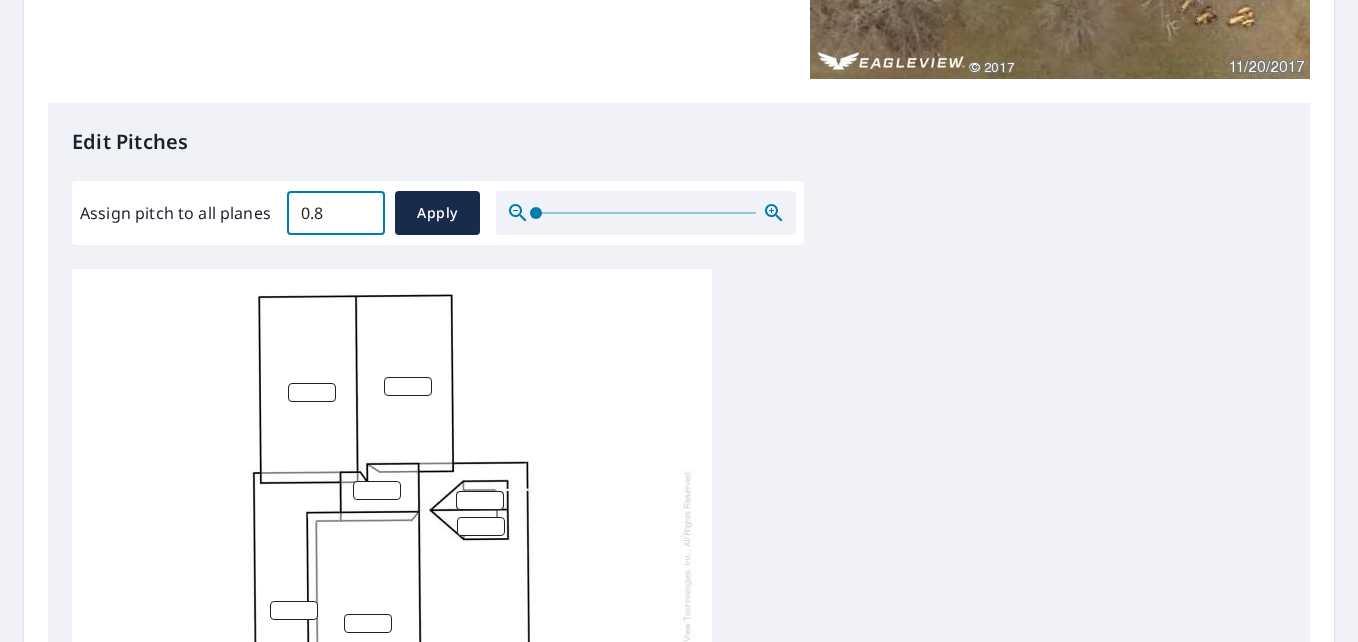click on "0.8" at bounding box center [336, 213] 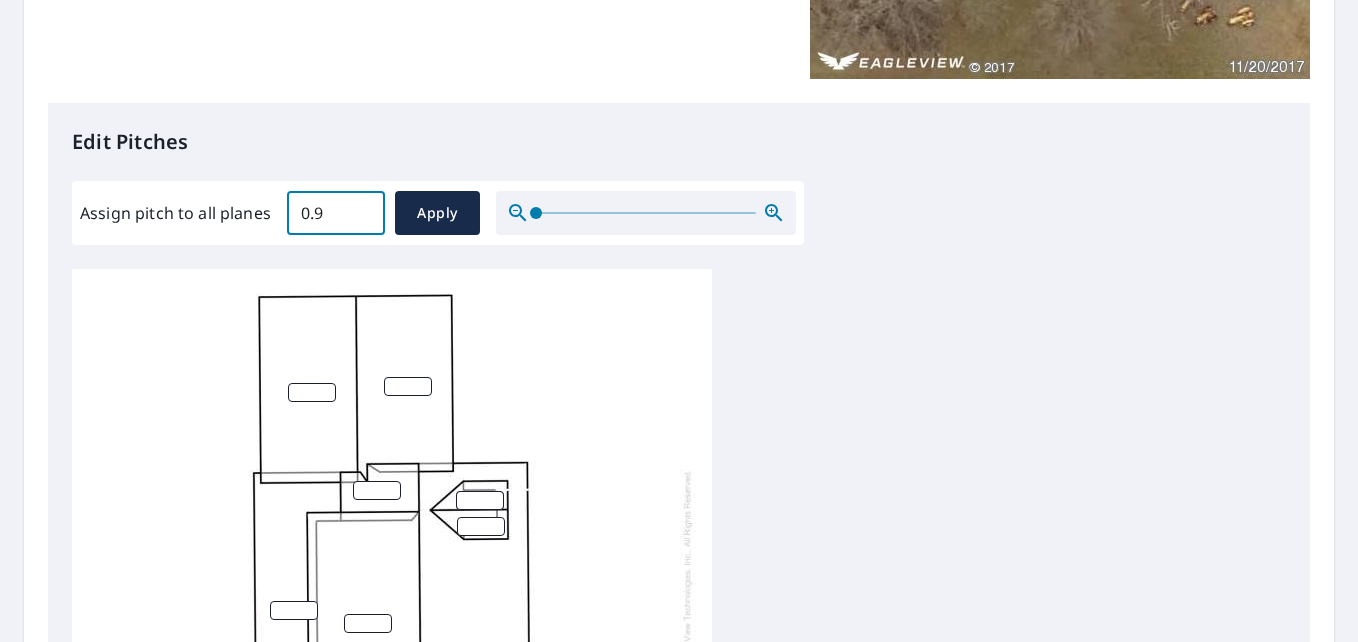 click on "0.9" at bounding box center [336, 213] 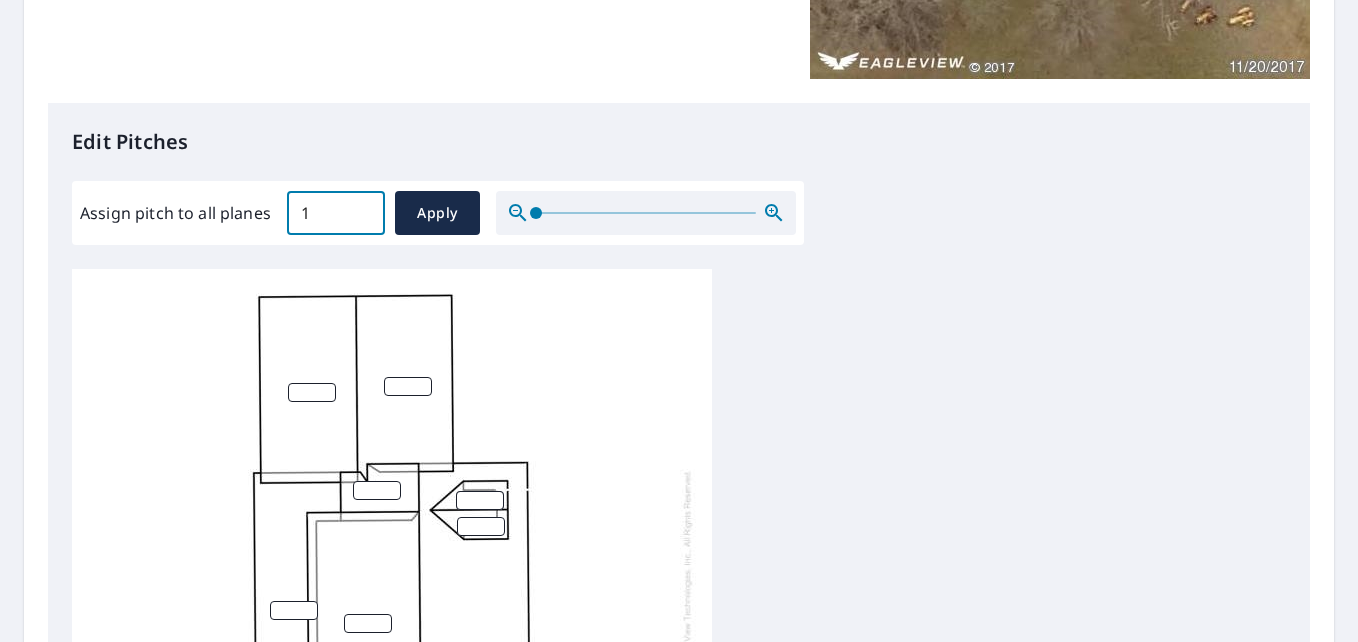 click on "1" at bounding box center [336, 213] 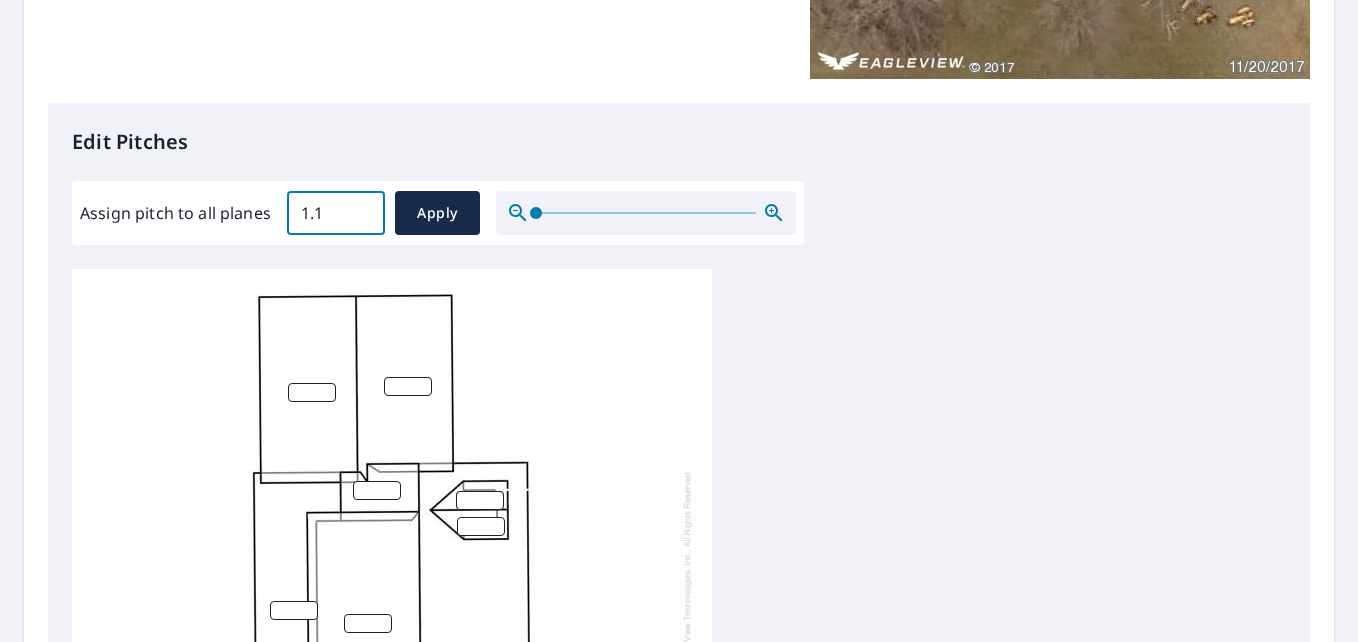click on "1.1" at bounding box center (336, 213) 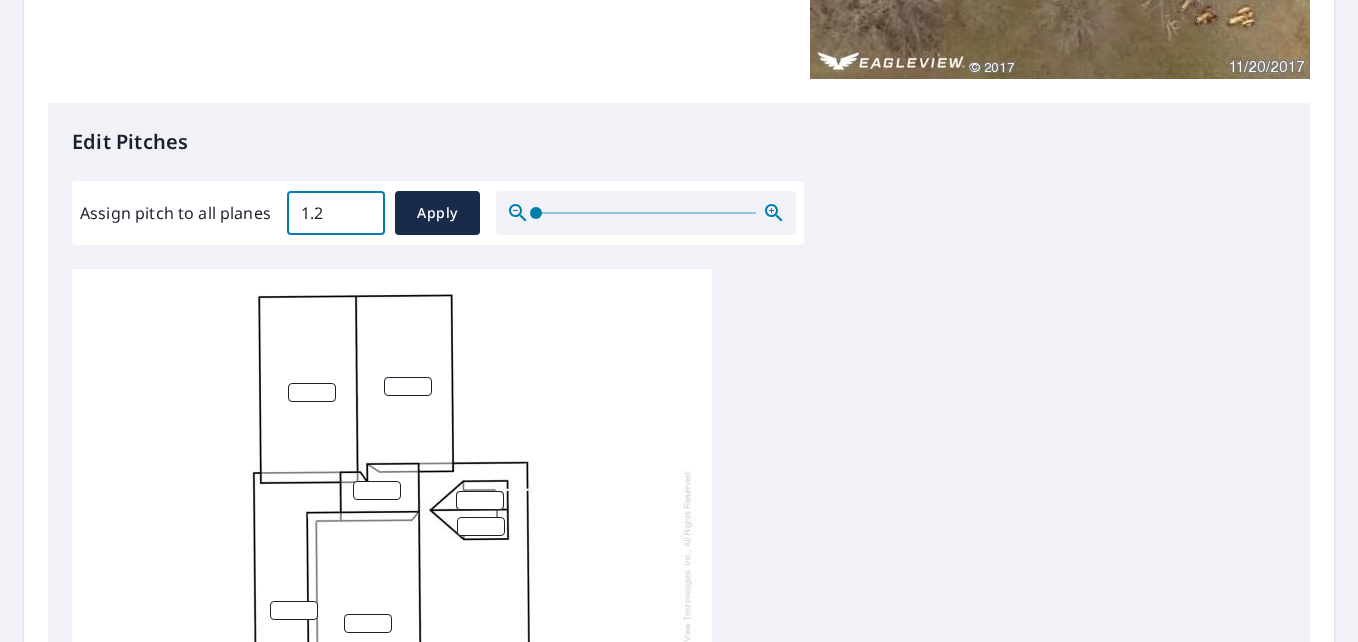 click on "1.2" at bounding box center [336, 213] 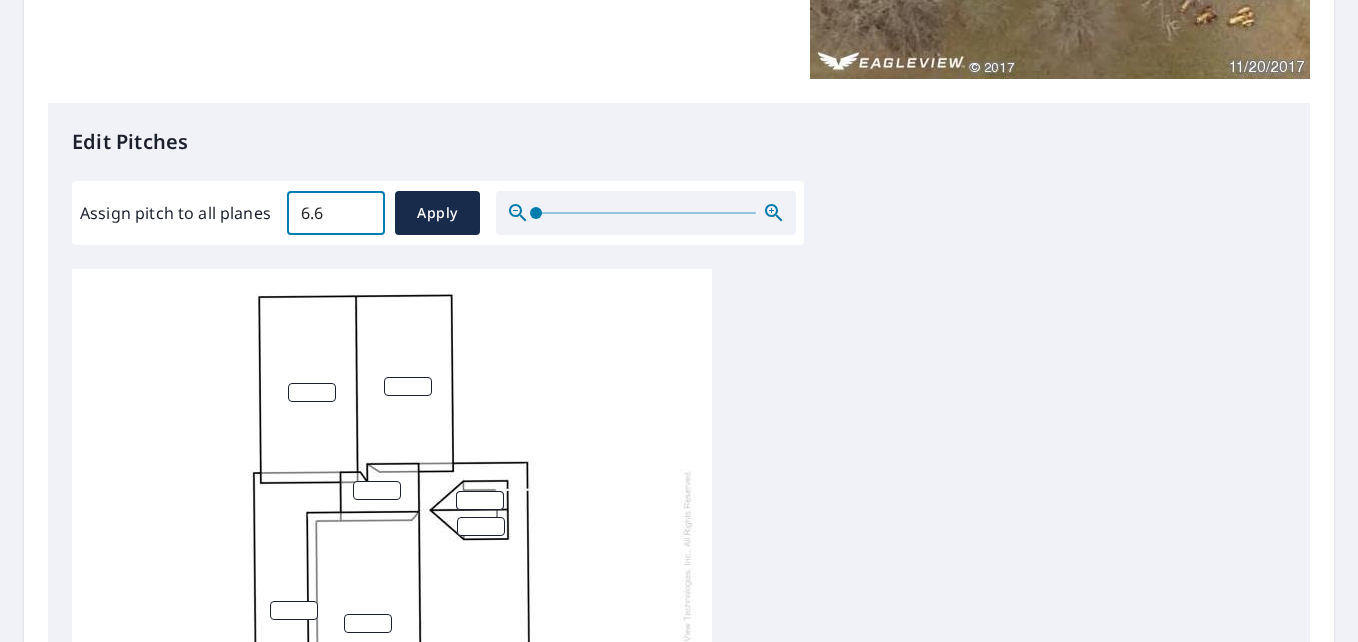 click on "6.6" at bounding box center (336, 213) 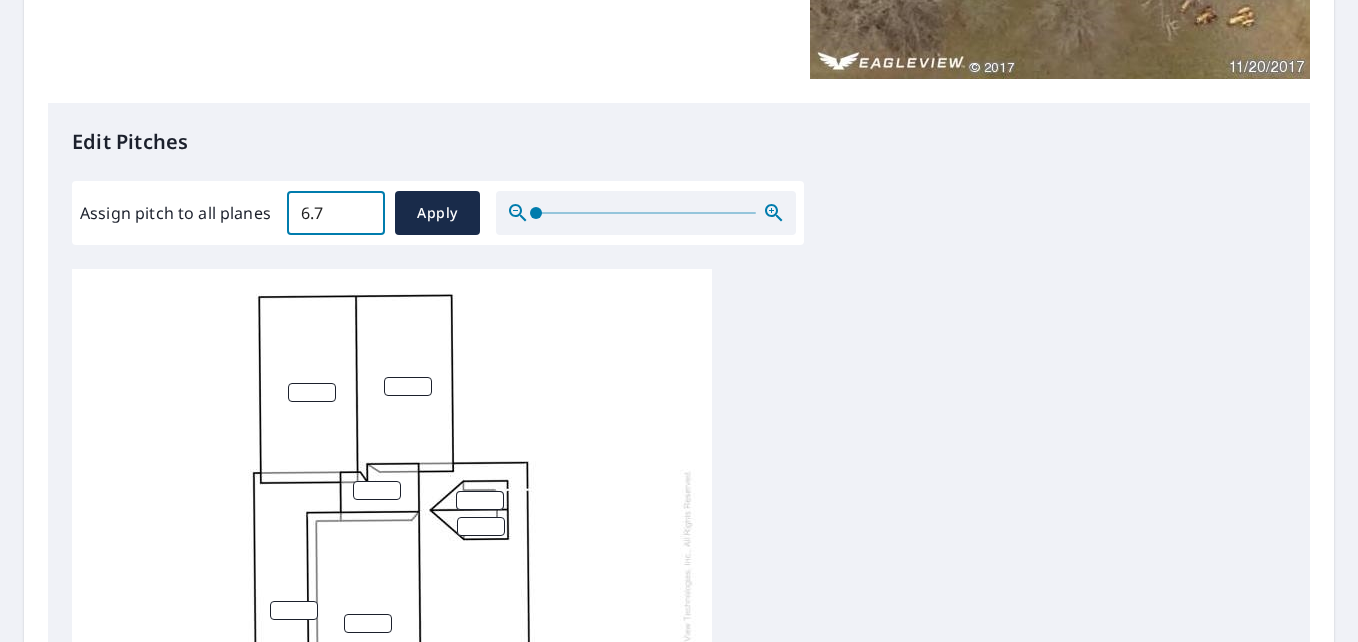 click on "6.7" at bounding box center [336, 213] 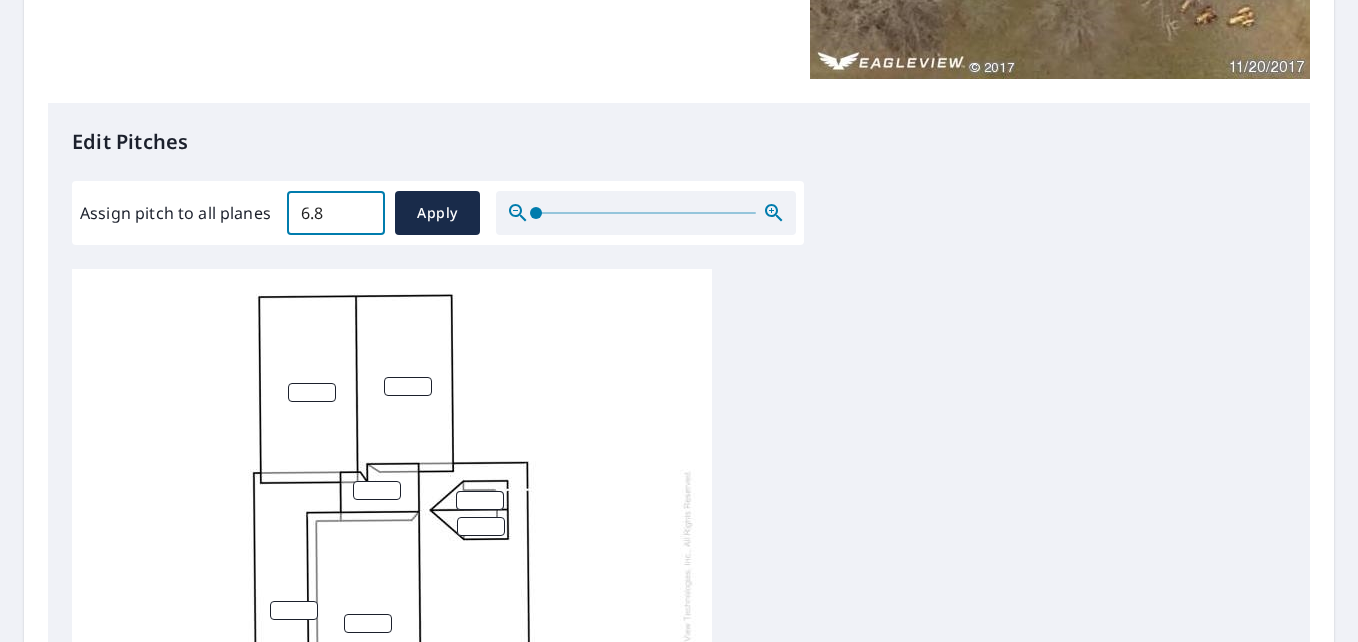 click on "6.8" at bounding box center [336, 213] 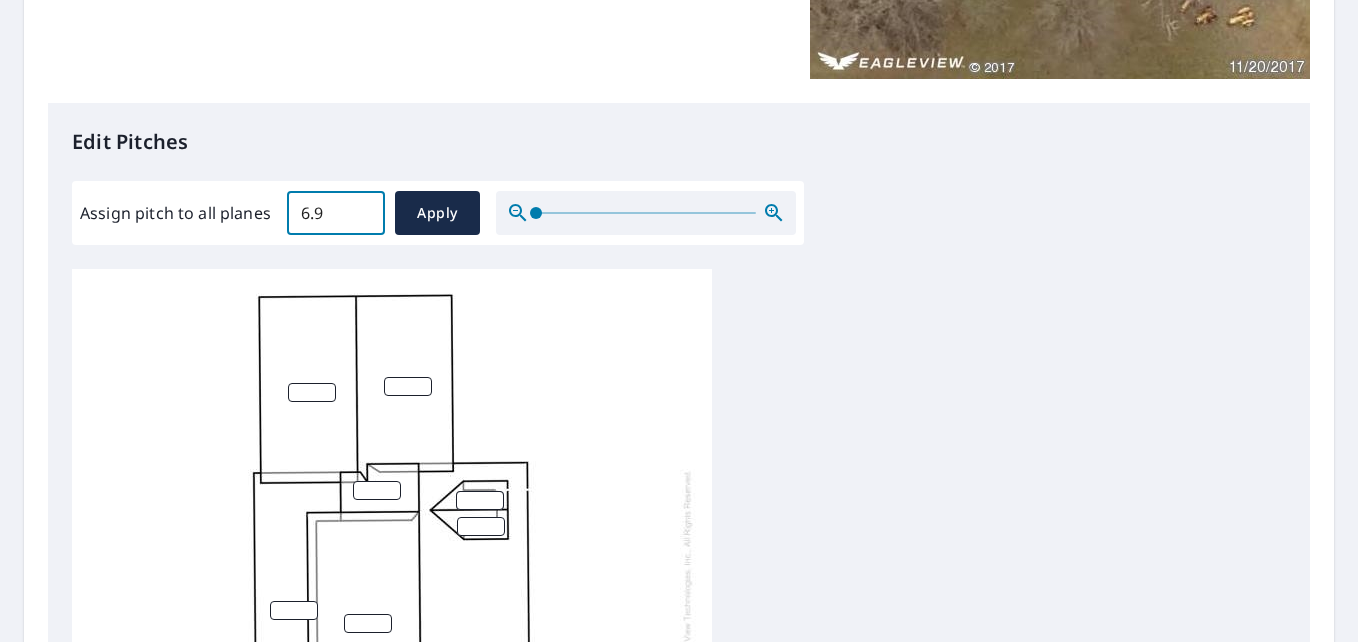 click on "6.9" at bounding box center [336, 213] 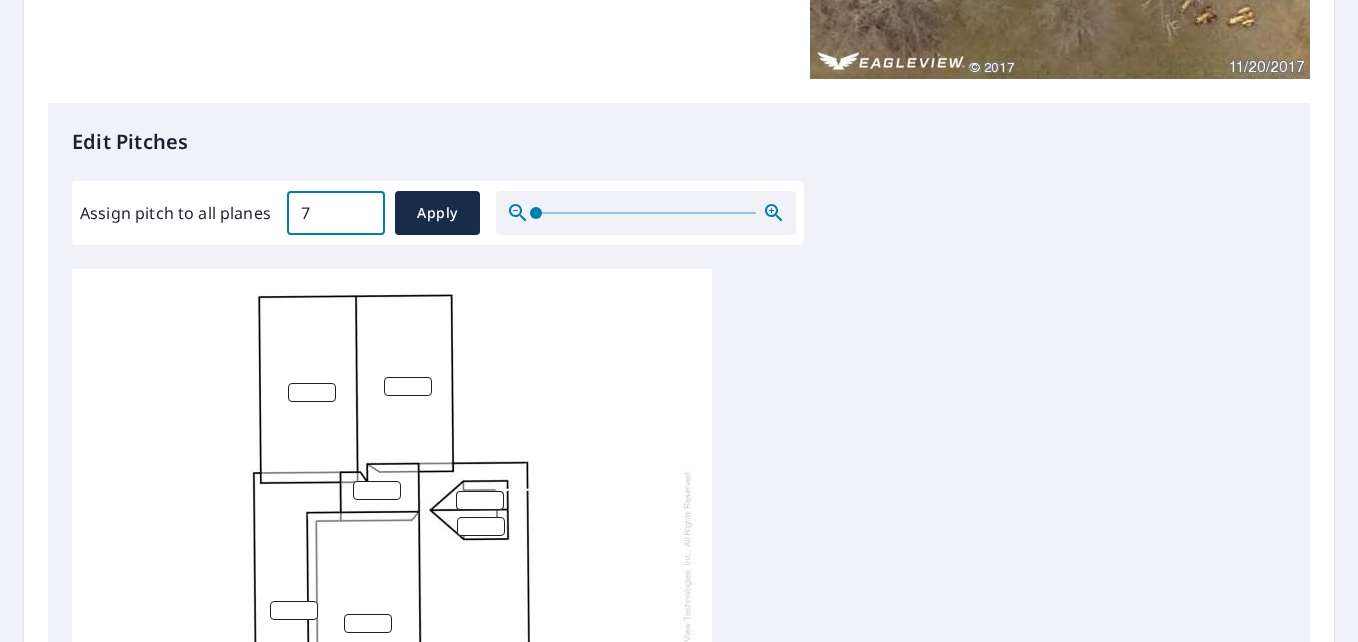 type on "7" 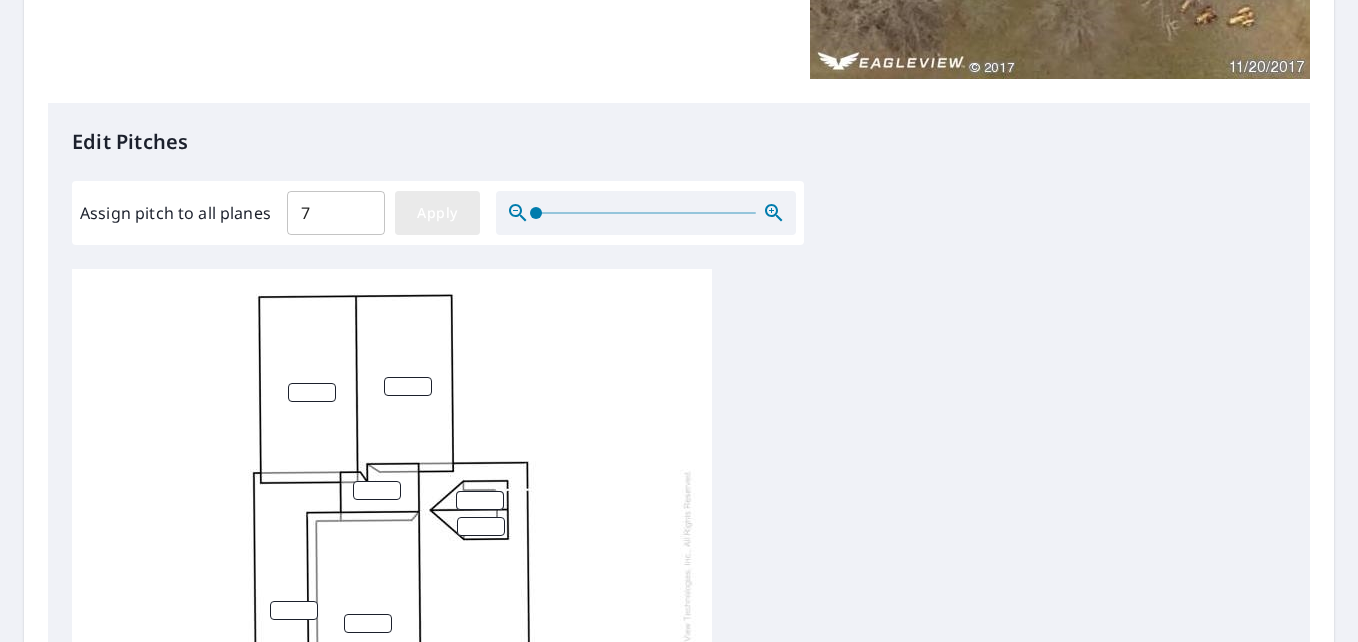 click on "Apply" at bounding box center [437, 213] 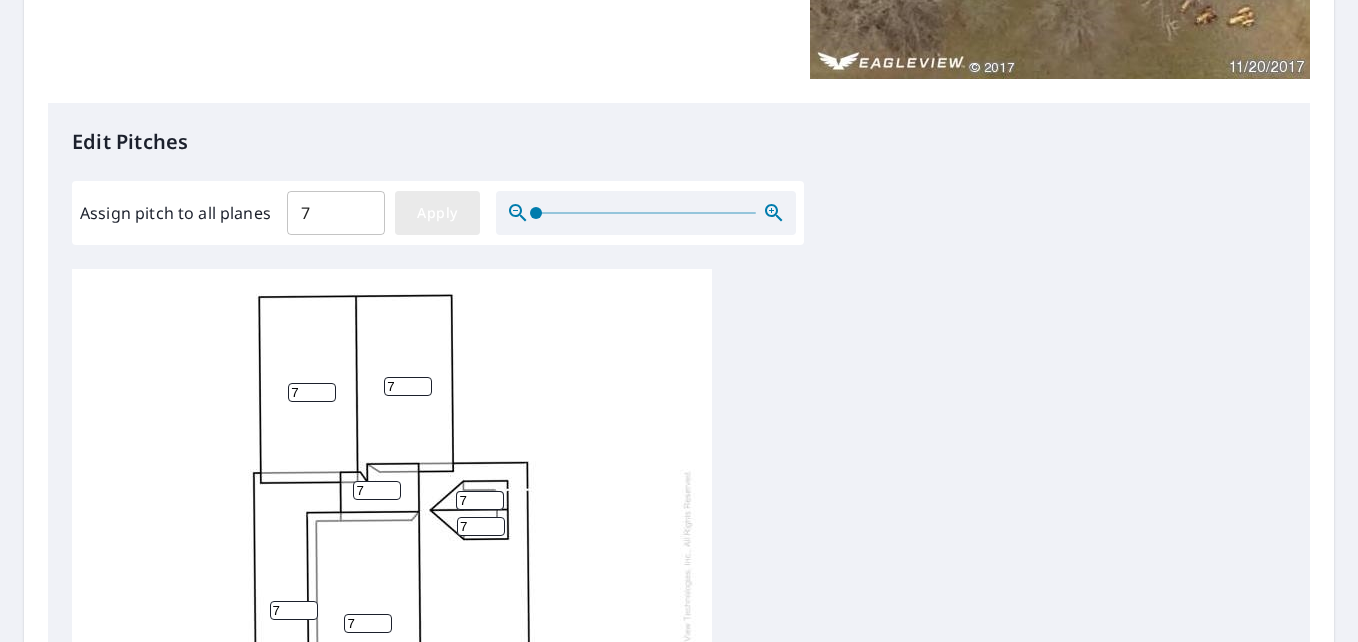 click on "Apply" at bounding box center (437, 213) 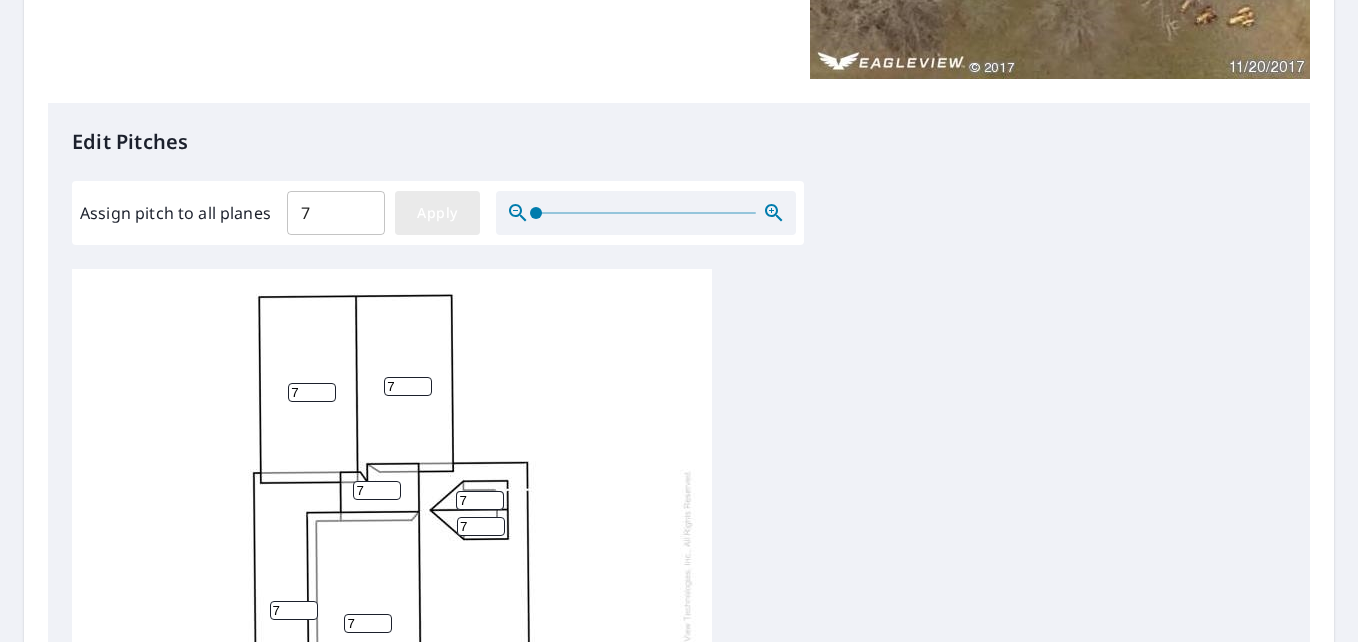 click on "Apply" at bounding box center (437, 213) 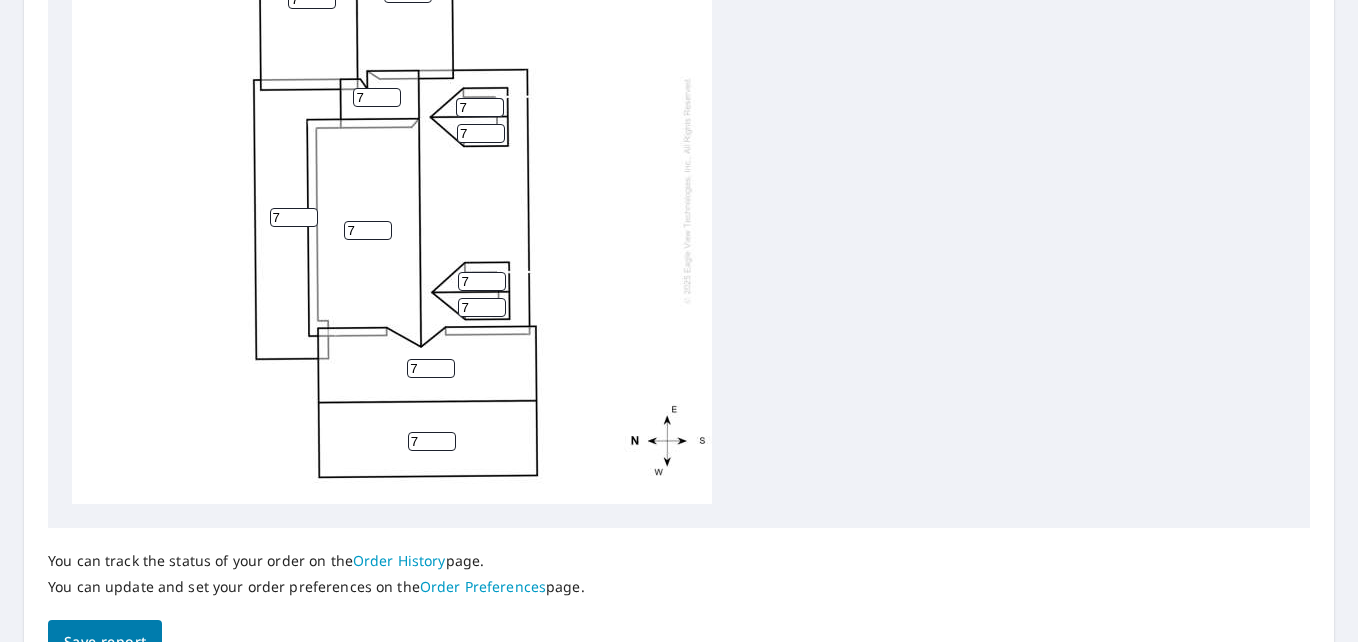 scroll, scrollTop: 941, scrollLeft: 0, axis: vertical 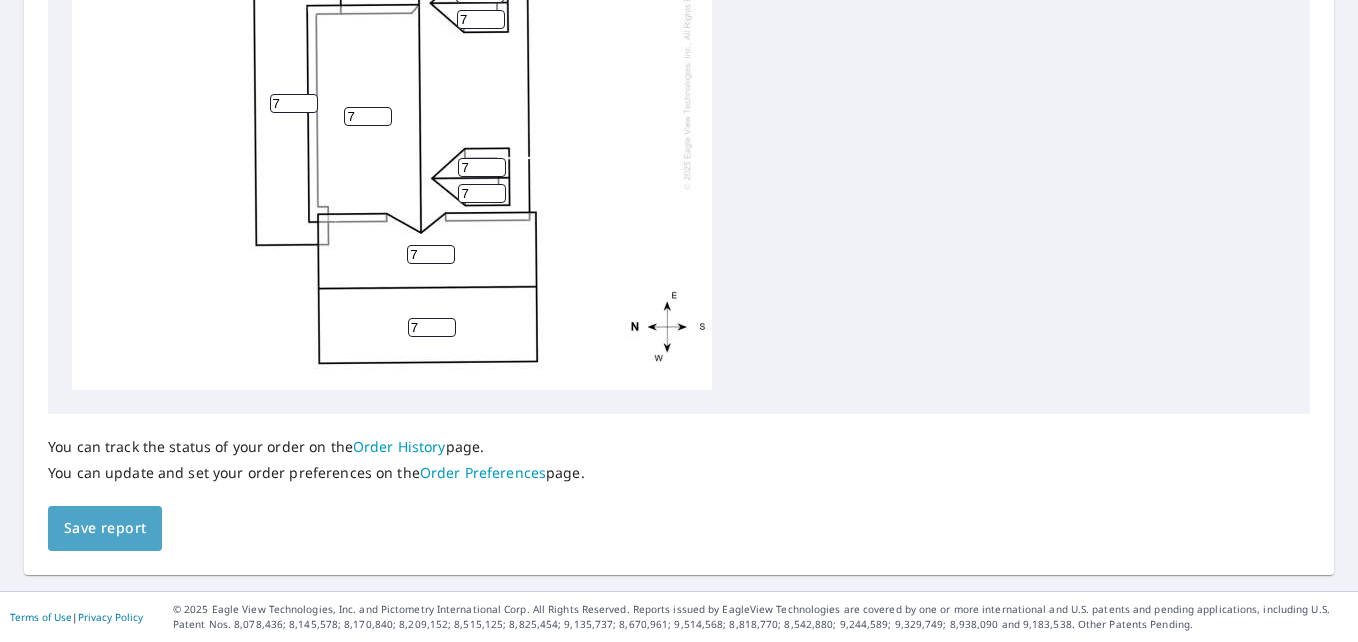 click on "Save report" at bounding box center [105, 528] 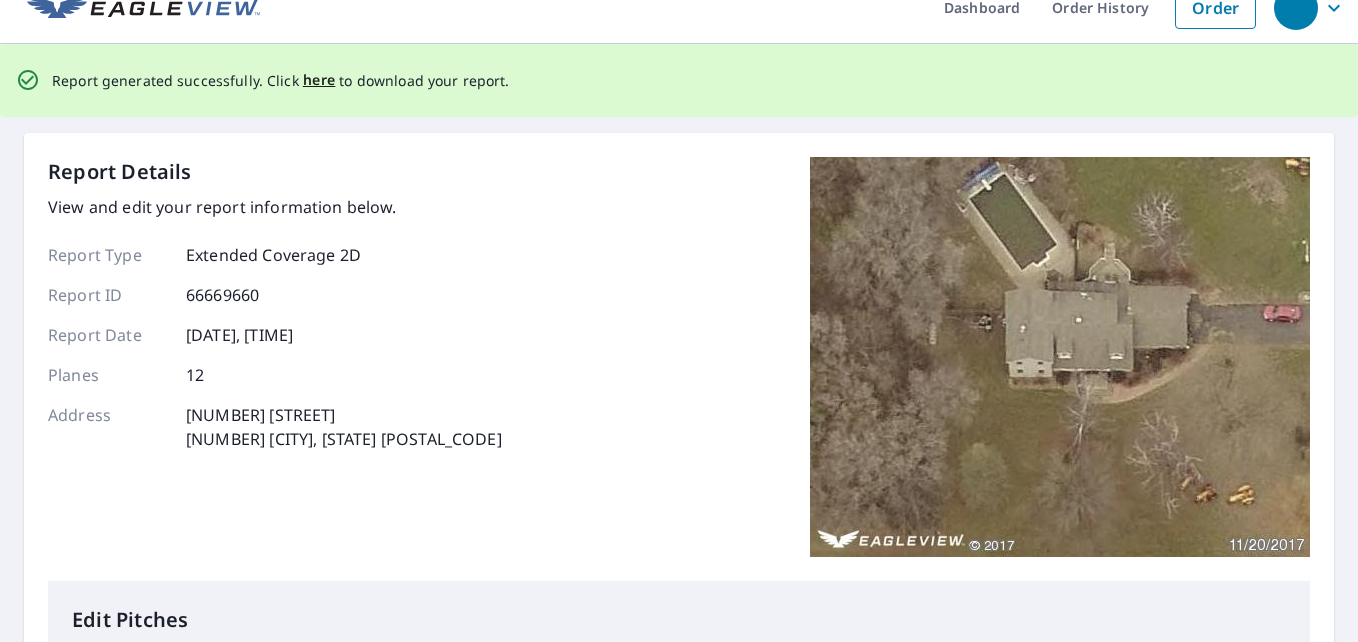 scroll, scrollTop: 0, scrollLeft: 0, axis: both 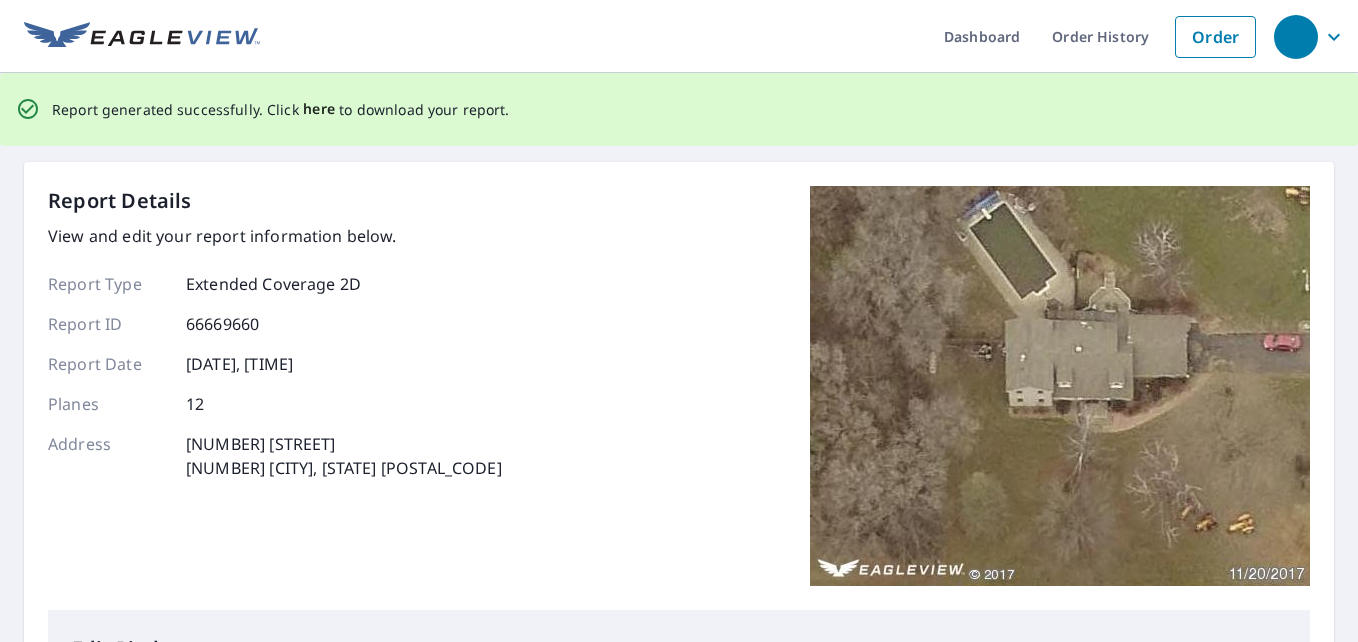 click on "here" at bounding box center (319, 109) 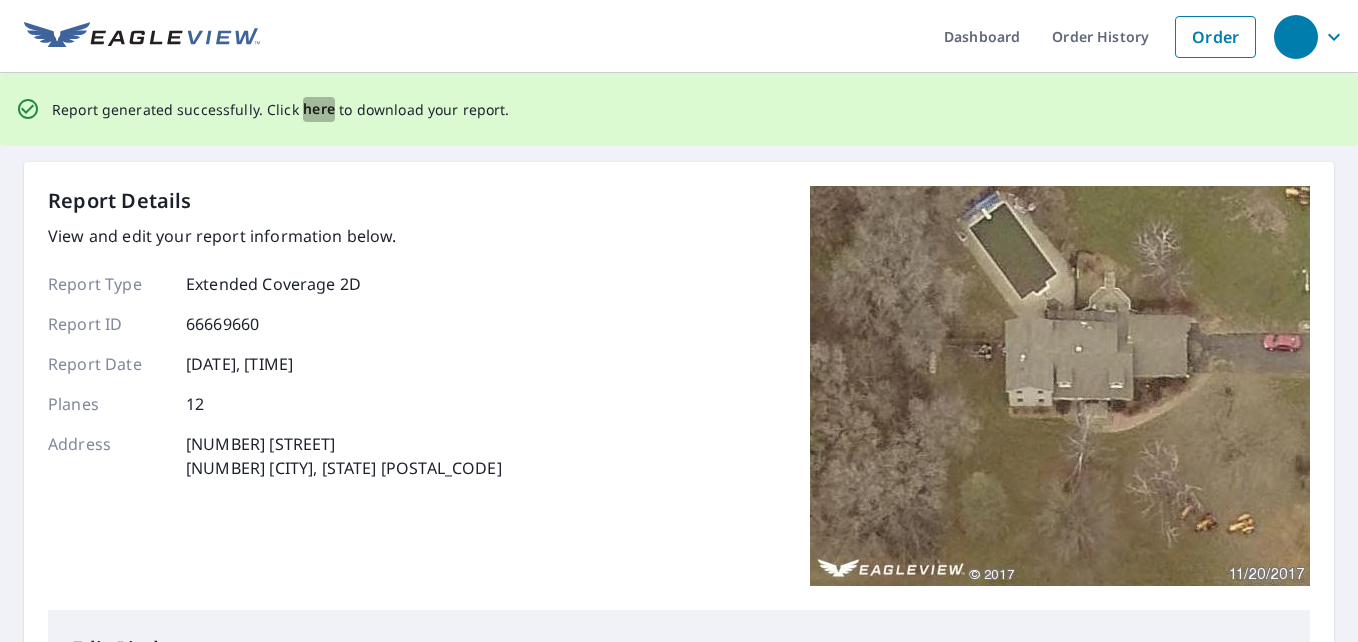 click on "here" at bounding box center [319, 109] 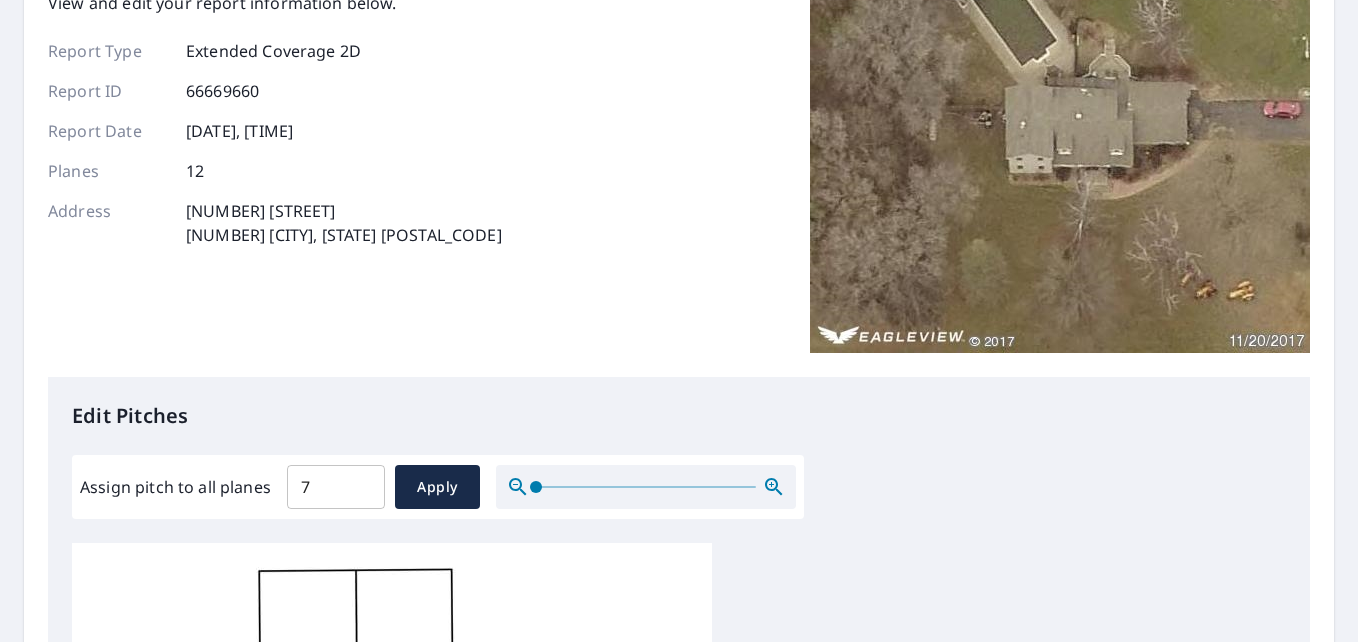 scroll, scrollTop: 200, scrollLeft: 0, axis: vertical 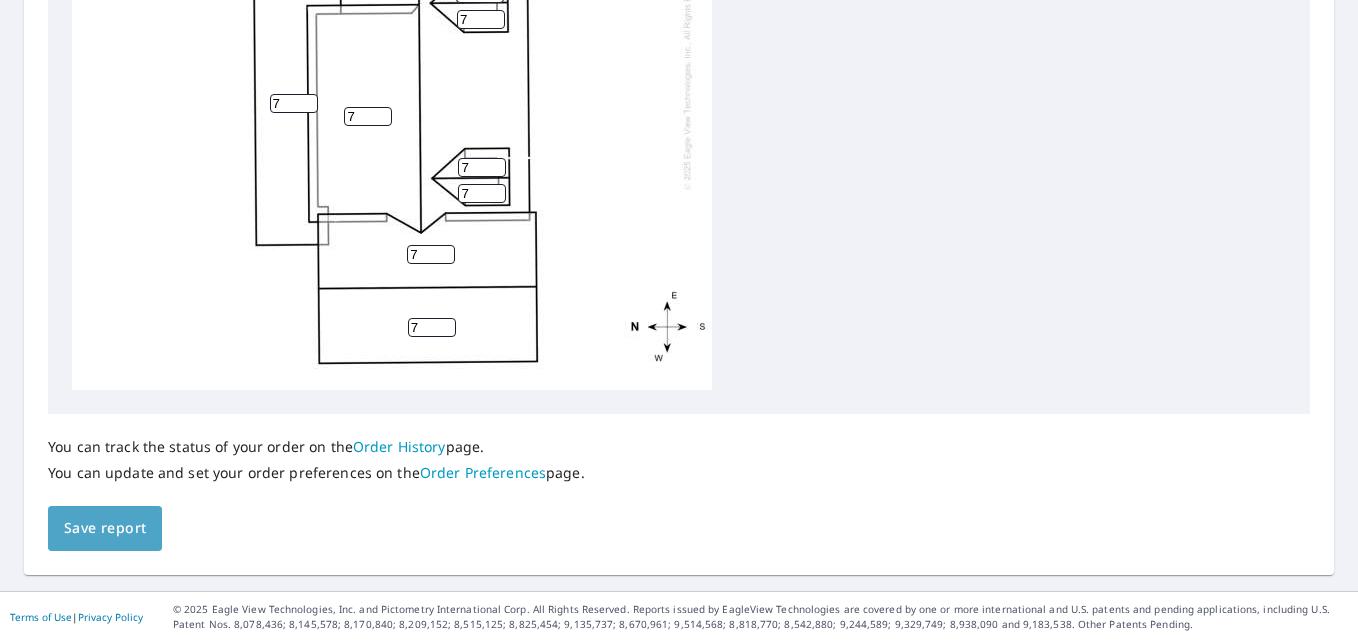 click on "Save report" at bounding box center (105, 528) 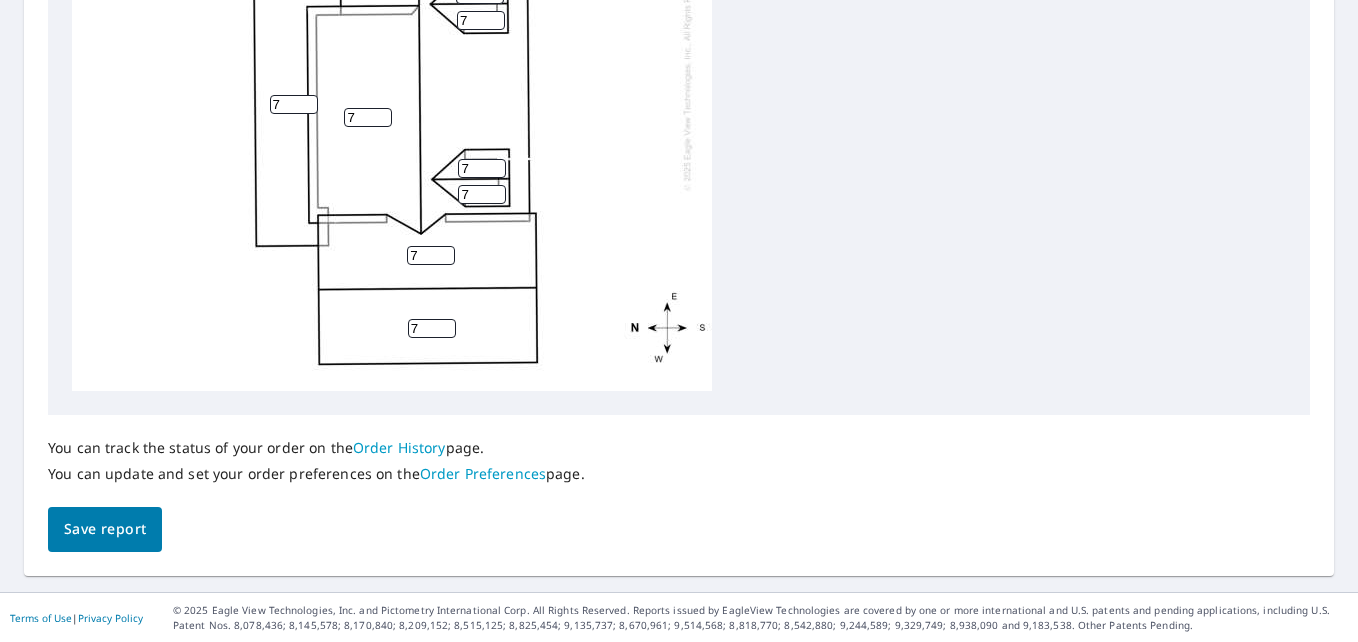 scroll, scrollTop: 941, scrollLeft: 0, axis: vertical 